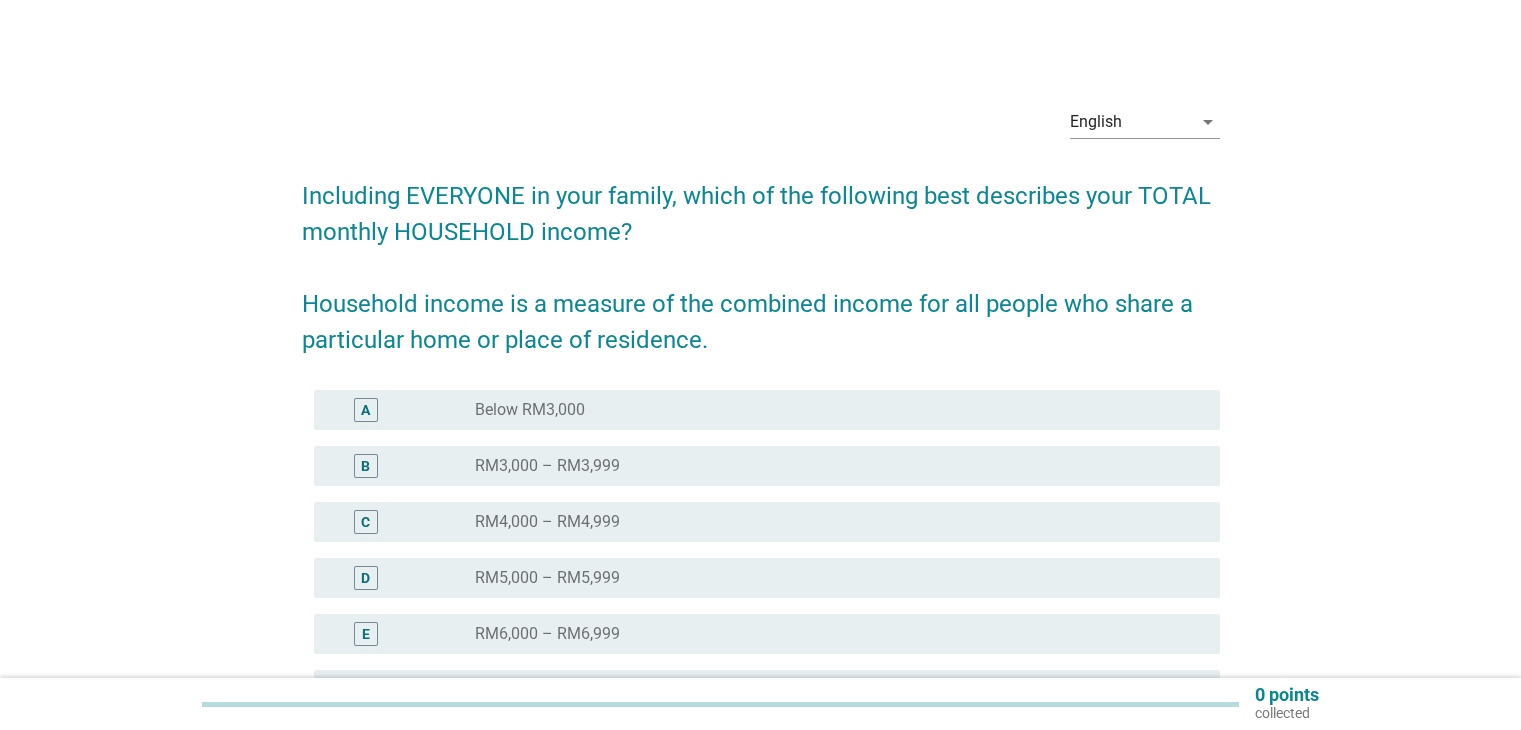 scroll, scrollTop: 0, scrollLeft: 0, axis: both 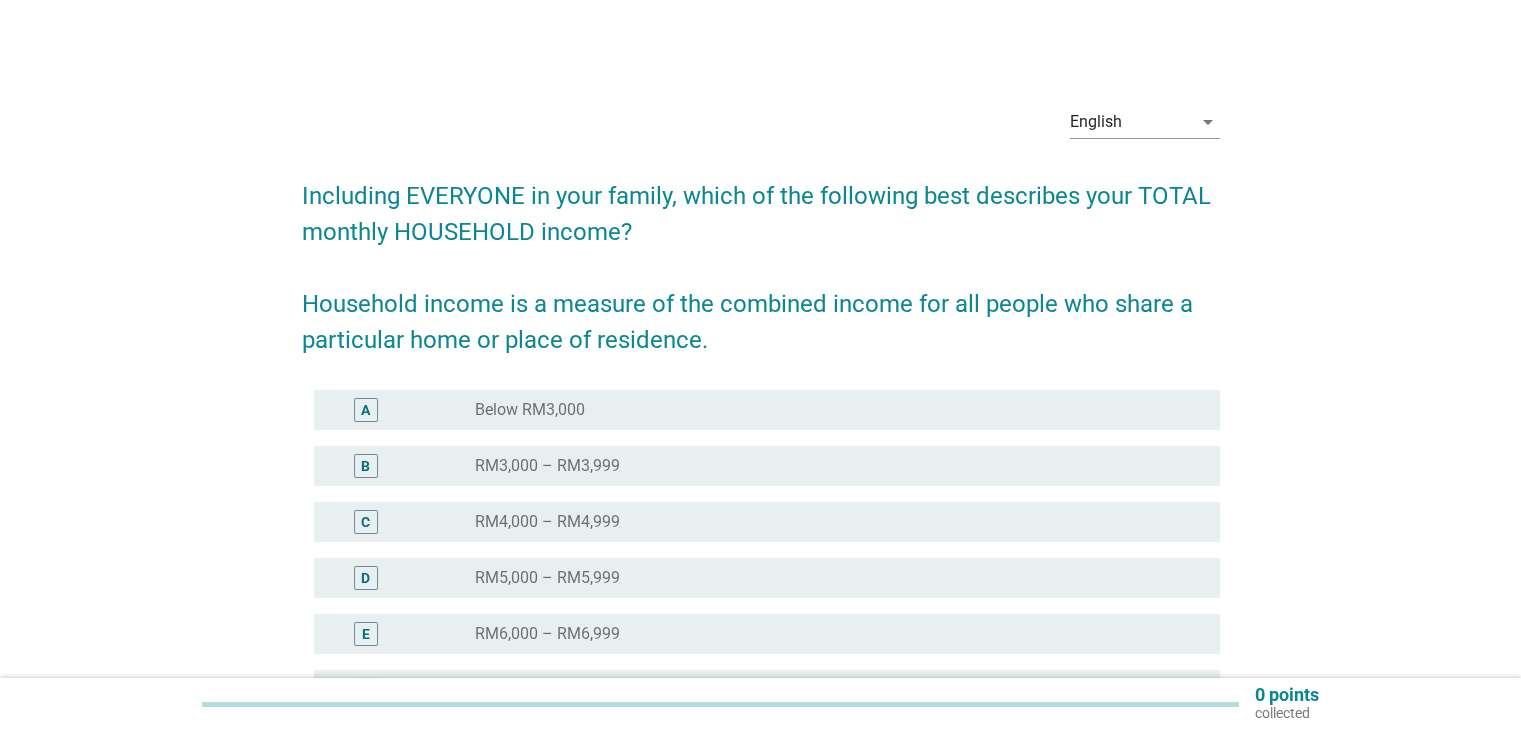 click on "E     radio_button_unchecked RM6,000 – RM6,999" at bounding box center (767, 634) 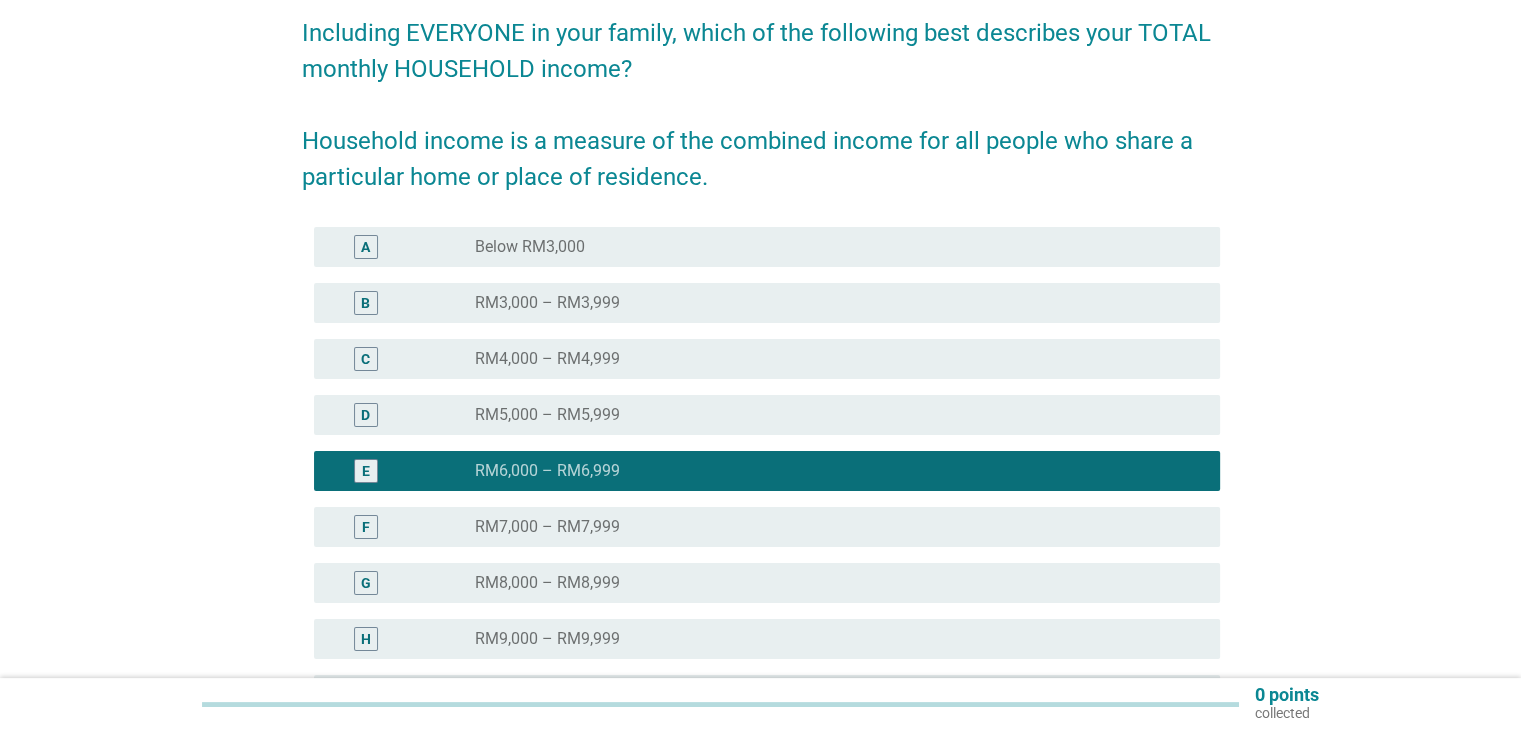 scroll, scrollTop: 200, scrollLeft: 0, axis: vertical 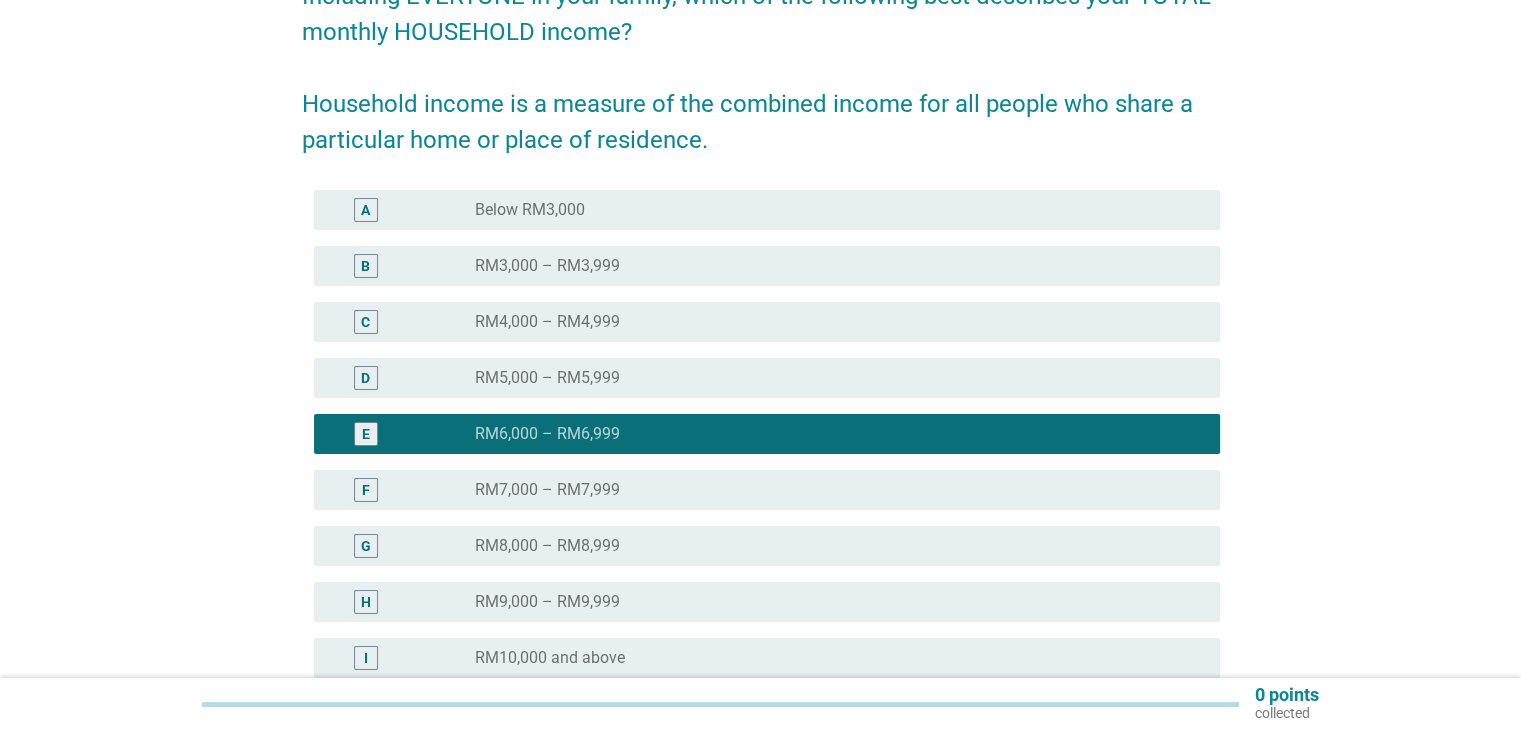 click on "radio_button_unchecked RM7,000 – RM7,999" at bounding box center (831, 490) 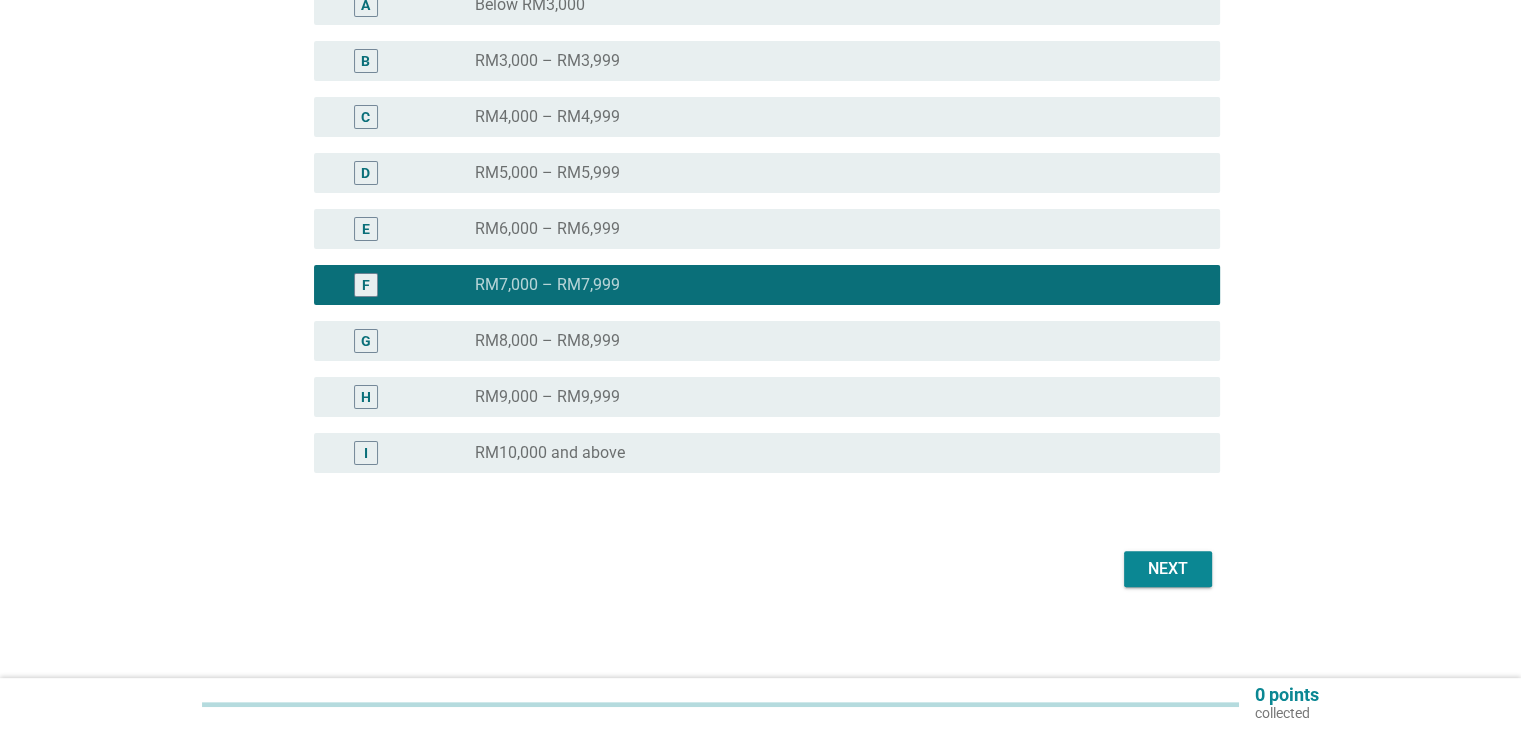 scroll, scrollTop: 410, scrollLeft: 0, axis: vertical 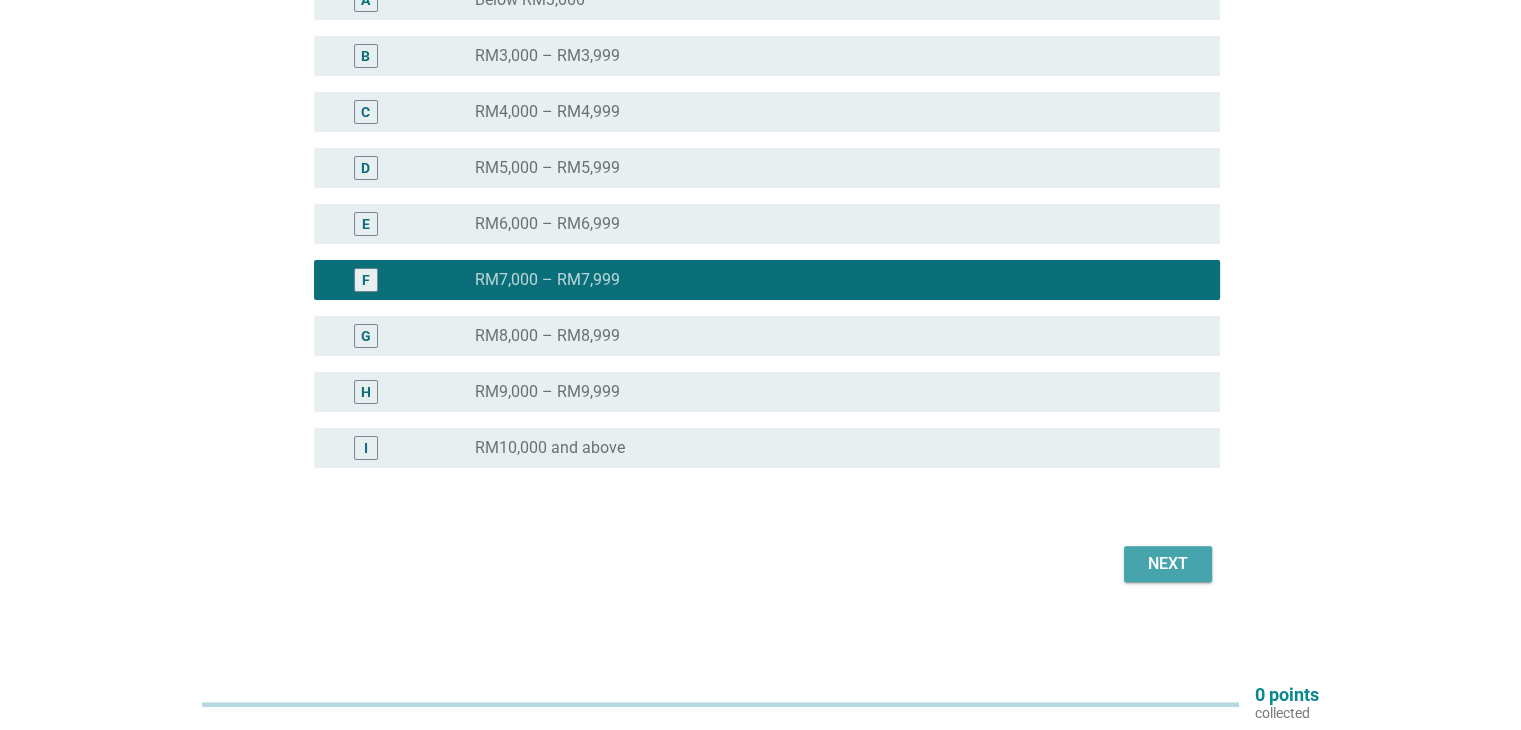 click on "Next" at bounding box center (1168, 564) 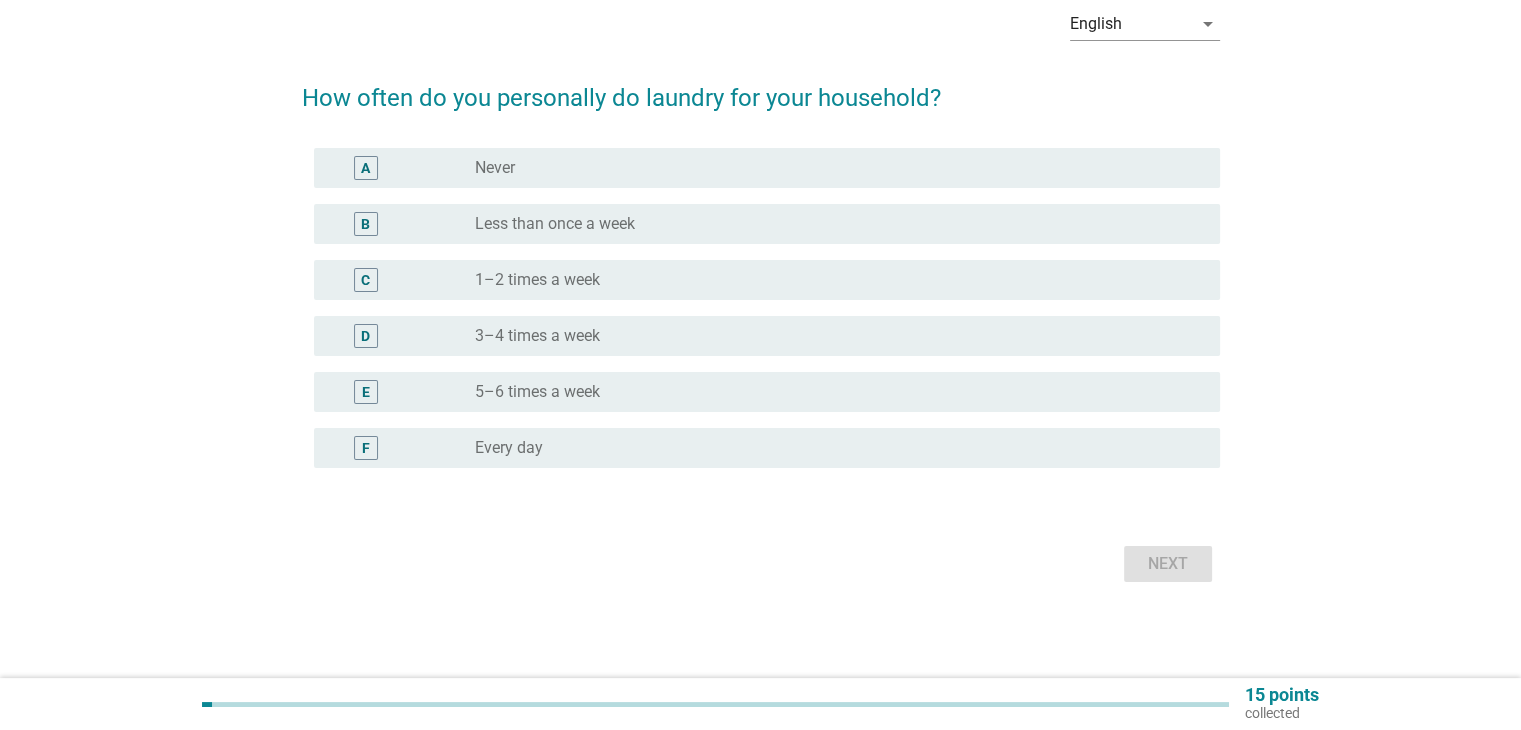 scroll, scrollTop: 0, scrollLeft: 0, axis: both 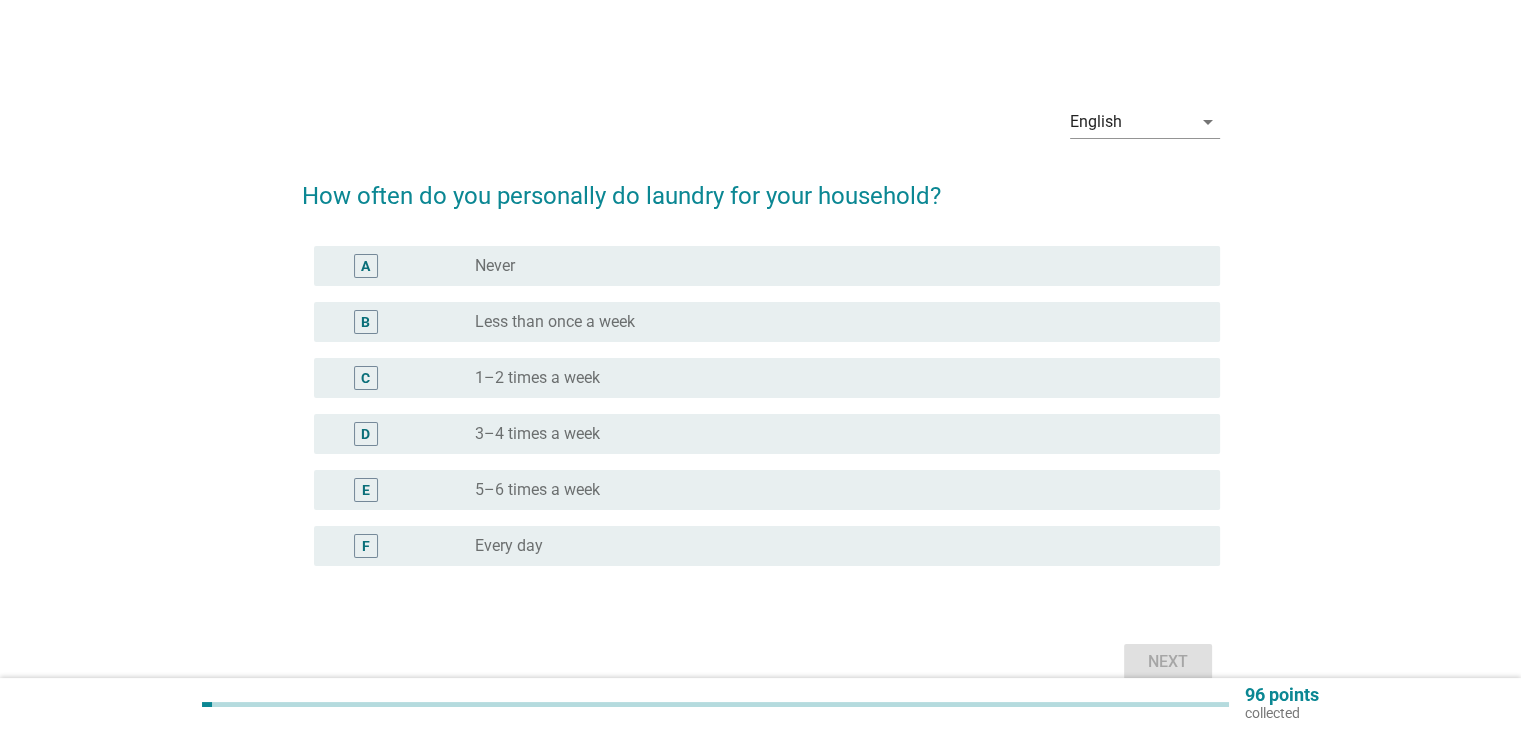 click on "radio_button_unchecked 3–4 times a week" at bounding box center (831, 434) 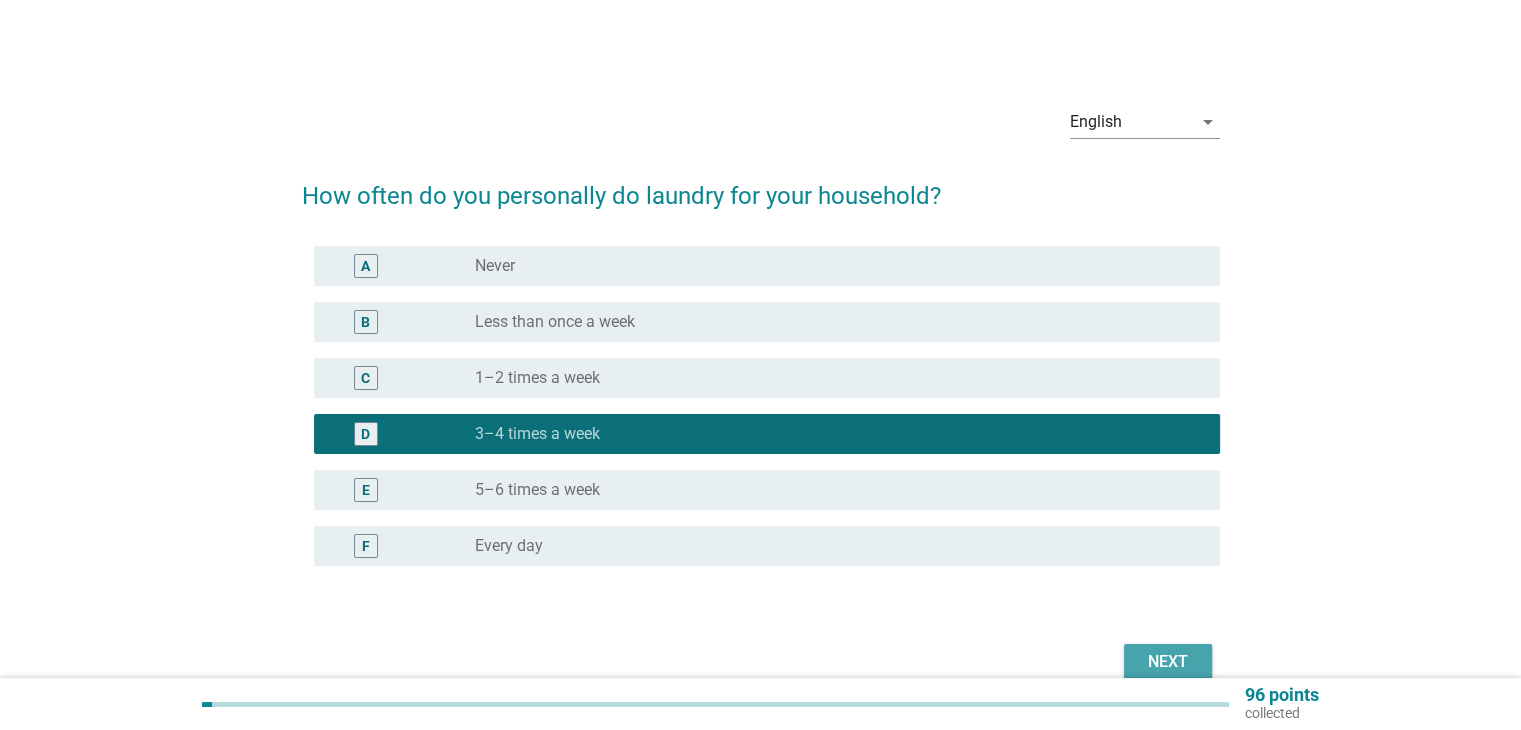 click on "Next" at bounding box center (1168, 662) 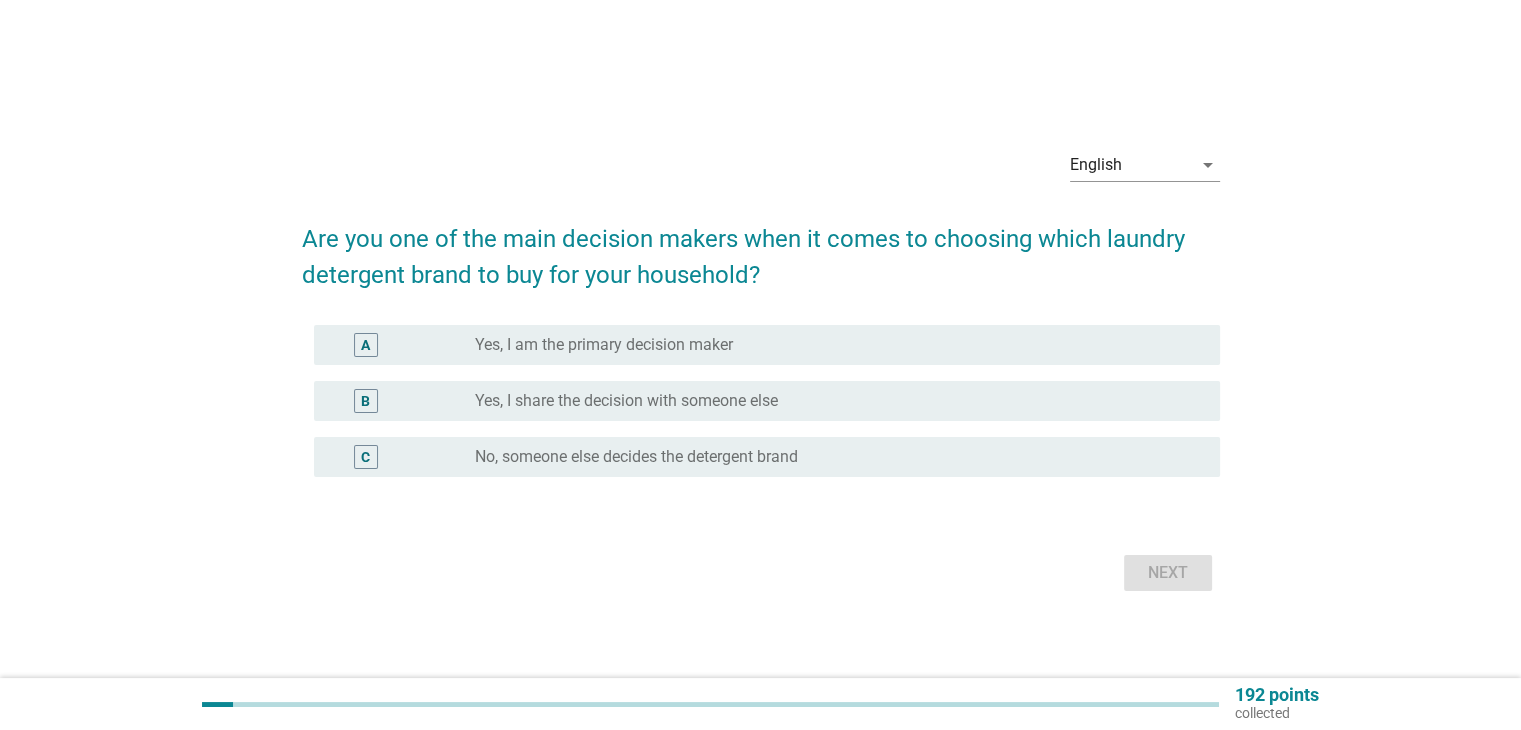 click on "radio_button_unchecked Yes, I am the primary decision maker" at bounding box center [831, 345] 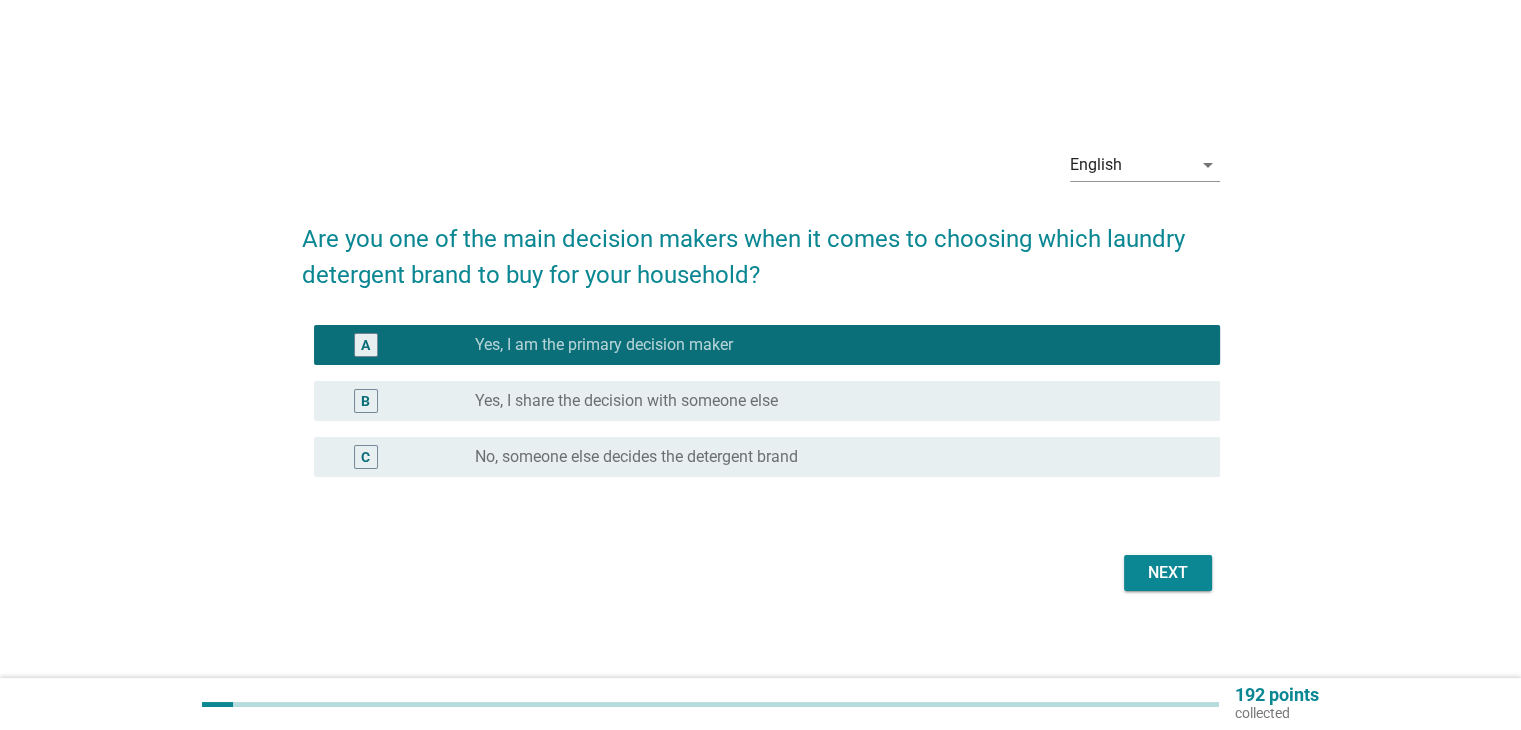 click on "Next" at bounding box center (1168, 573) 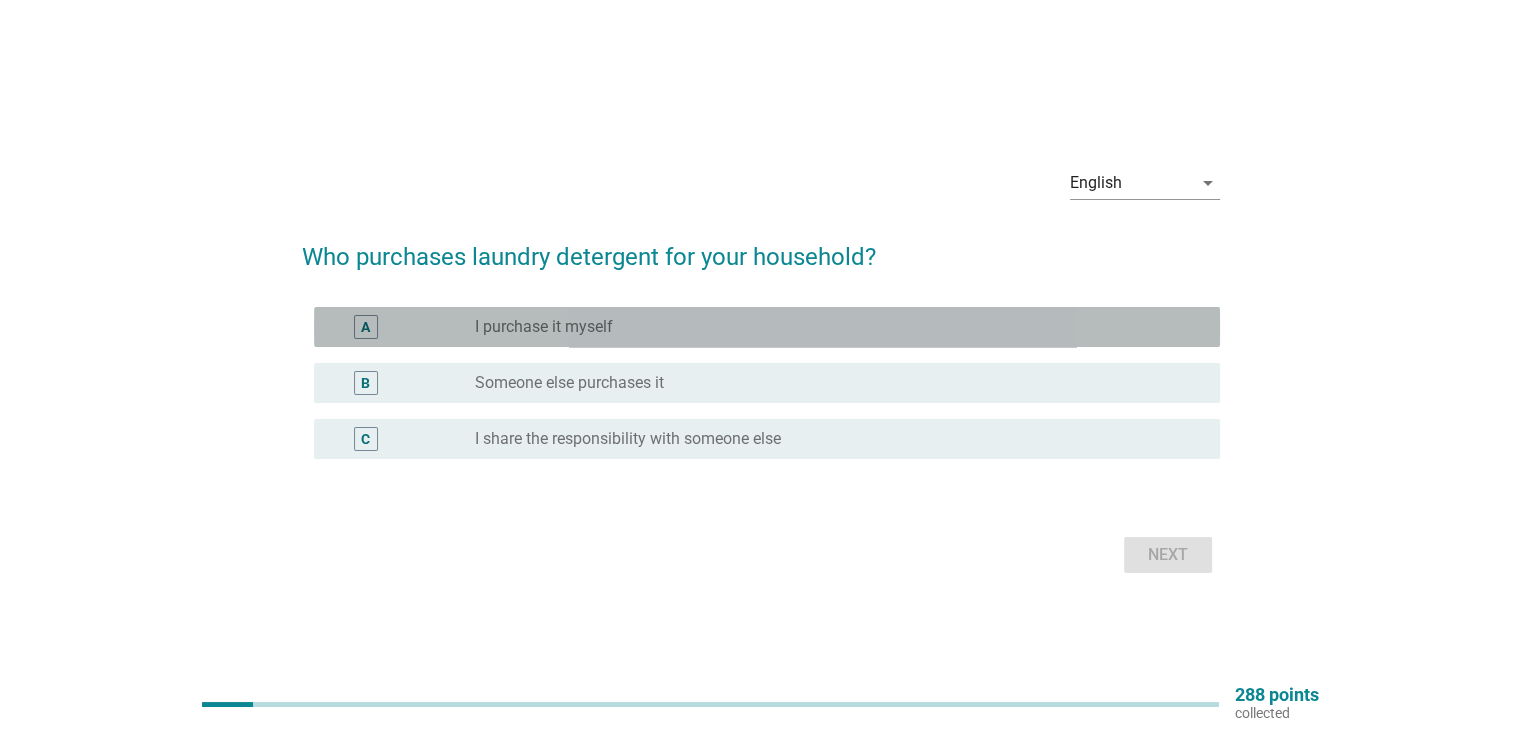 click on "radio_button_unchecked I purchase it myself" at bounding box center (831, 327) 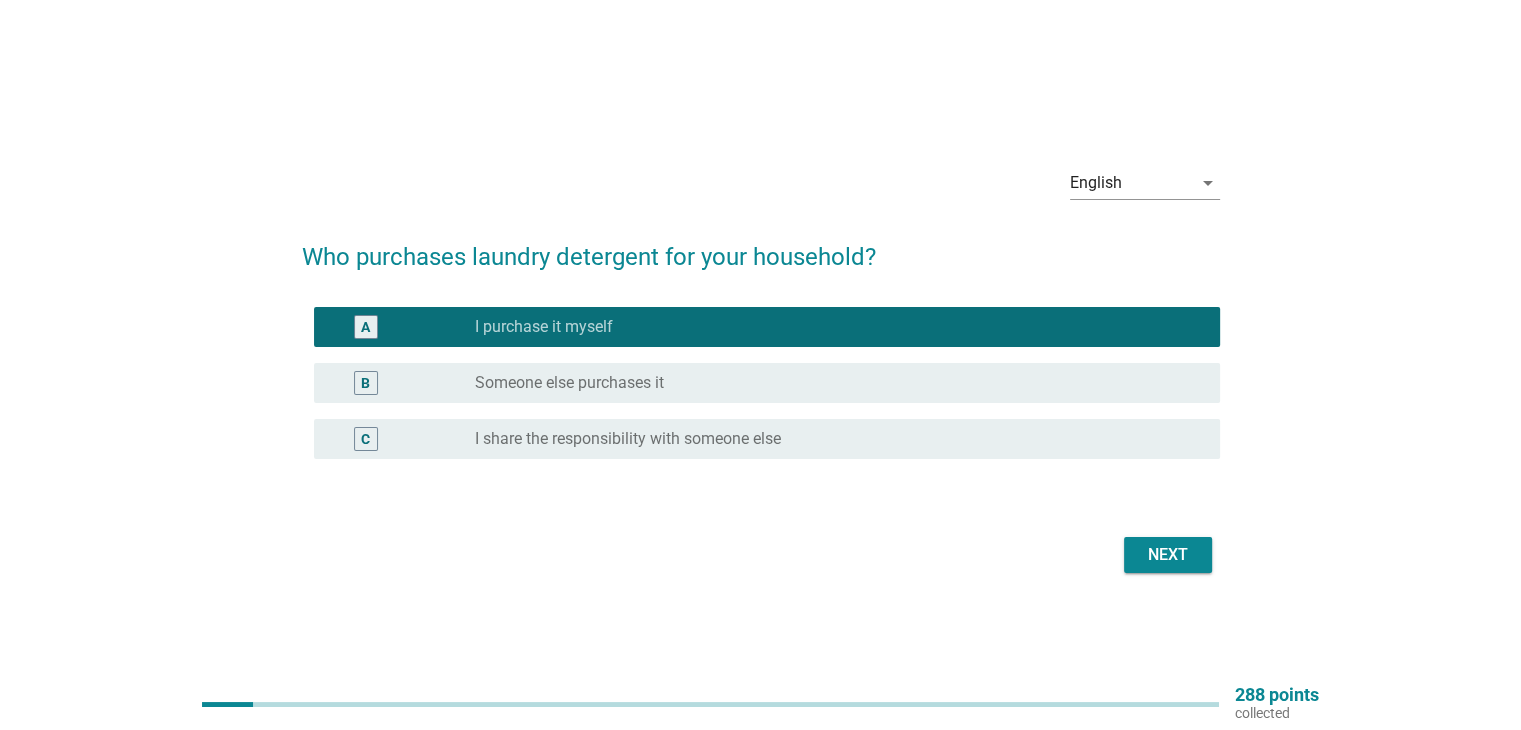 click on "Next" at bounding box center [1168, 555] 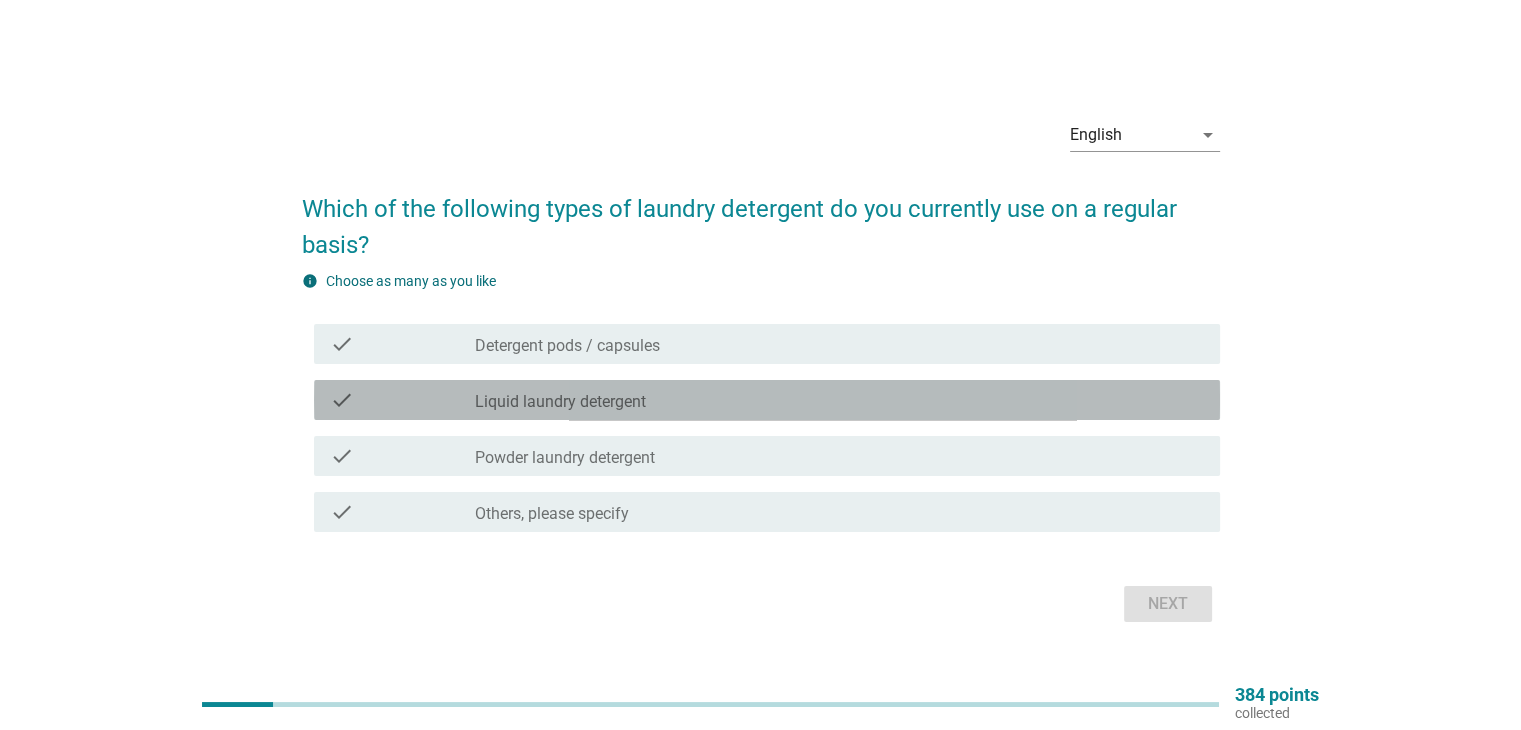click on "check_box_outline_blank Liquid laundry detergent" at bounding box center (839, 400) 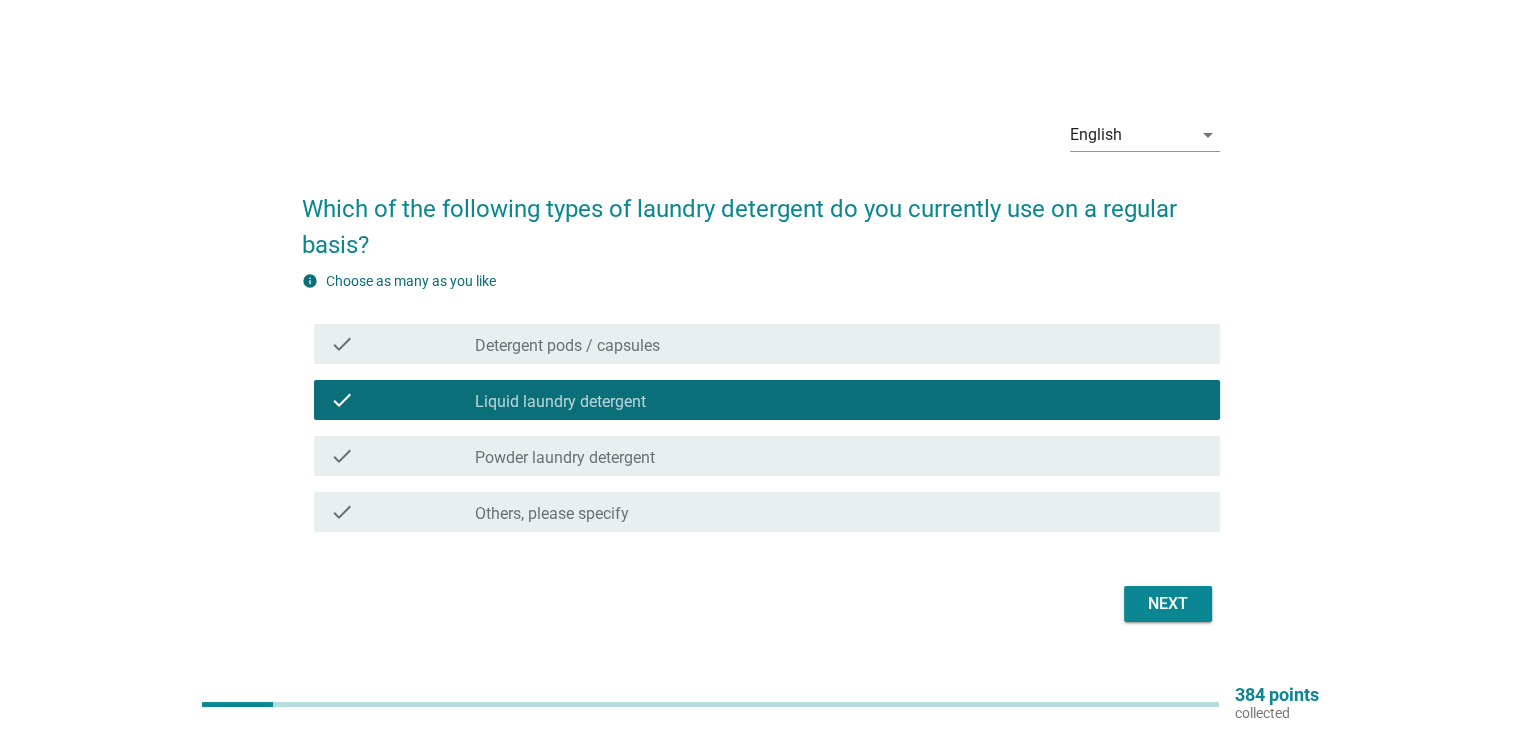 click on "Next" at bounding box center (1168, 604) 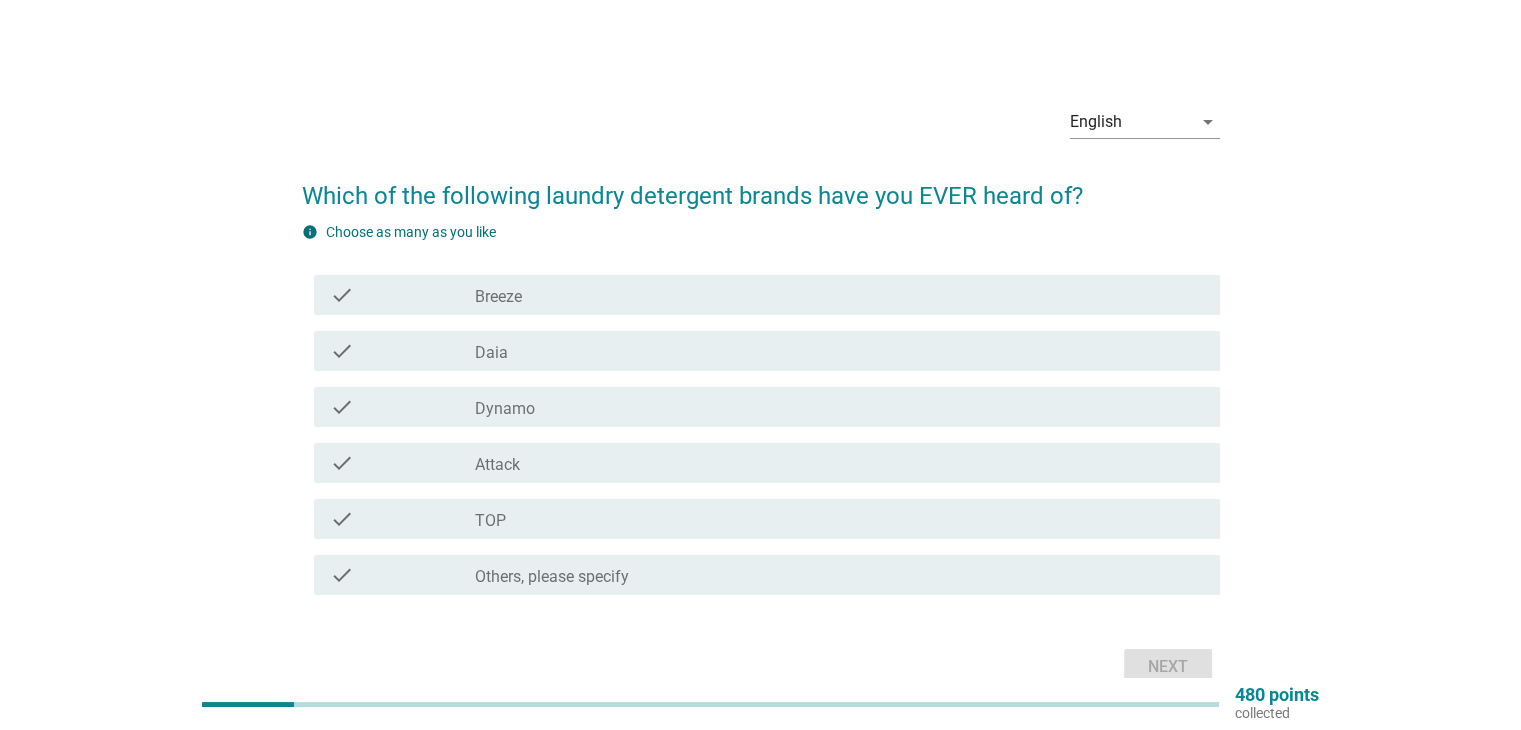 click on "check_box_outline_blank Breeze" at bounding box center (839, 295) 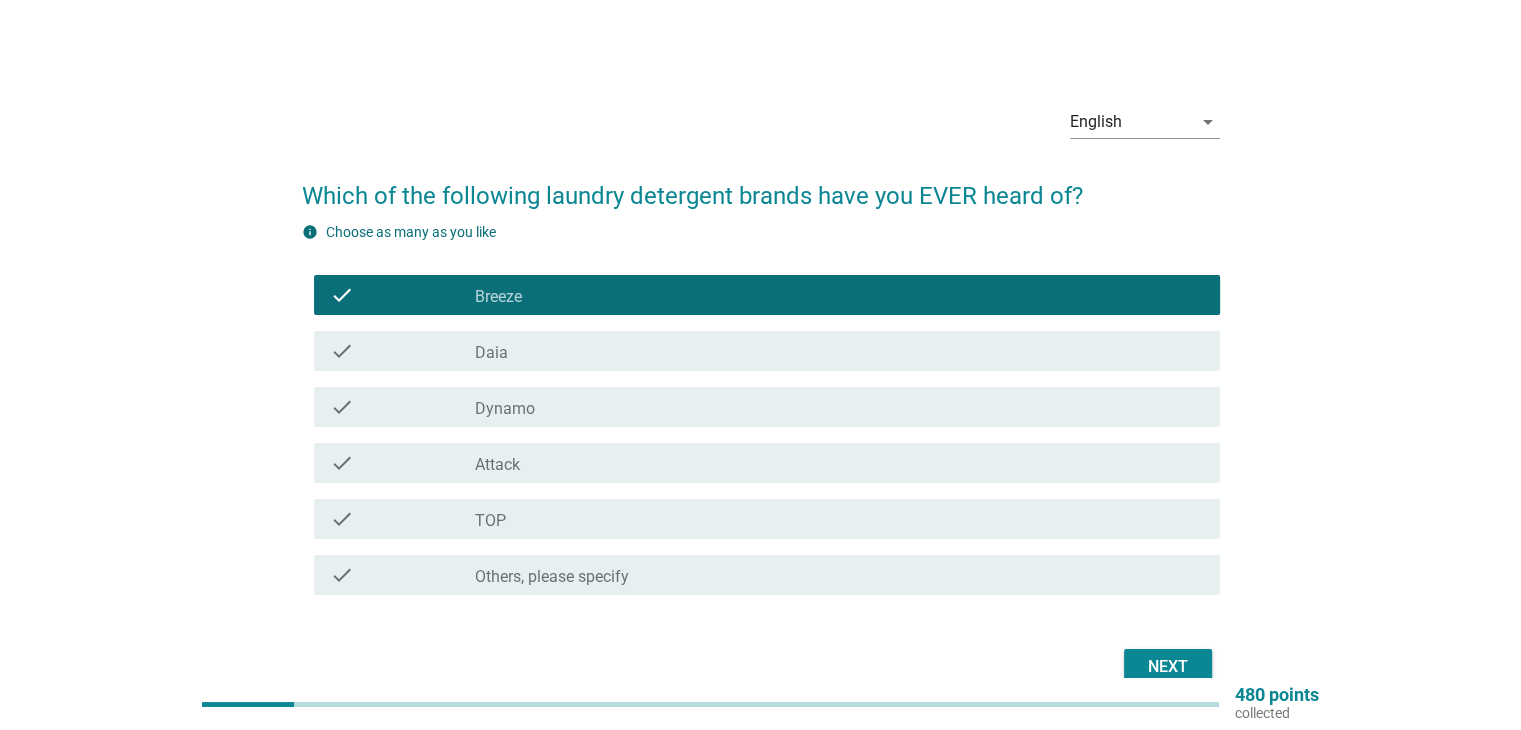 click on "check_box_outline_blank Daia" at bounding box center [839, 351] 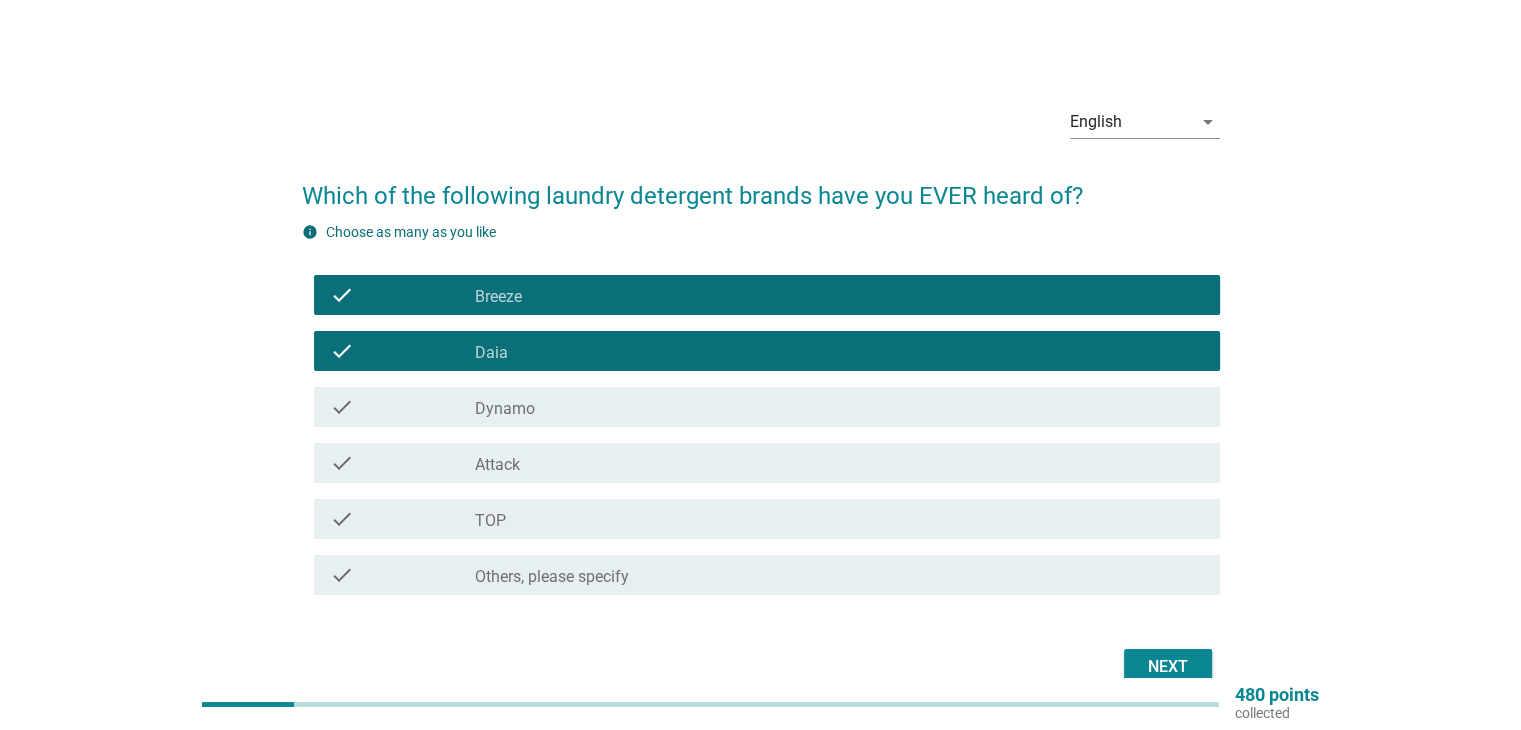 click on "check_box_outline_blank Dynamo" at bounding box center (839, 407) 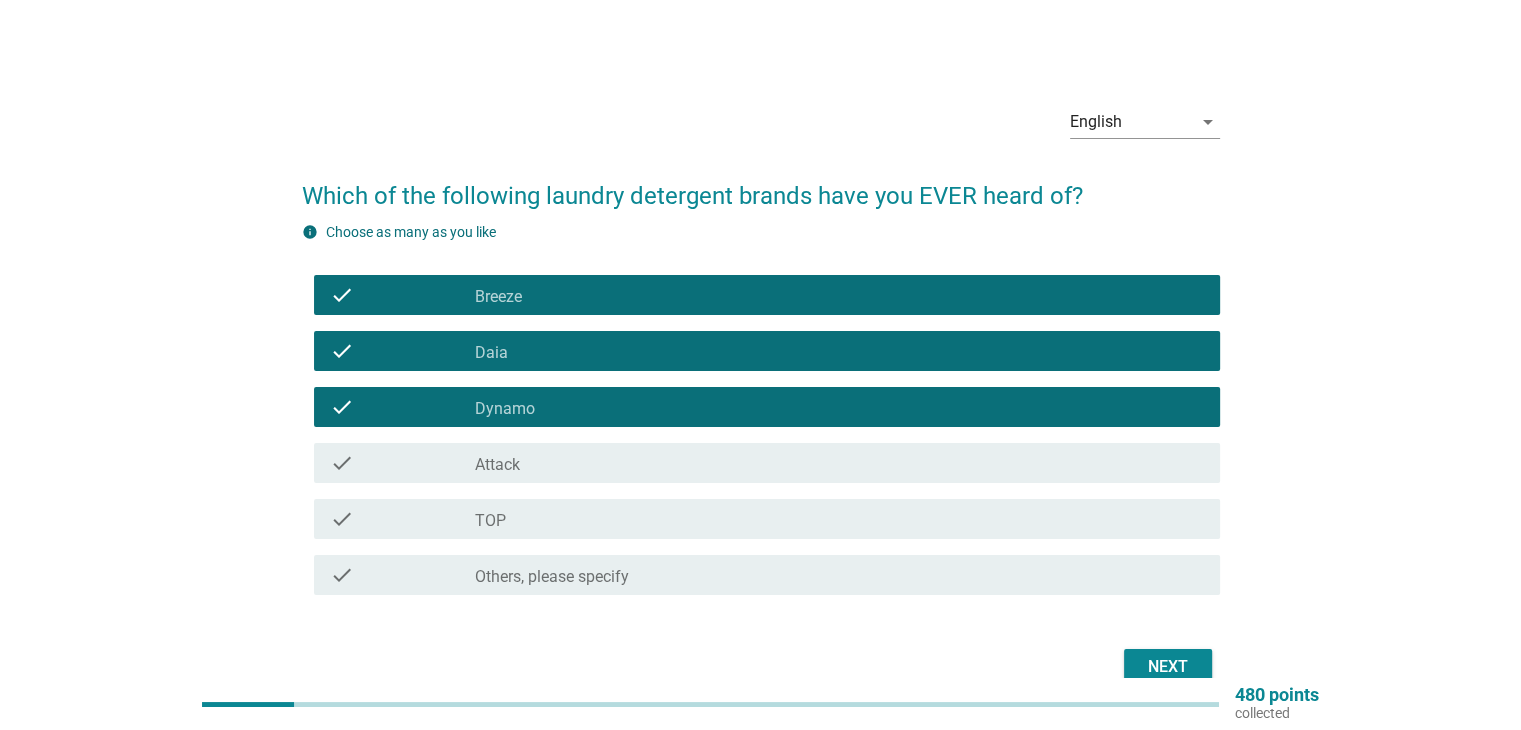 click on "check     check_box_outline_blank Attack" at bounding box center (767, 463) 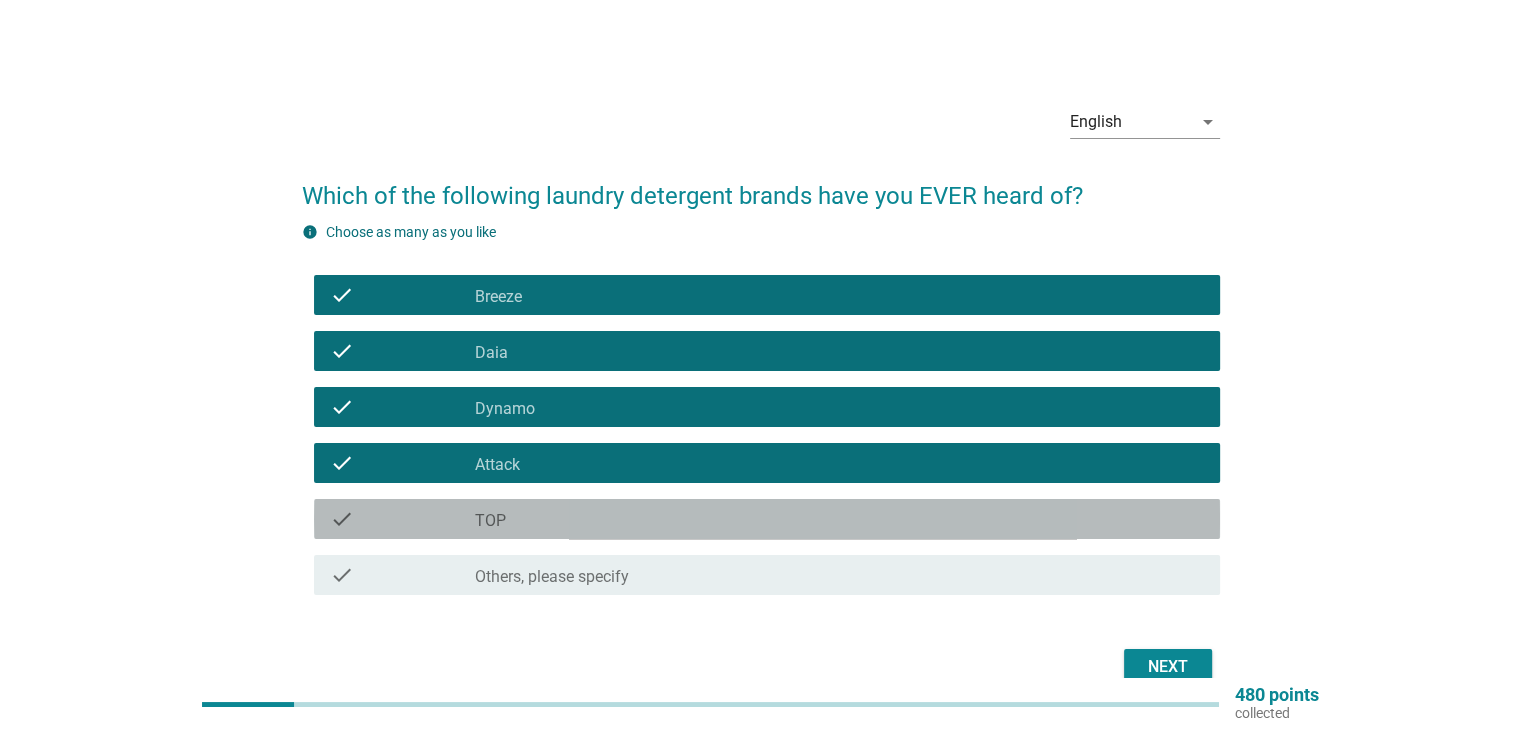 click on "check_box_outline_blank TOP" at bounding box center (839, 519) 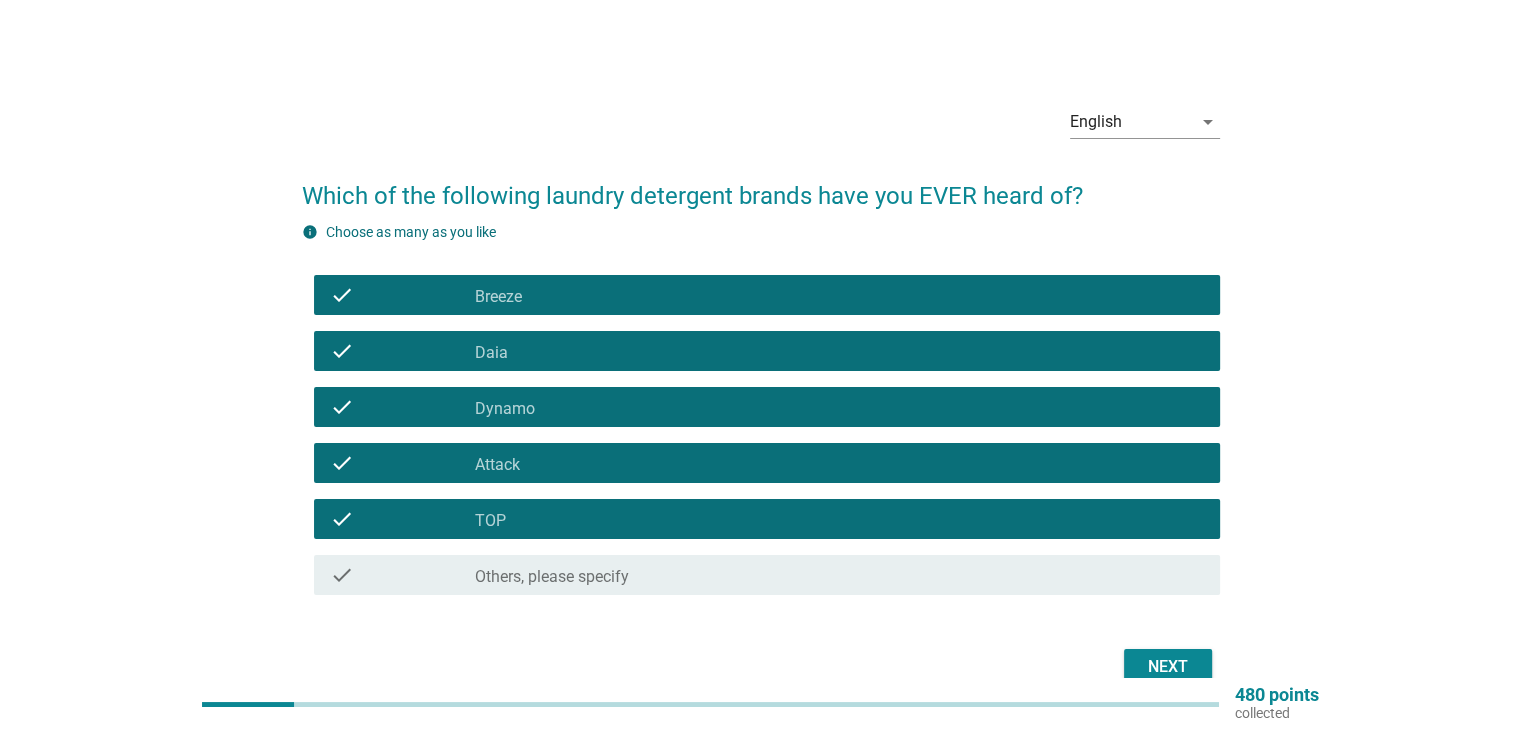 click on "Next" at bounding box center [1168, 667] 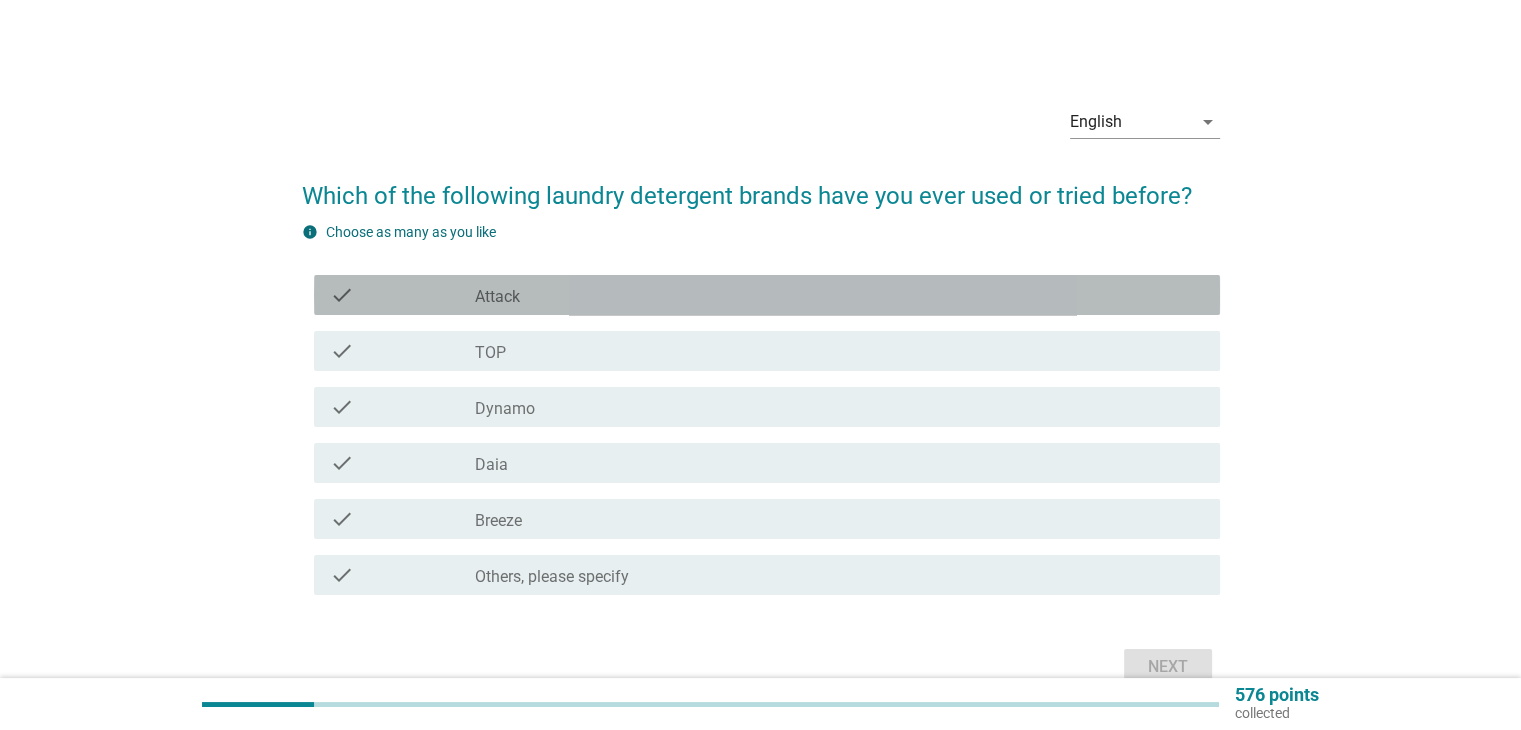 click on "check_box_outline_blank Attack" at bounding box center [839, 295] 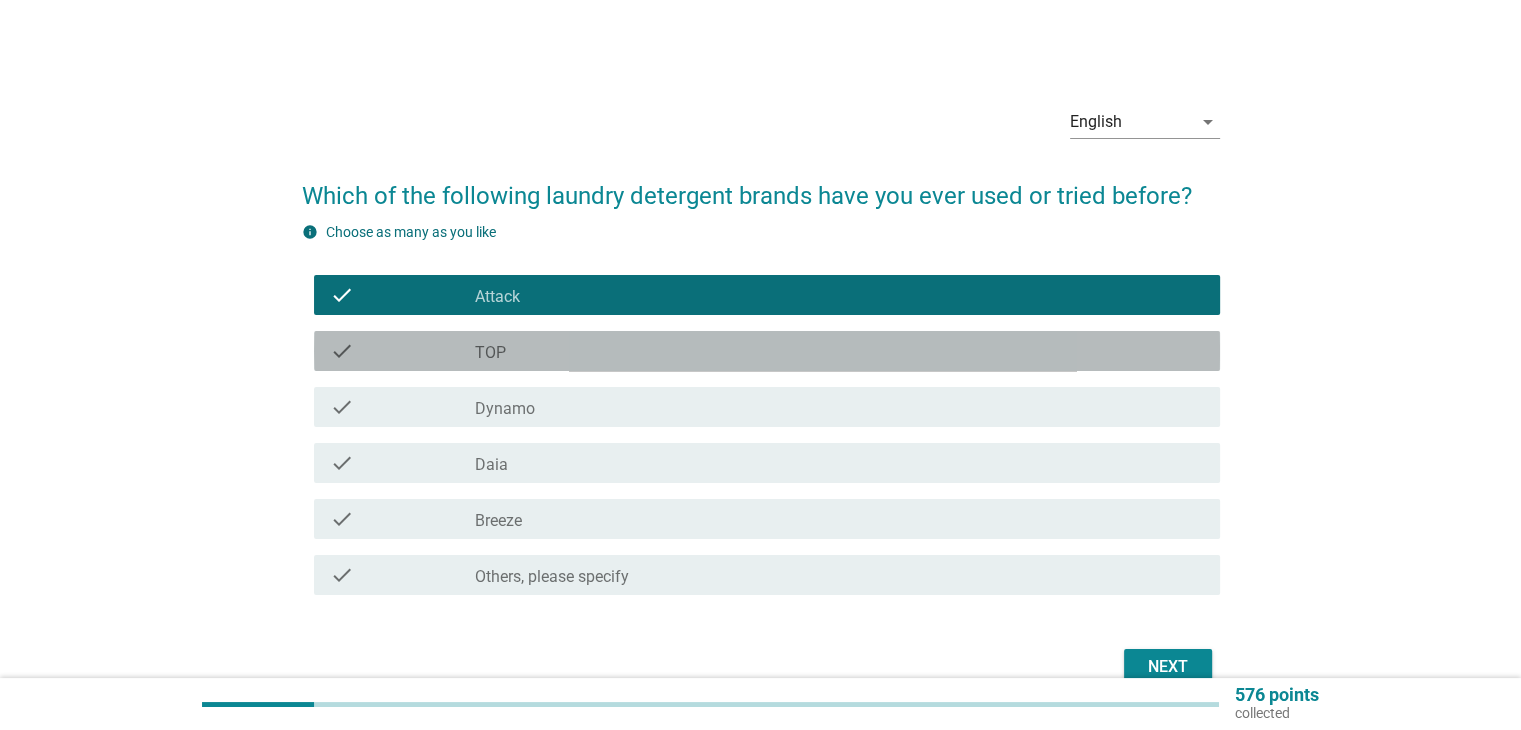 click on "check_box_outline_blank TOP" at bounding box center [839, 351] 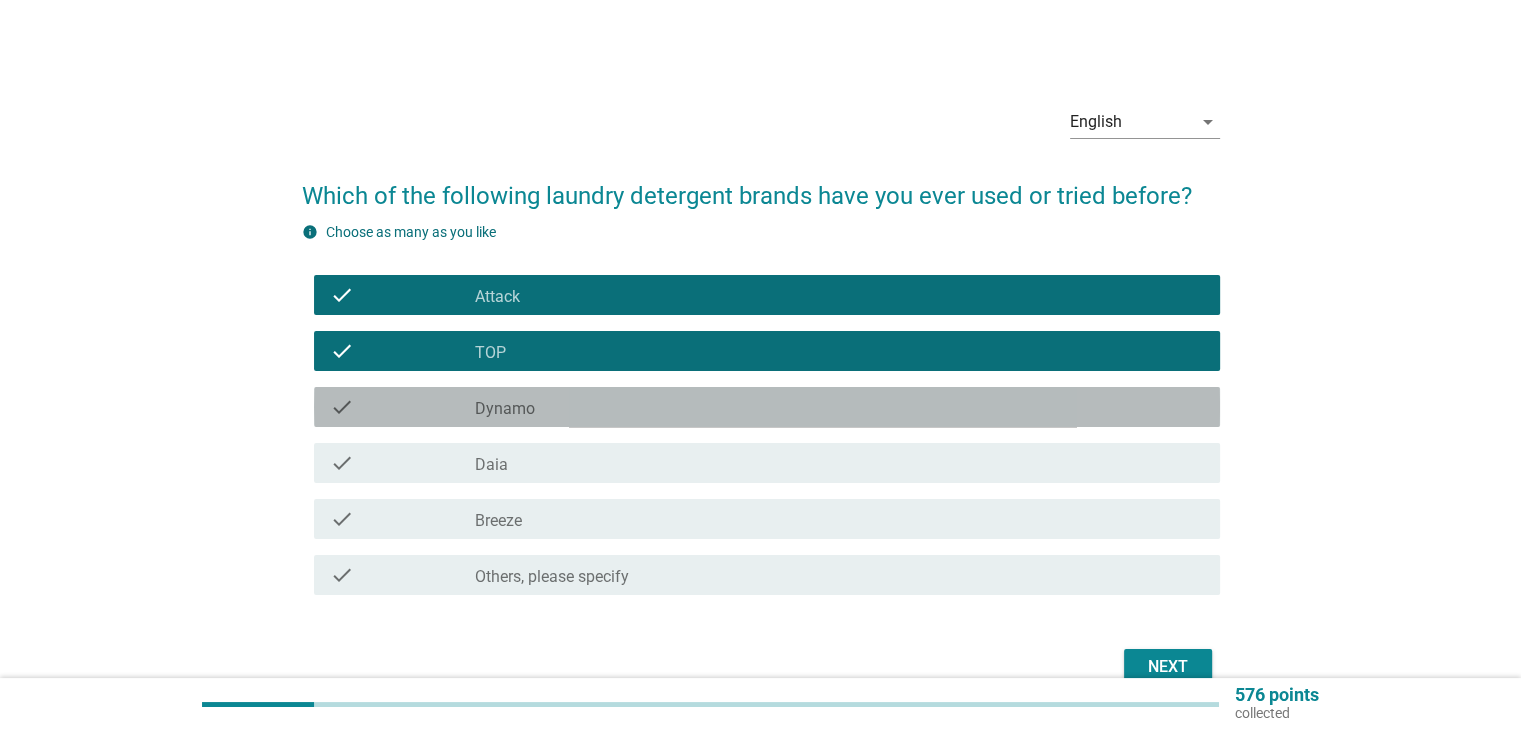 click on "check_box_outline_blank Dynamo" at bounding box center [839, 407] 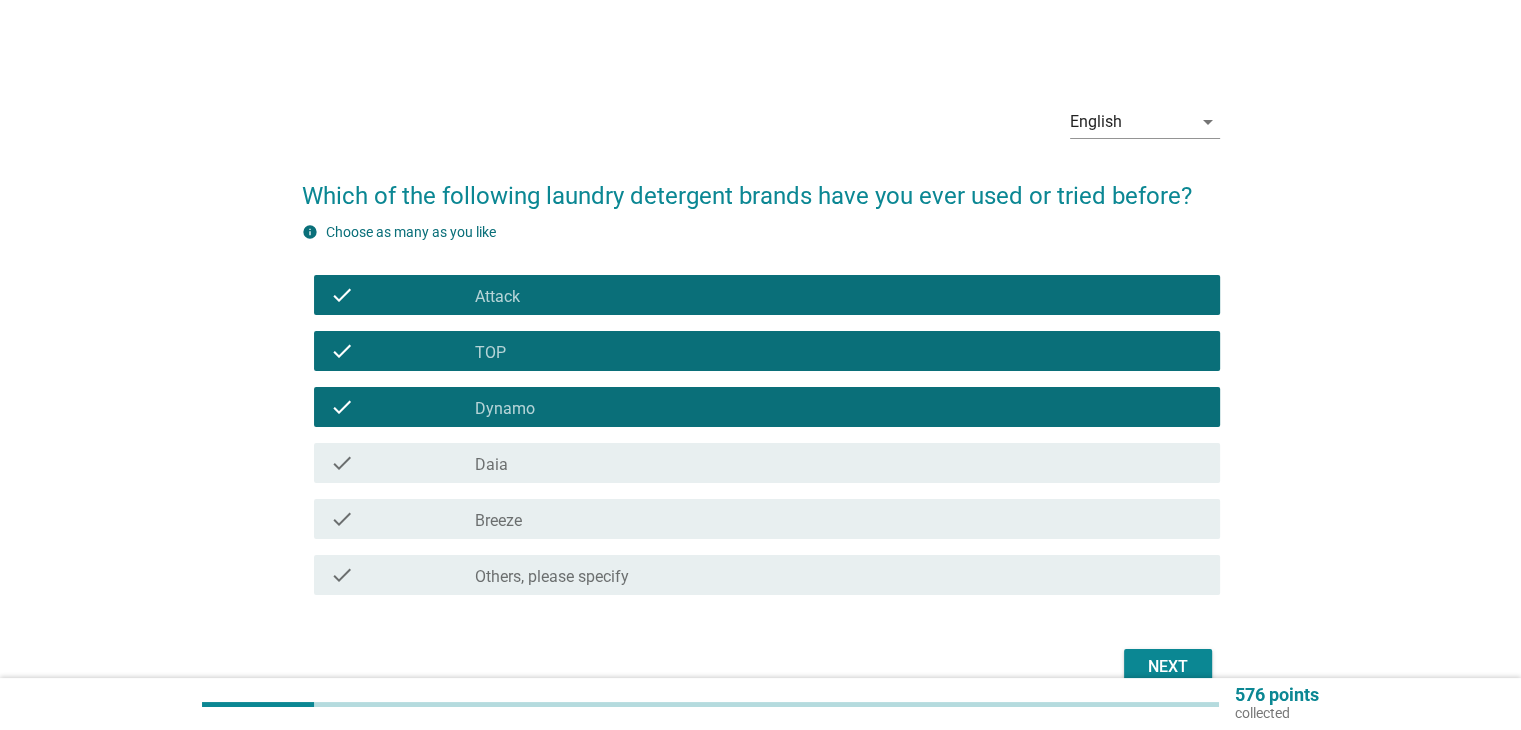 click on "check_box_outline_blank Daia" at bounding box center (839, 463) 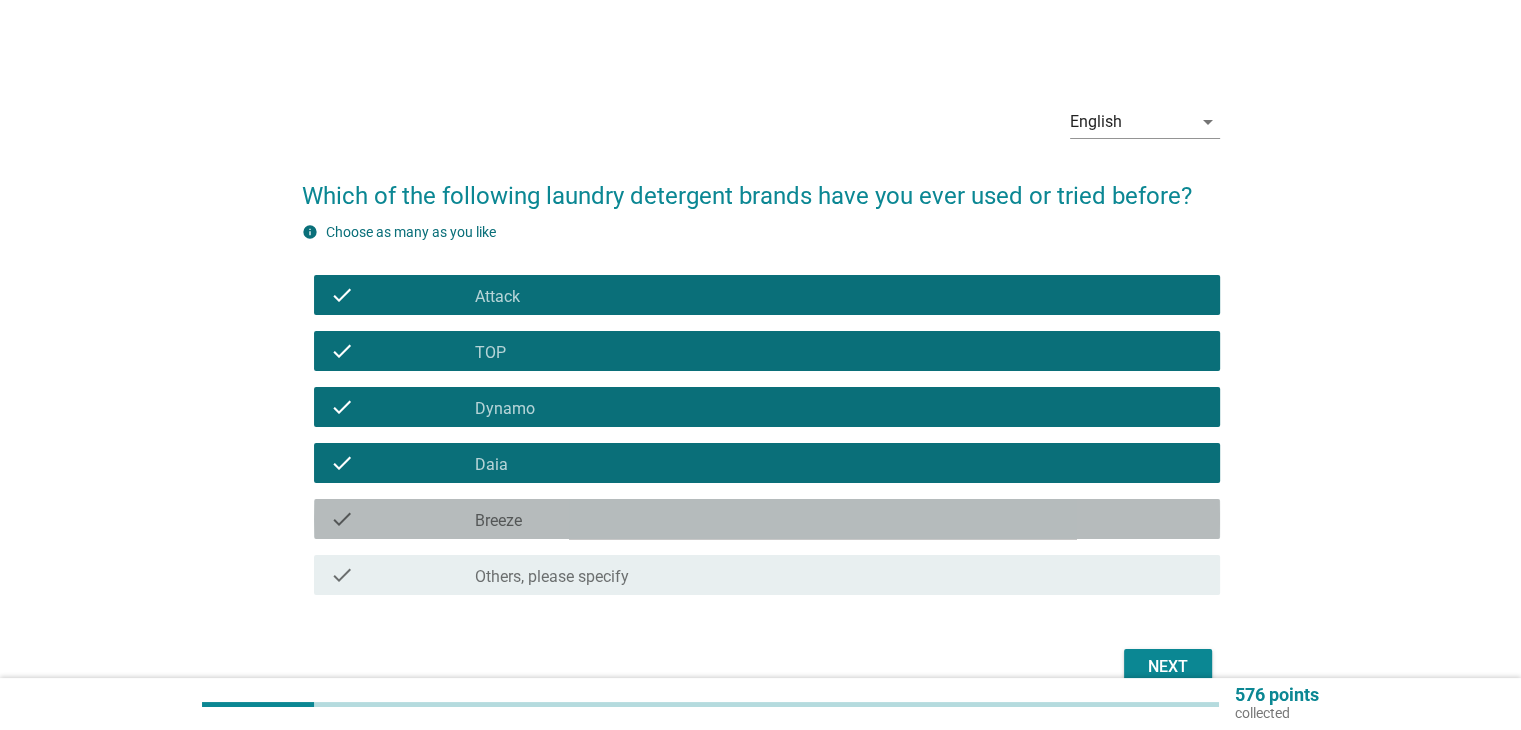 click on "check_box_outline_blank Breeze" at bounding box center [839, 519] 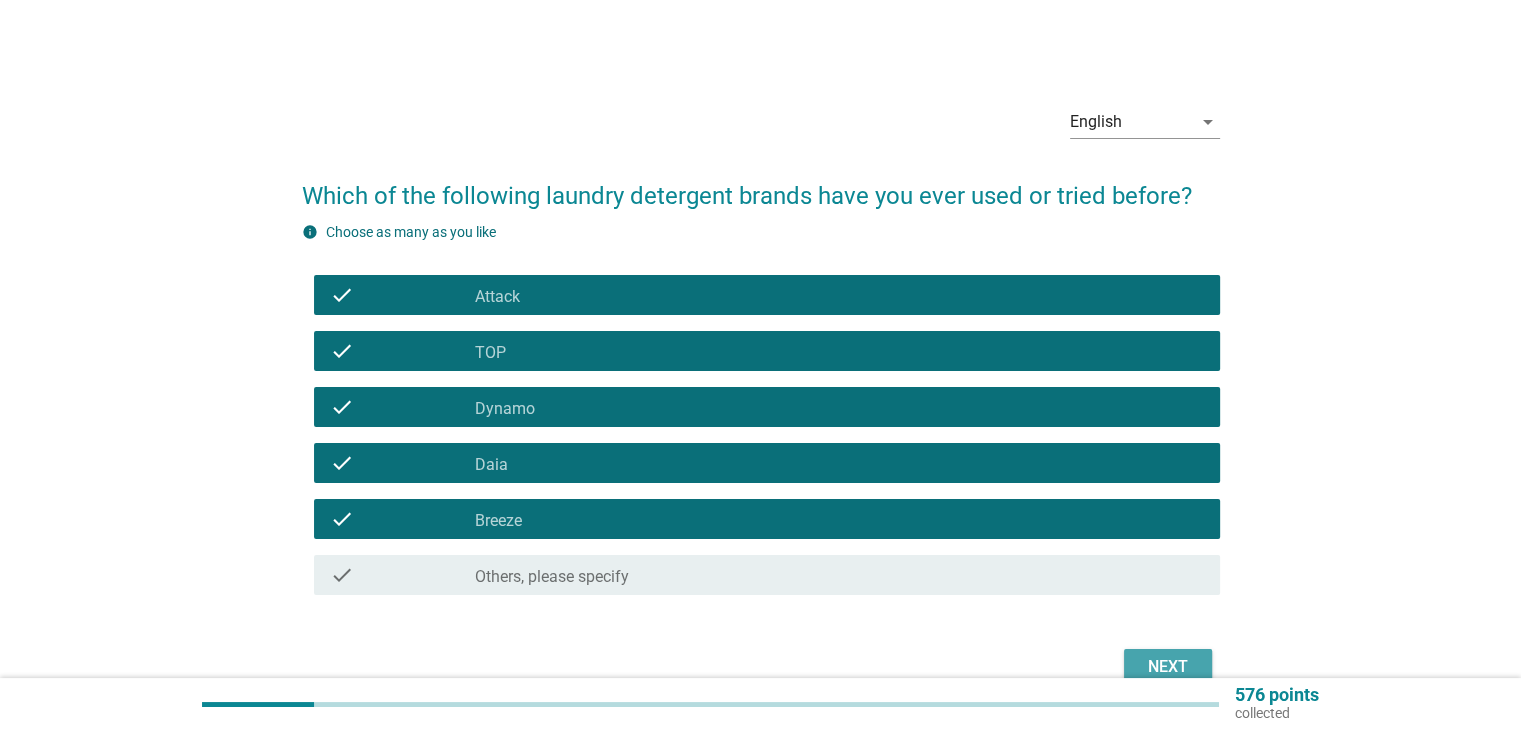 click on "Next" at bounding box center [1168, 667] 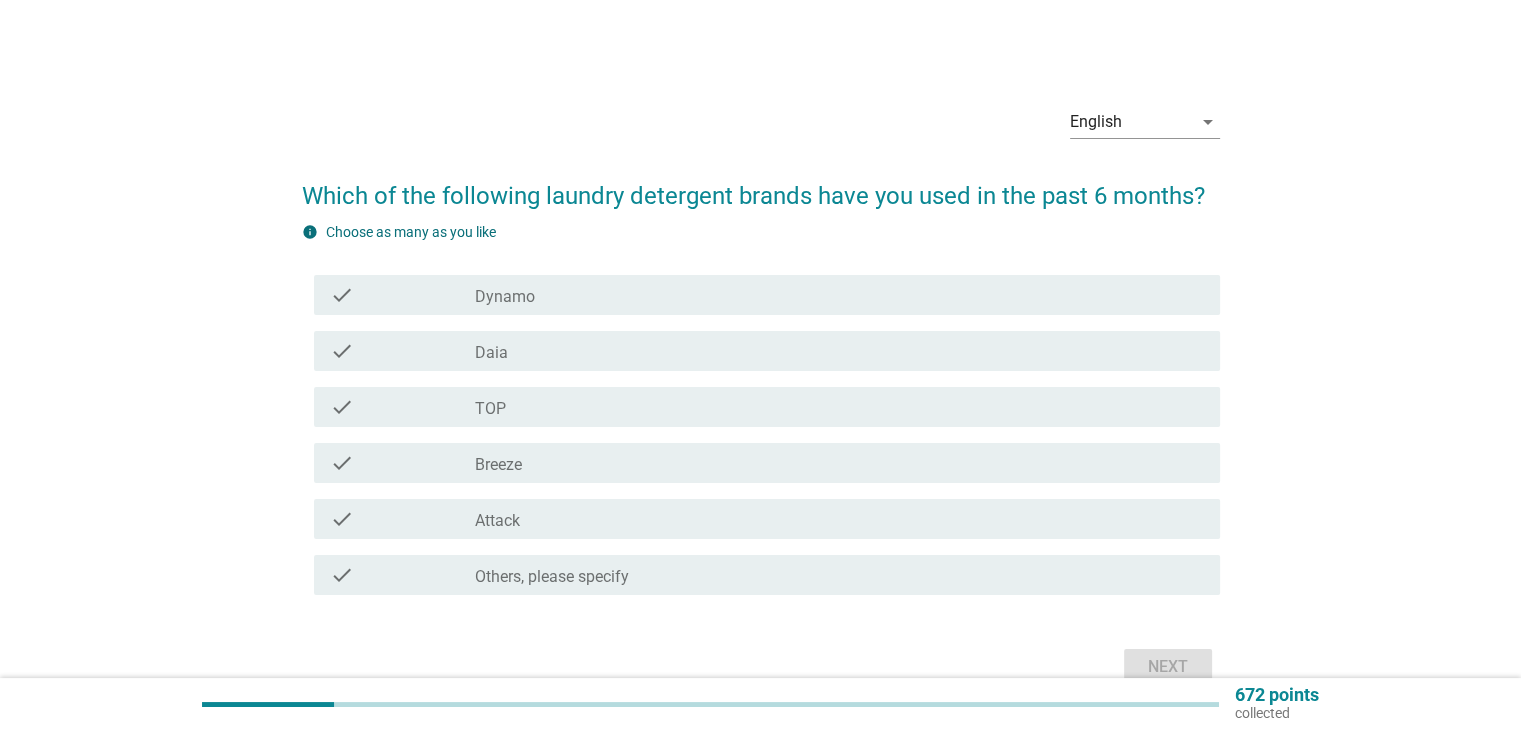 click on "check_box Dynamo" at bounding box center [839, 295] 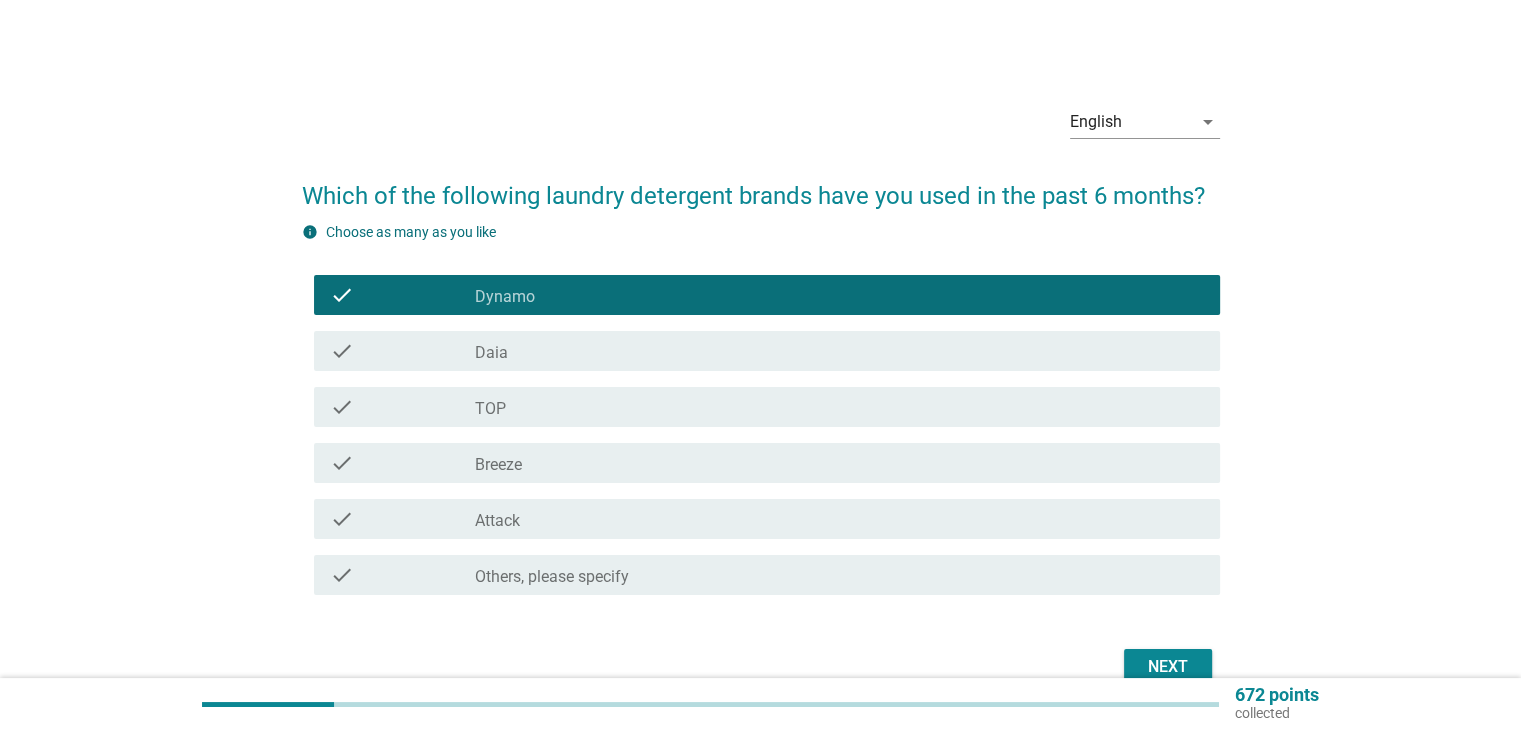 click on "check_box Daia" at bounding box center (839, 351) 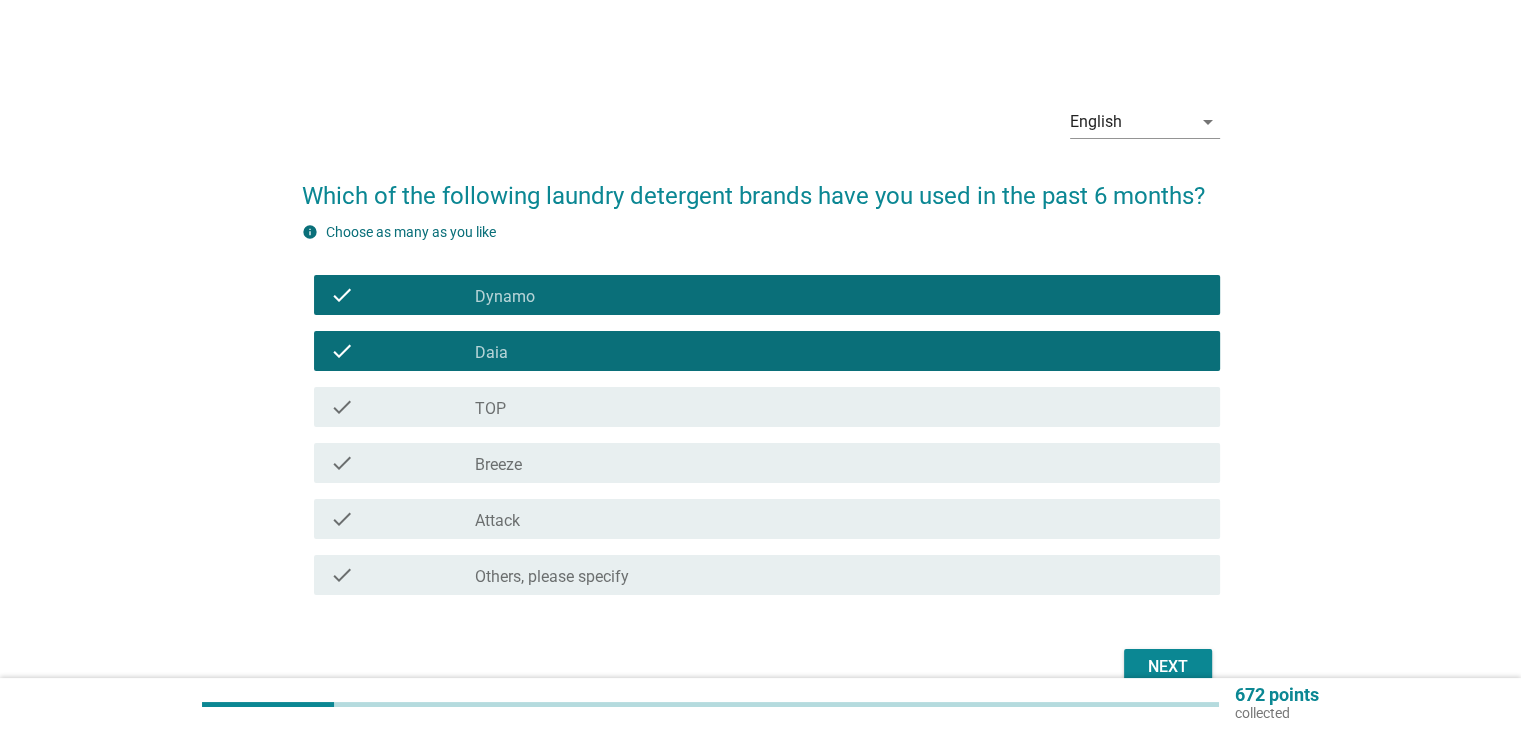 click on "check     check_box TOP" at bounding box center [767, 407] 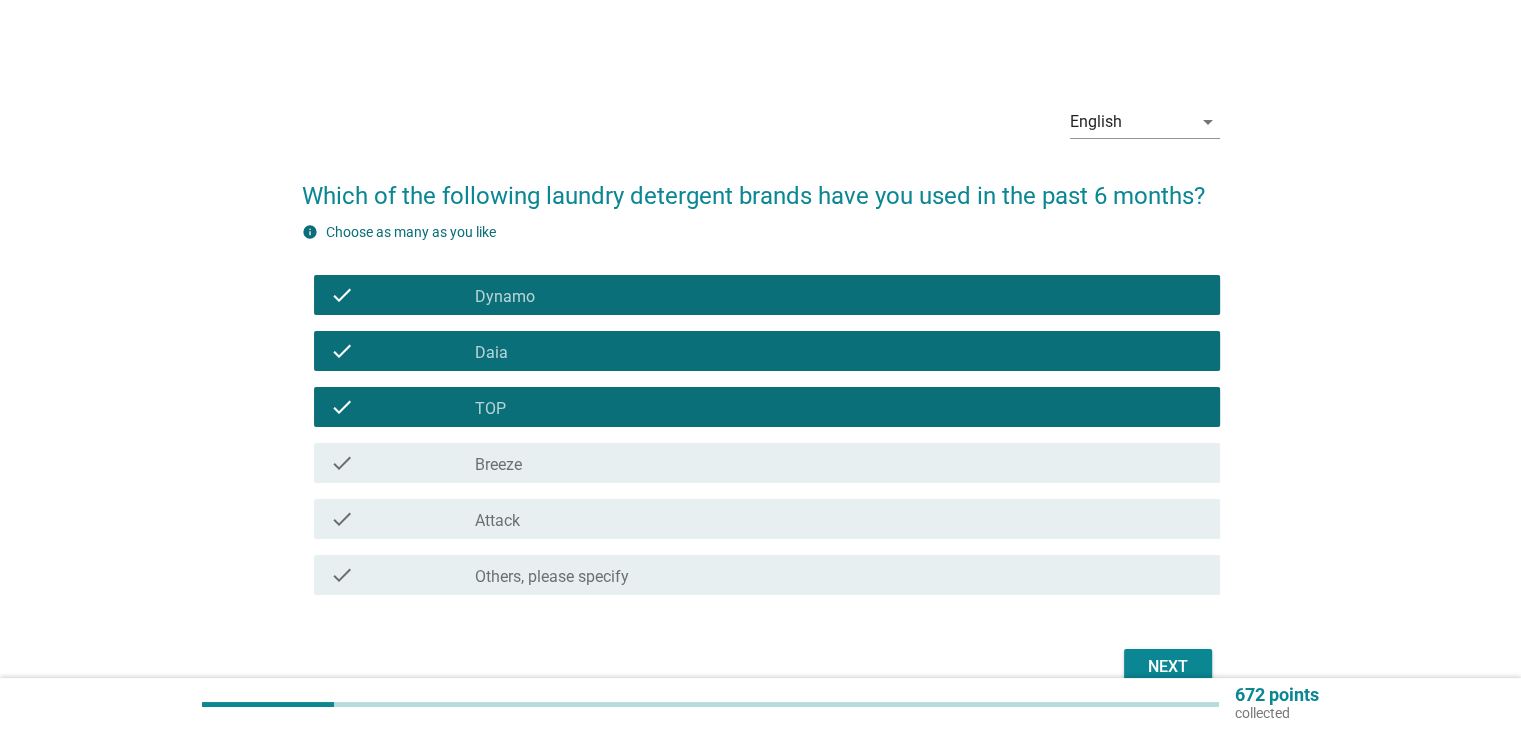 click on "check_box Breeze" at bounding box center [839, 463] 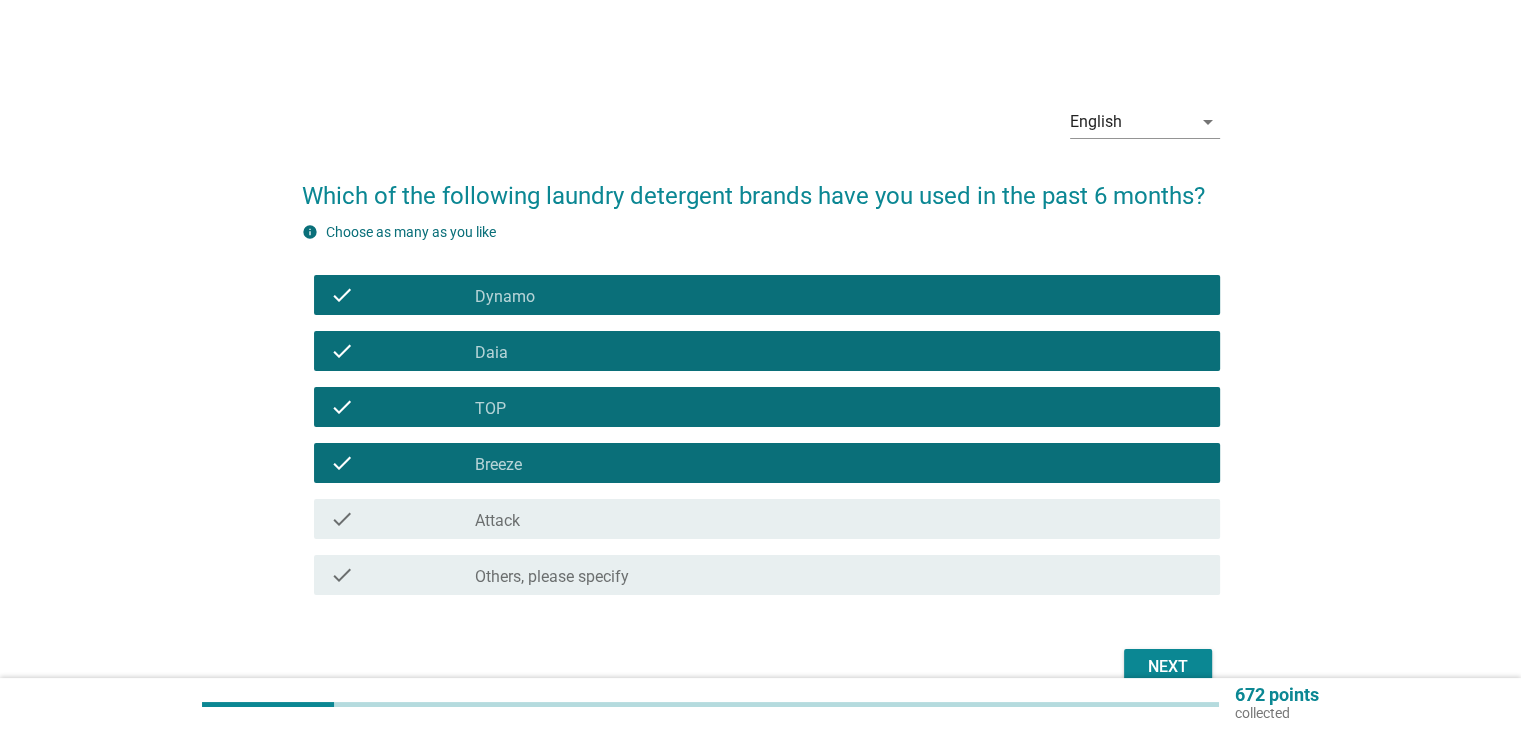 click on "check_box Attack" at bounding box center [839, 519] 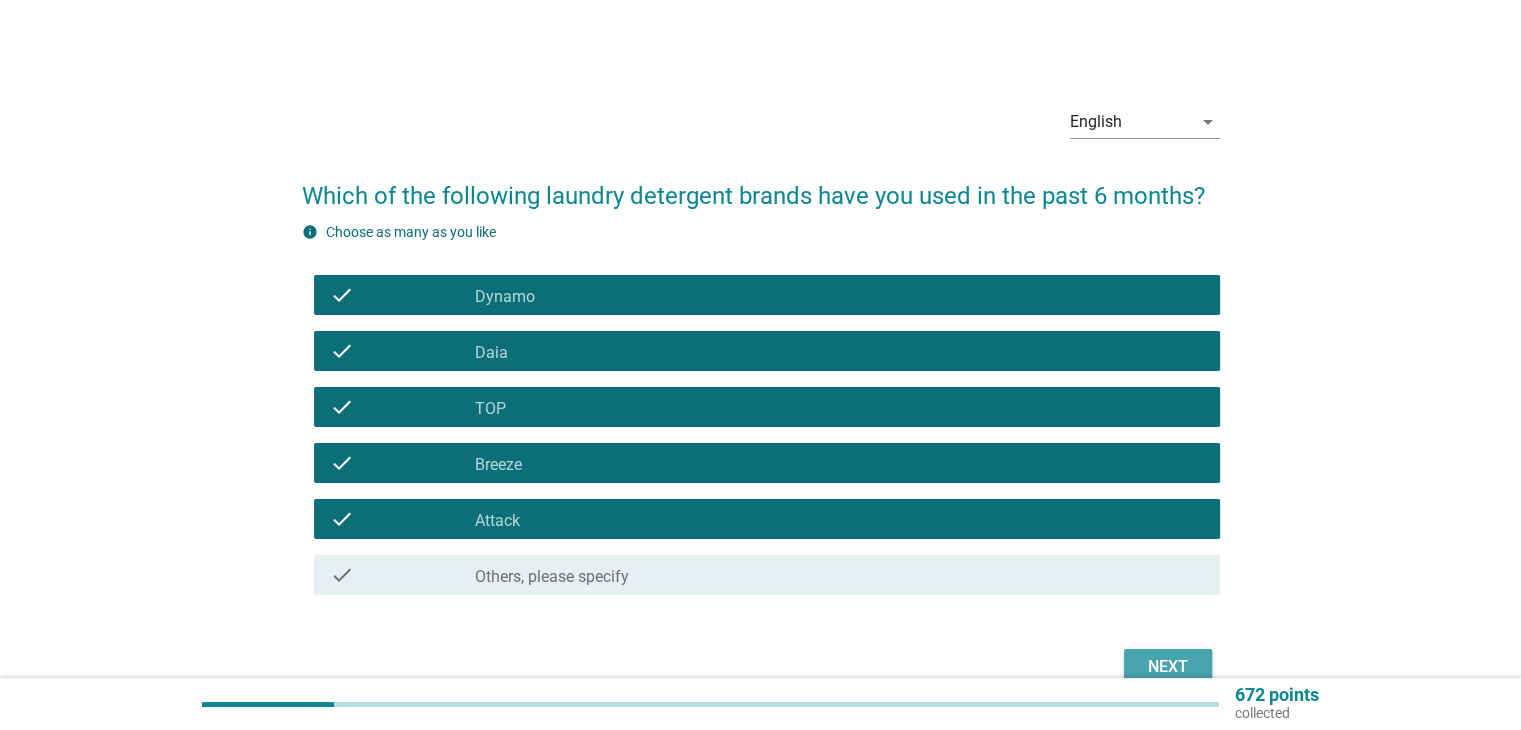 click on "Next" at bounding box center (1168, 667) 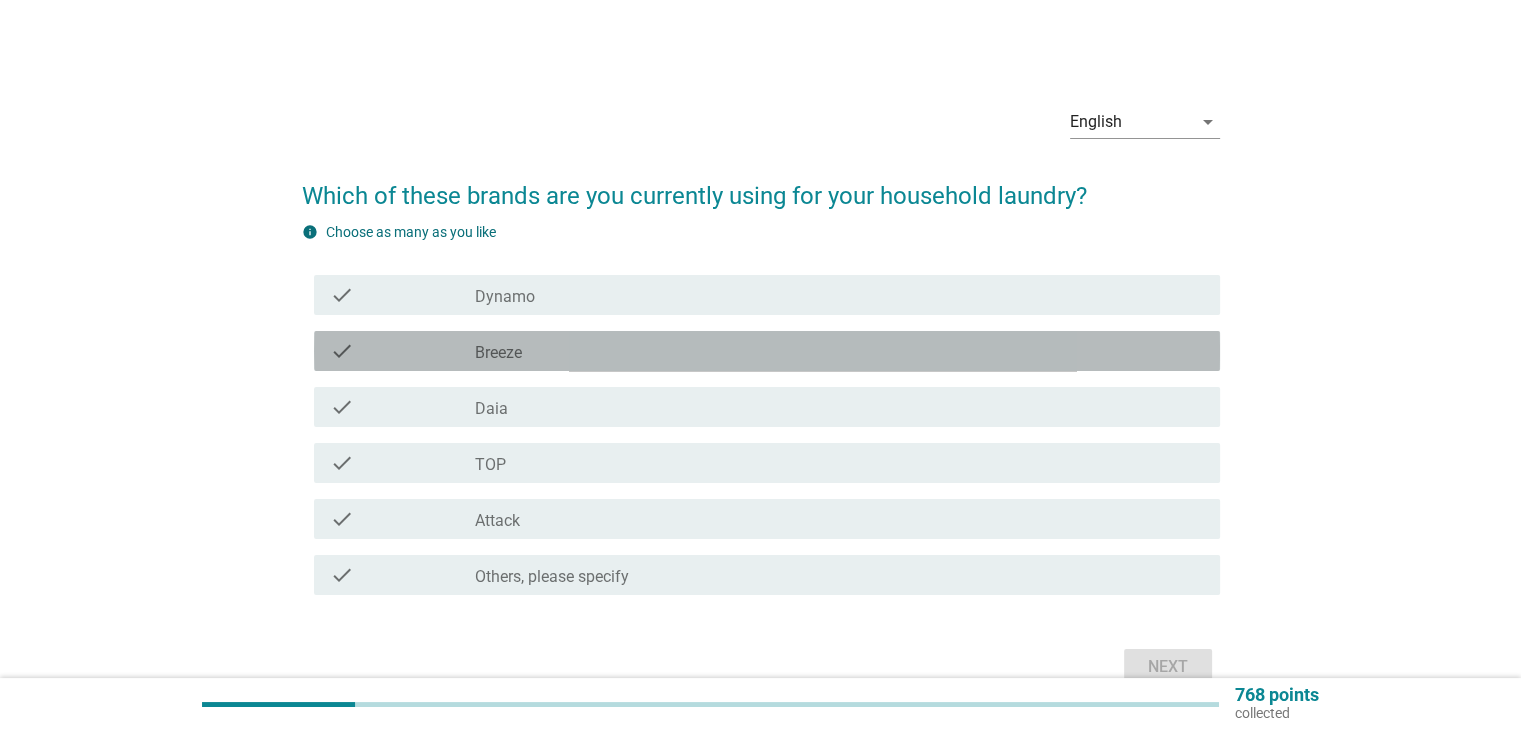 click on "check_box Breeze" at bounding box center [839, 351] 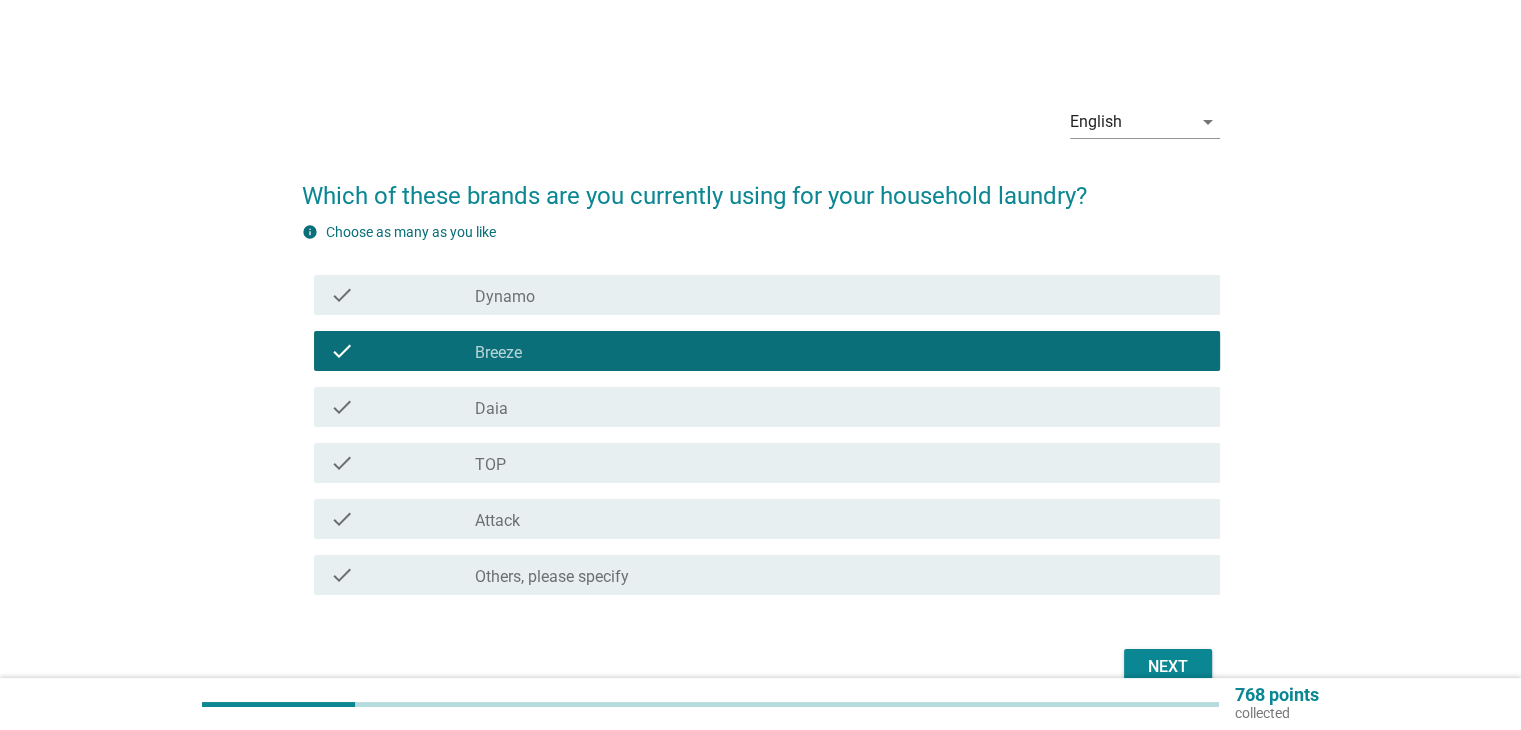 click on "Next" at bounding box center [1168, 667] 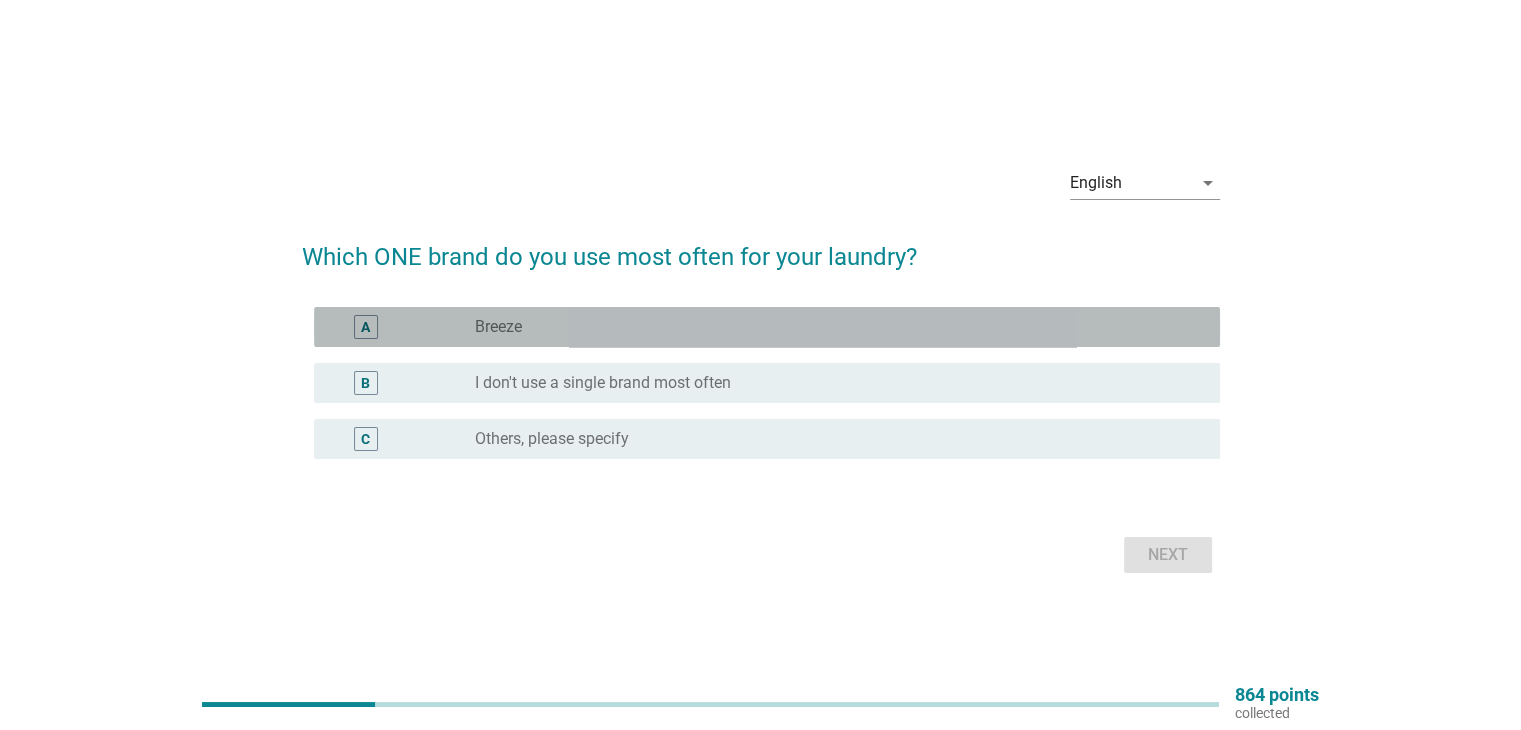 click on "radio_button_unchecked Breeze" at bounding box center [831, 327] 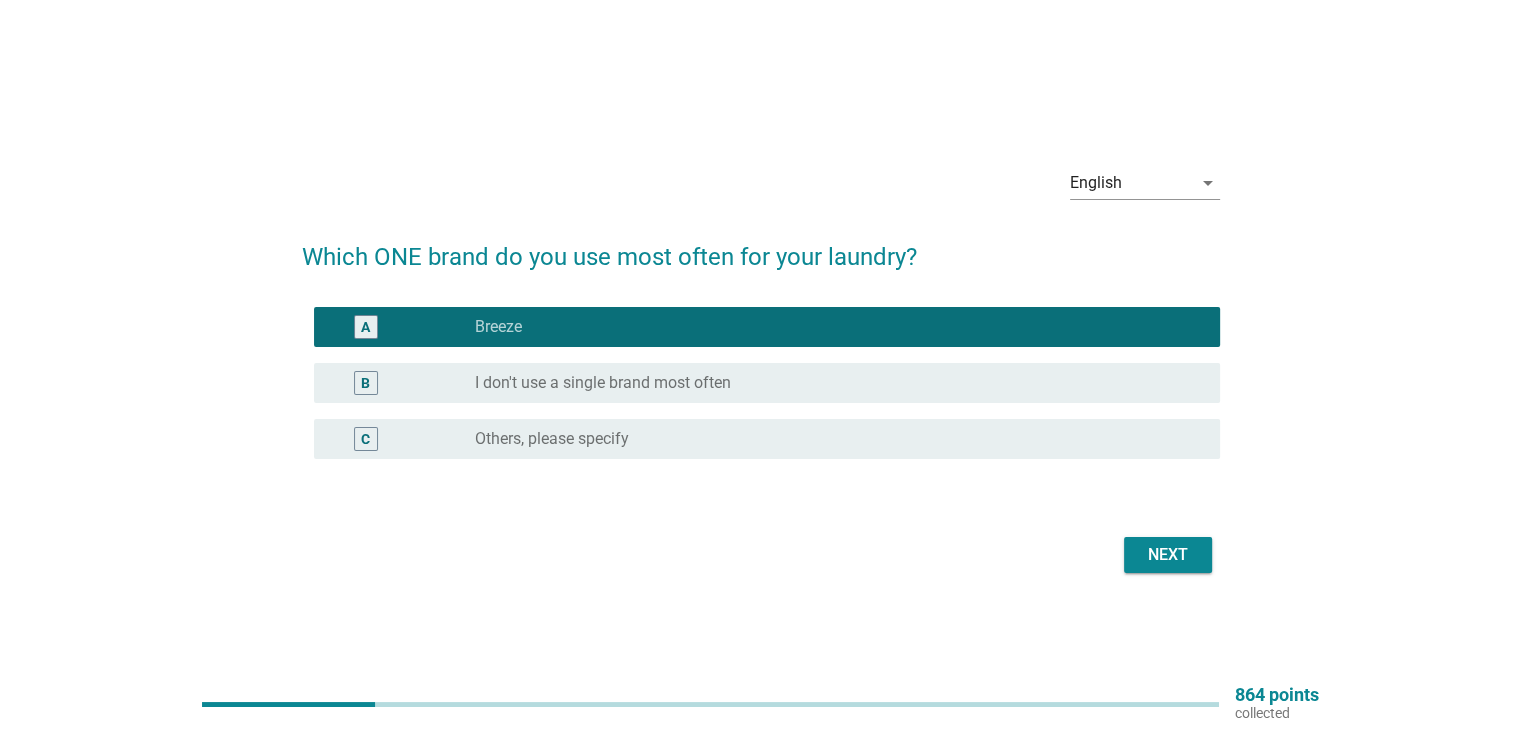 click on "Next" at bounding box center [1168, 555] 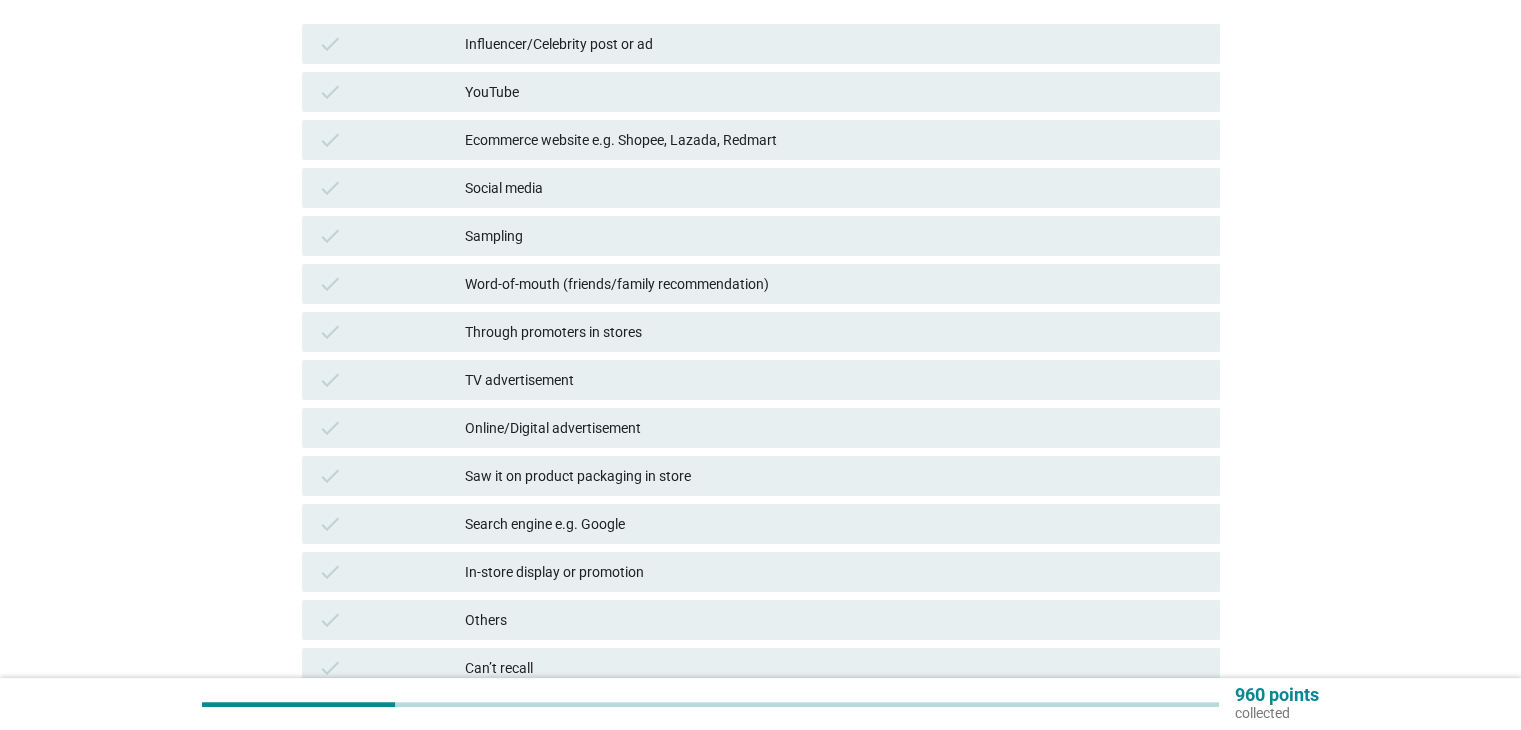 scroll, scrollTop: 300, scrollLeft: 0, axis: vertical 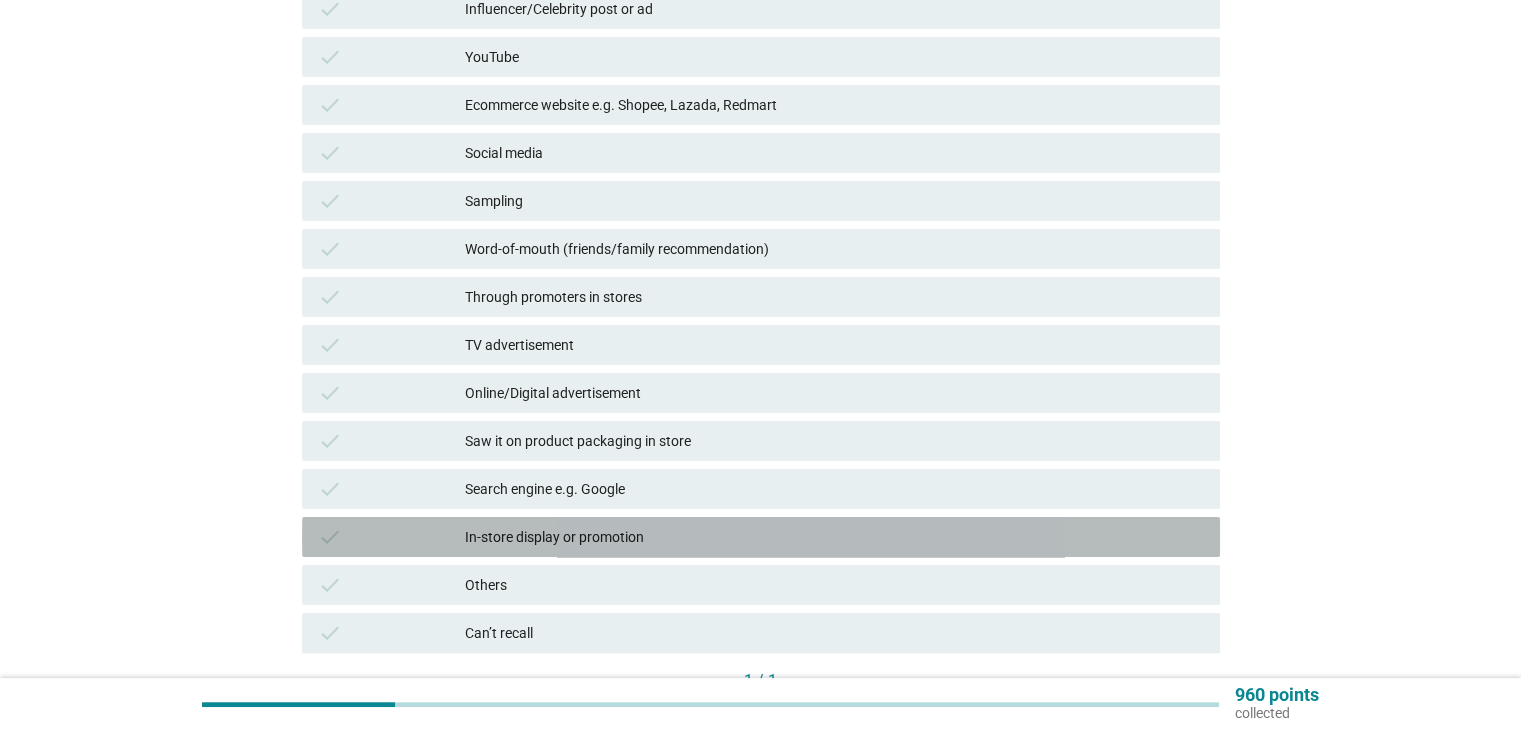 click on "In-store display or promotion" at bounding box center [834, 537] 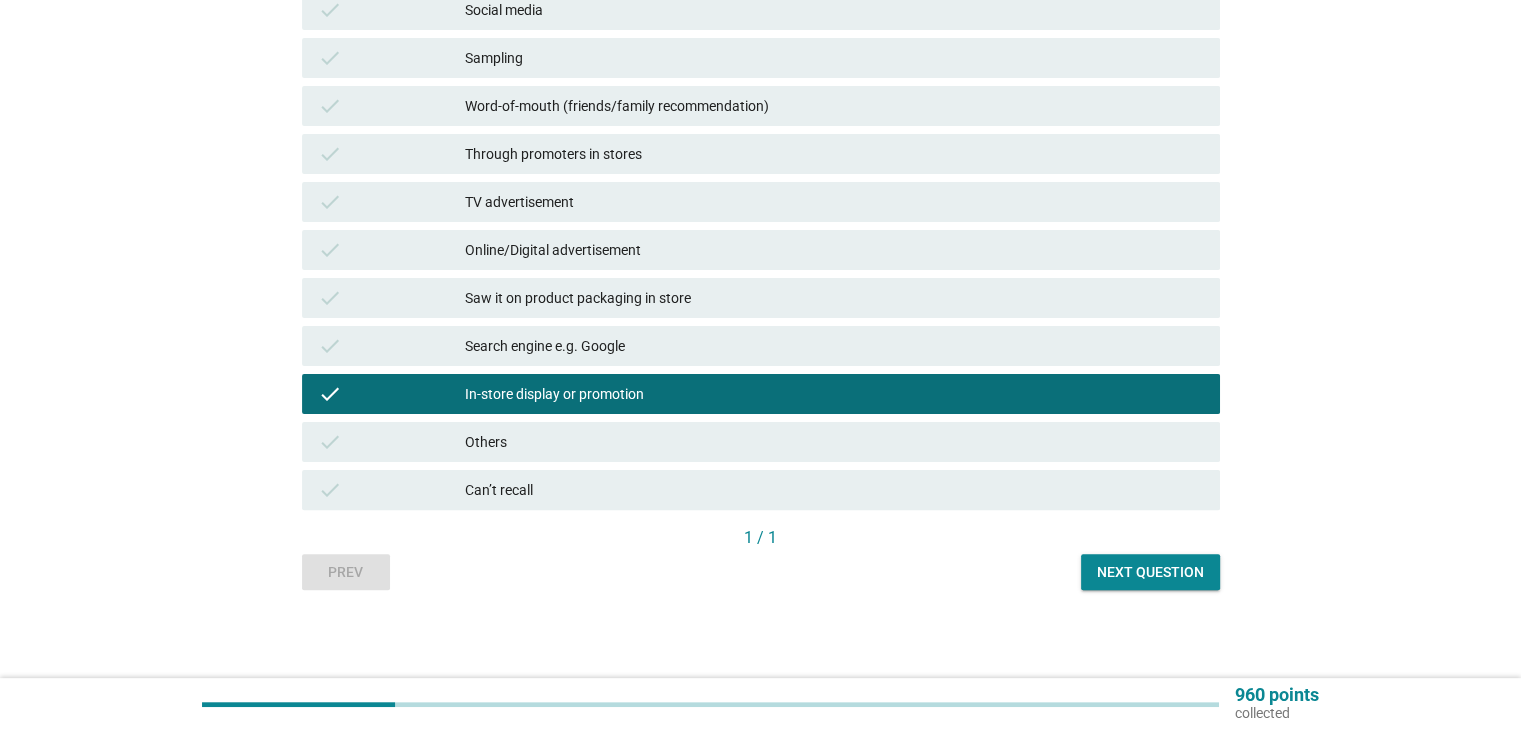 scroll, scrollTop: 445, scrollLeft: 0, axis: vertical 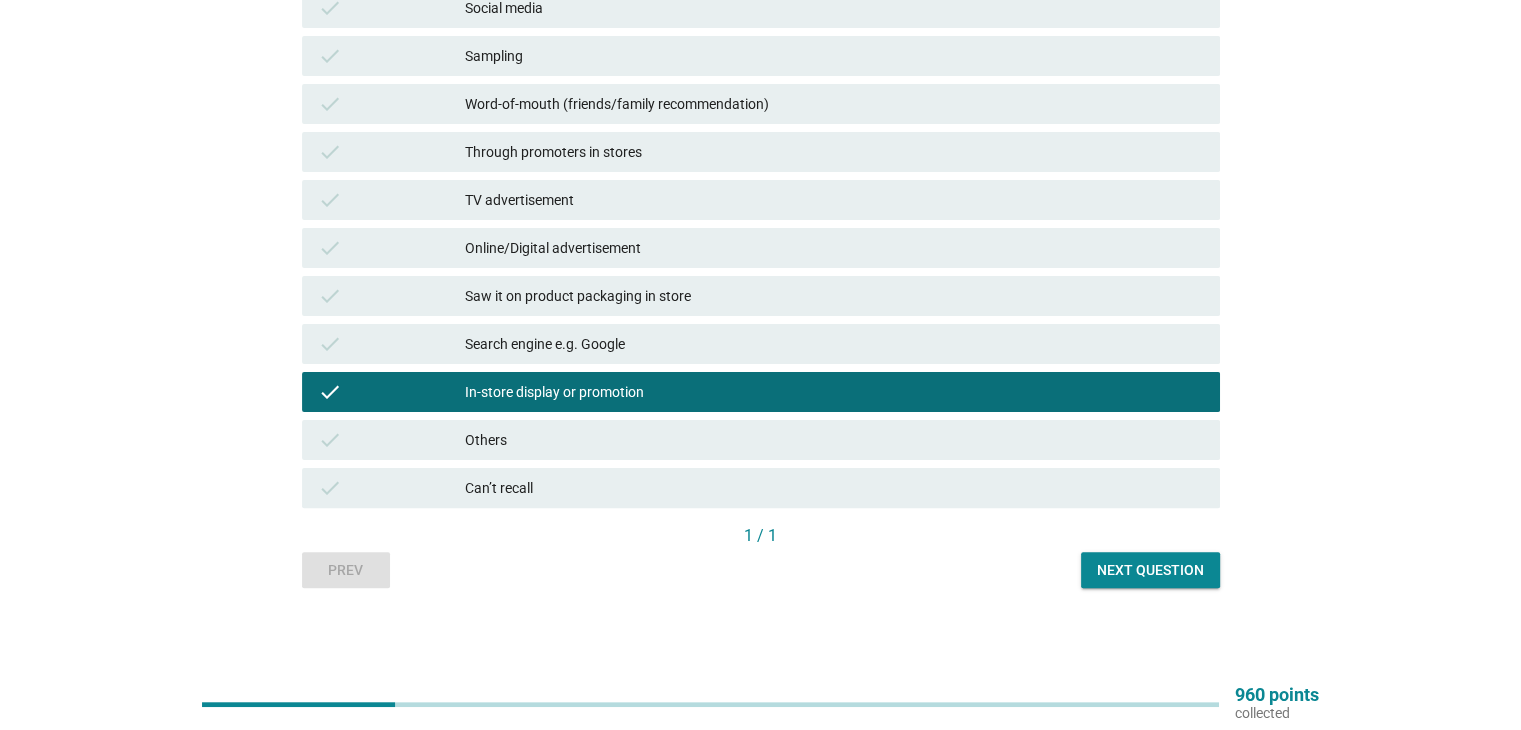 click on "Next question" at bounding box center (1150, 570) 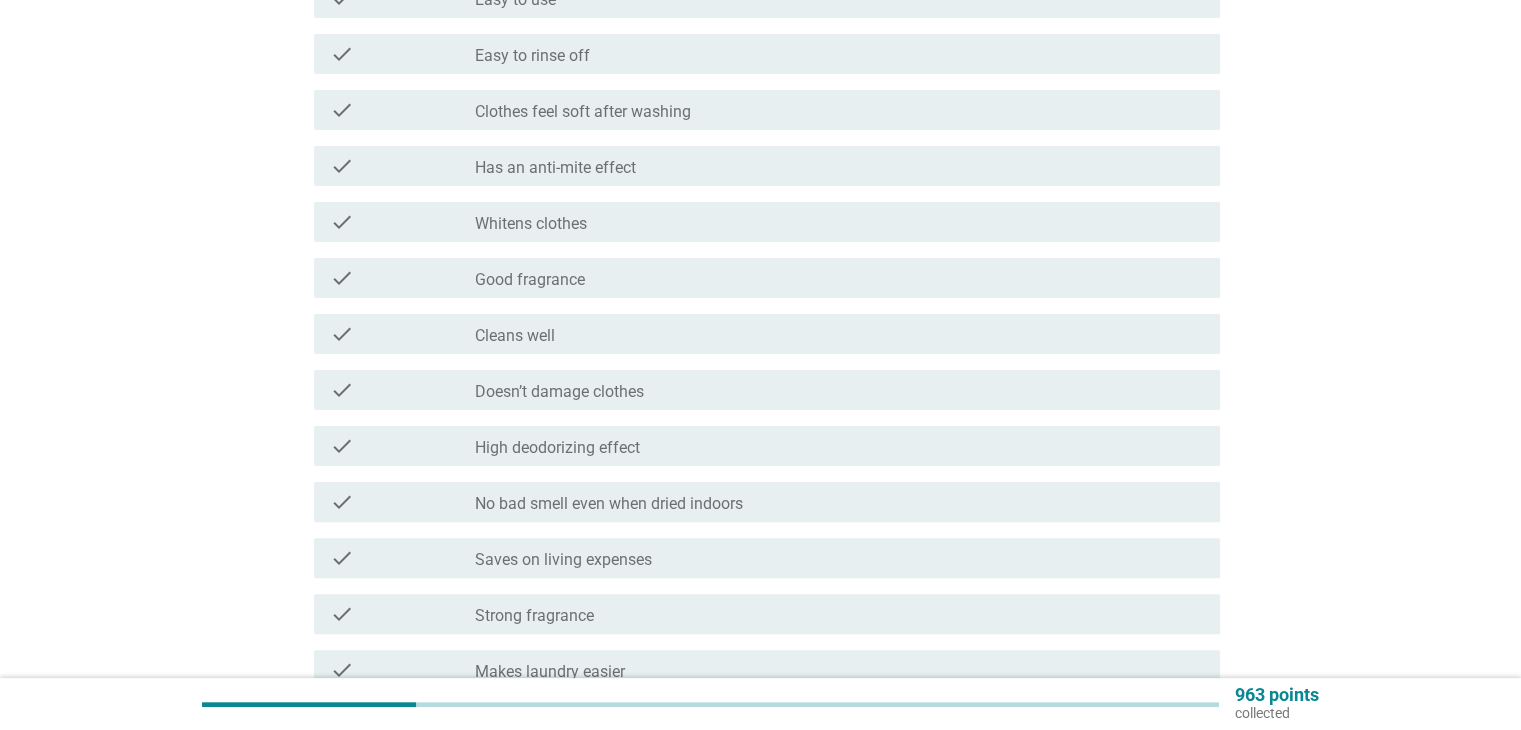 scroll, scrollTop: 0, scrollLeft: 0, axis: both 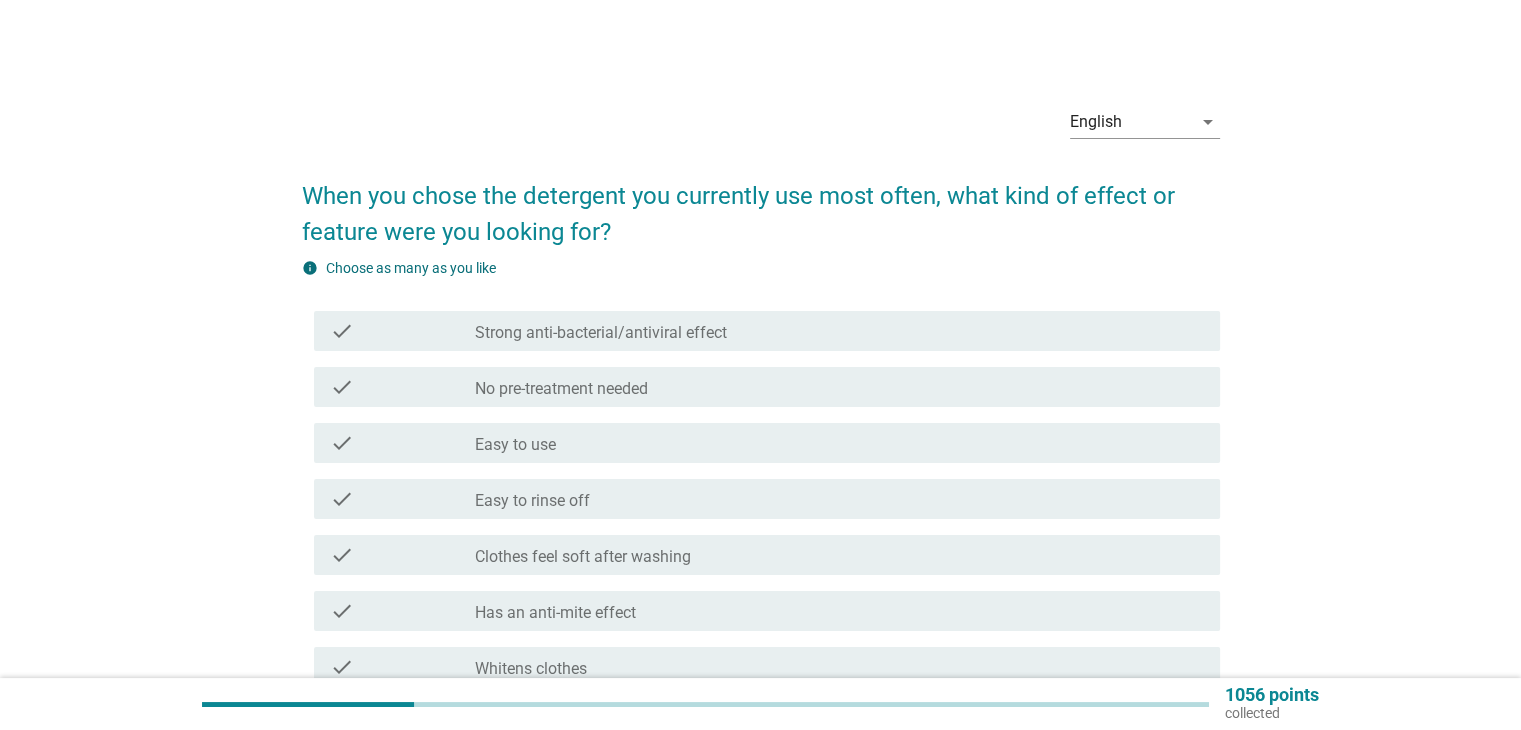 click on "check_box_outline_blank Strong anti-bacterial/antiviral effect" at bounding box center [839, 331] 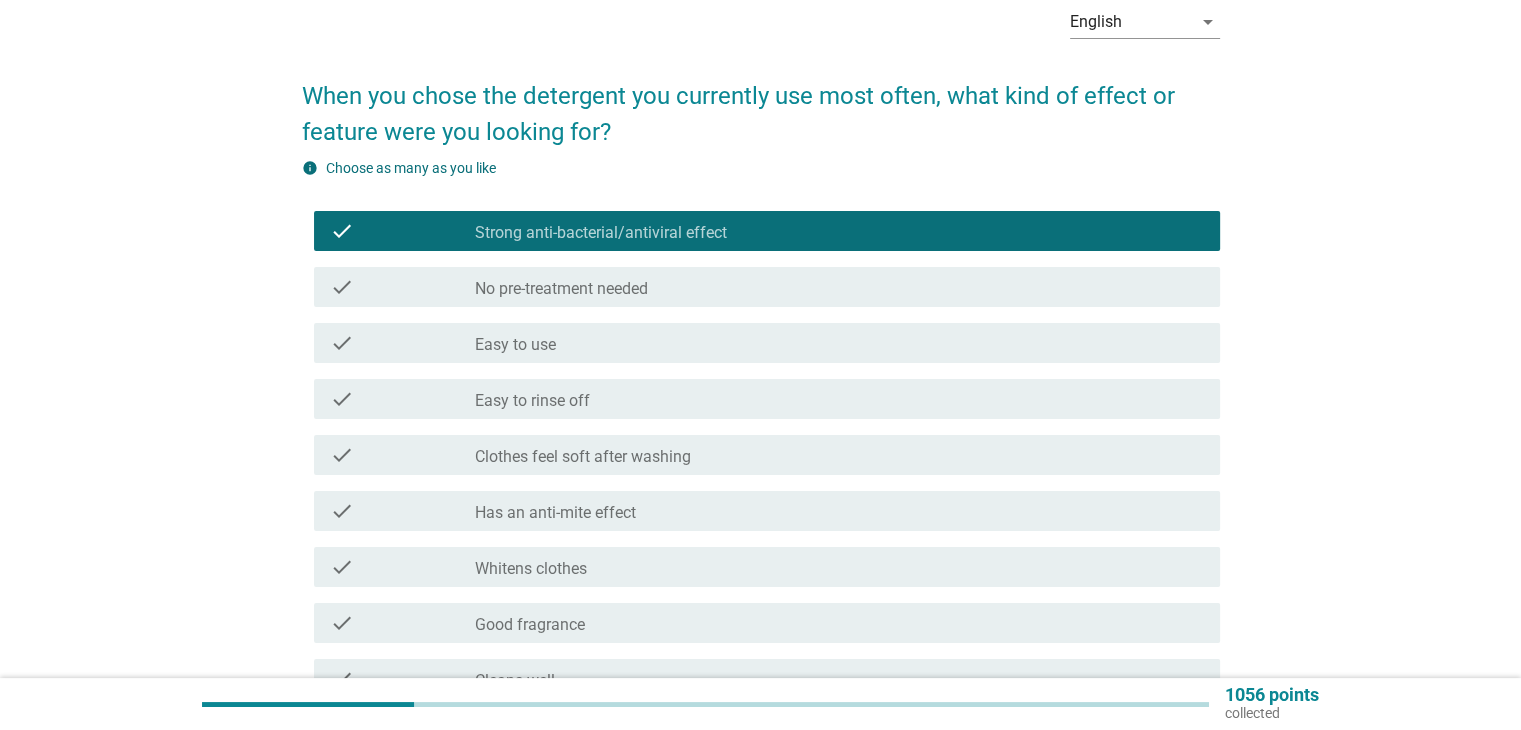 scroll, scrollTop: 200, scrollLeft: 0, axis: vertical 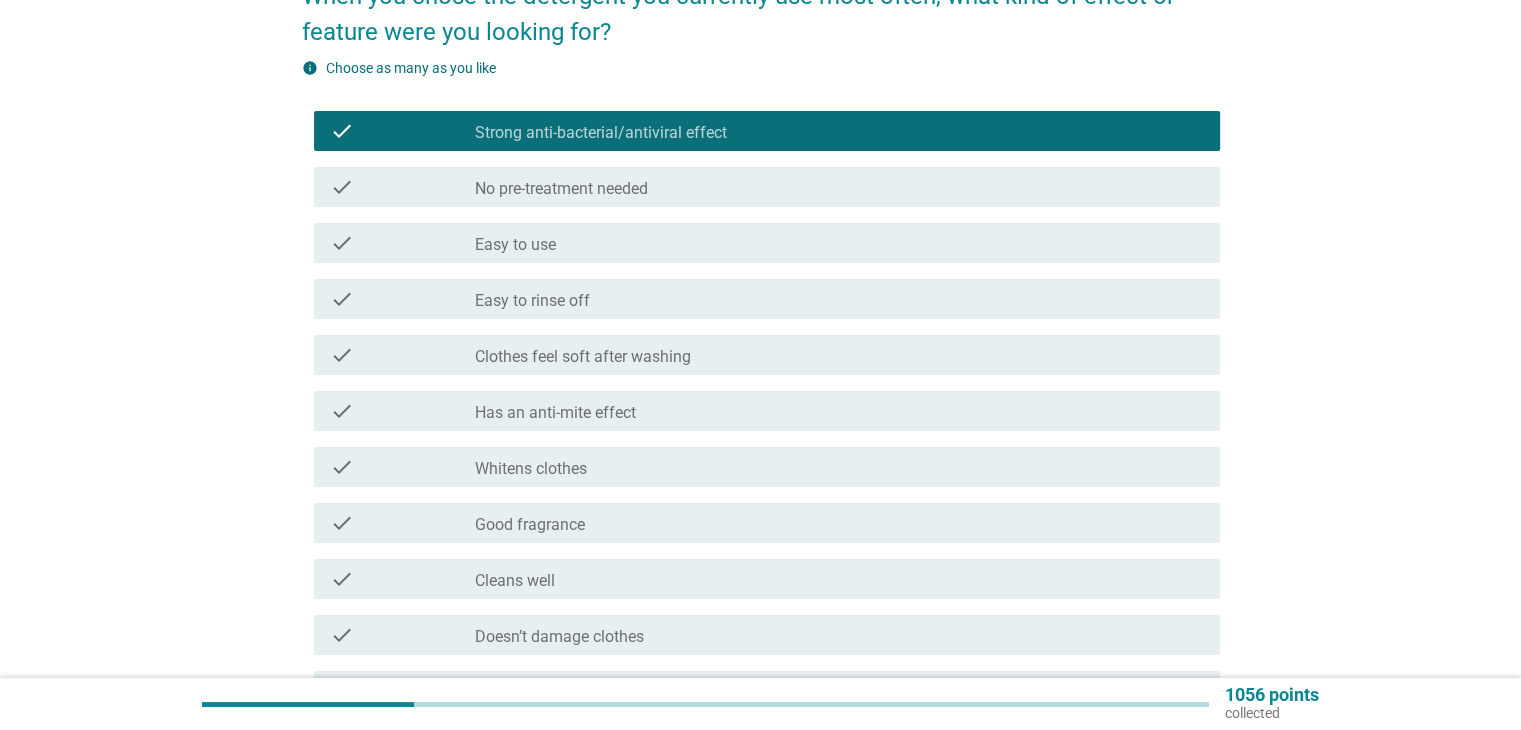 click on "check_box_outline_blank Good fragrance" at bounding box center [839, 523] 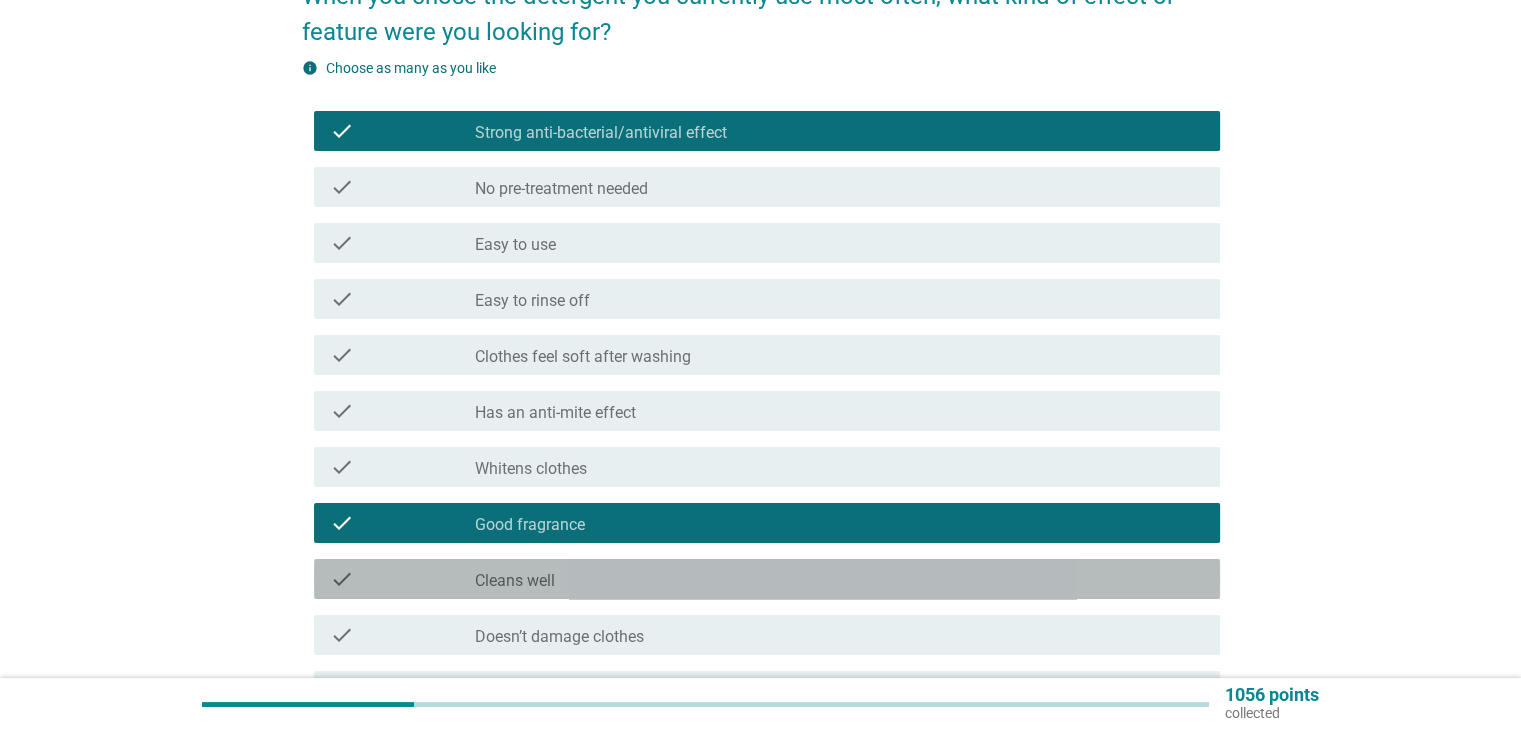 click on "check_box_outline_blank Cleans well" at bounding box center (839, 579) 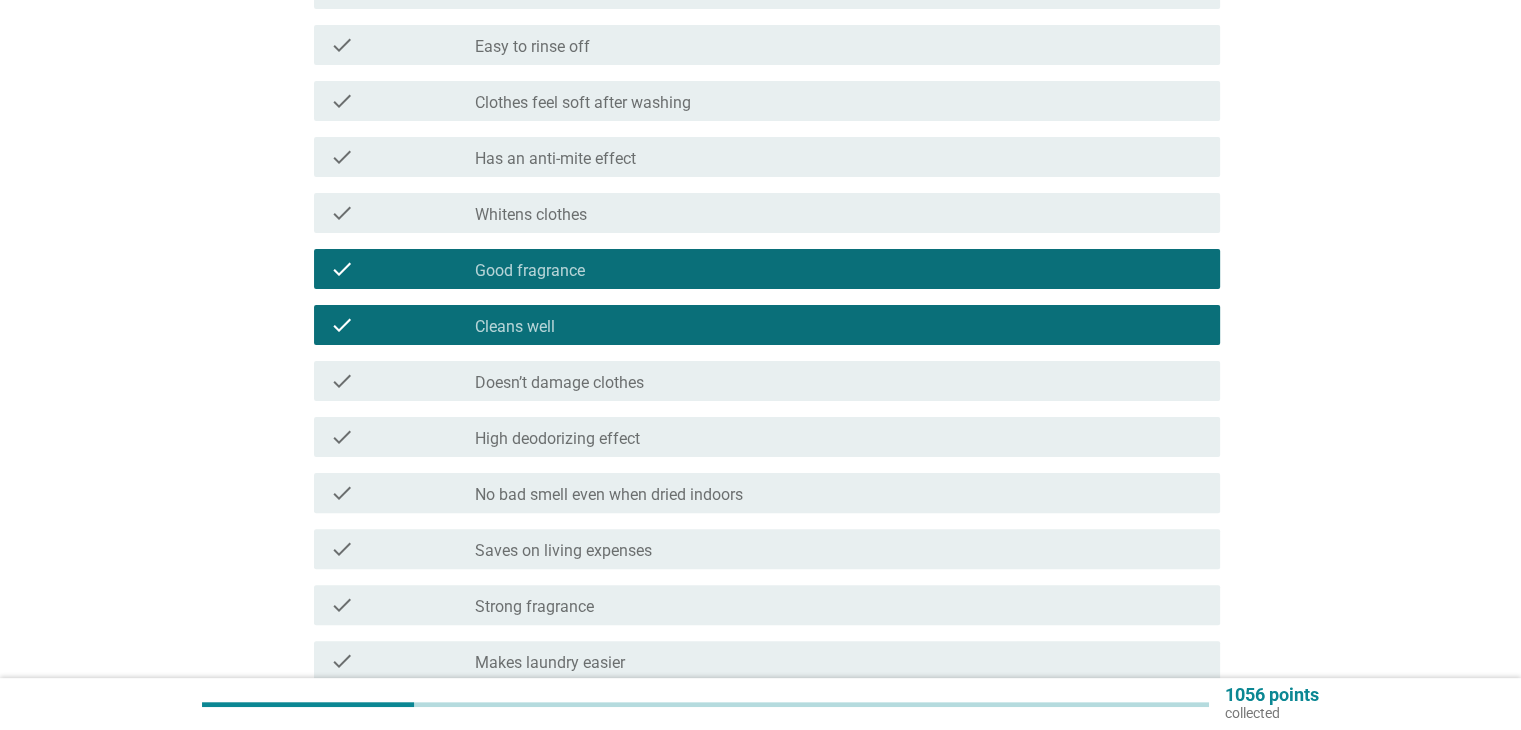 scroll, scrollTop: 500, scrollLeft: 0, axis: vertical 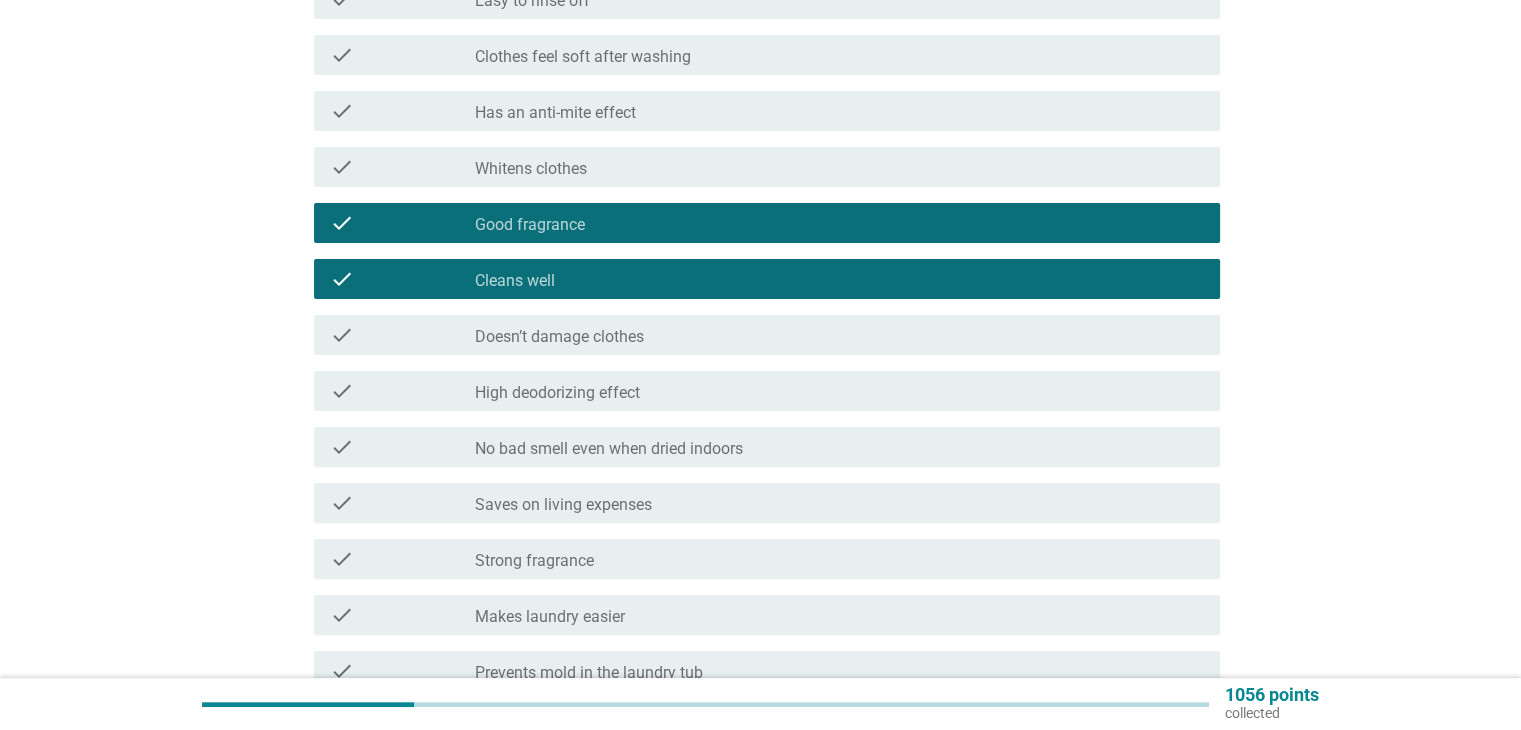 click on "check_box_outline_blank Saves on living expenses" at bounding box center [839, 503] 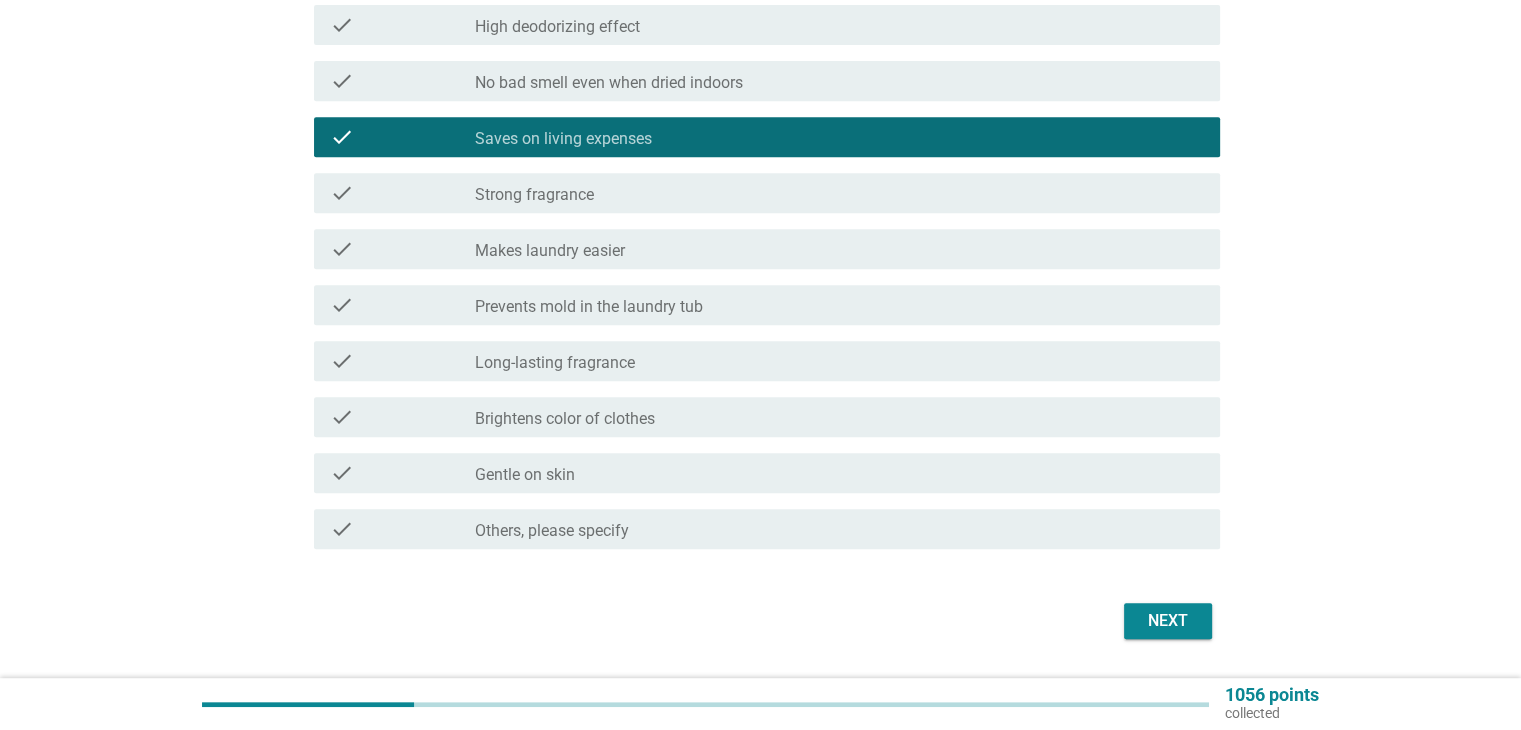 scroll, scrollTop: 900, scrollLeft: 0, axis: vertical 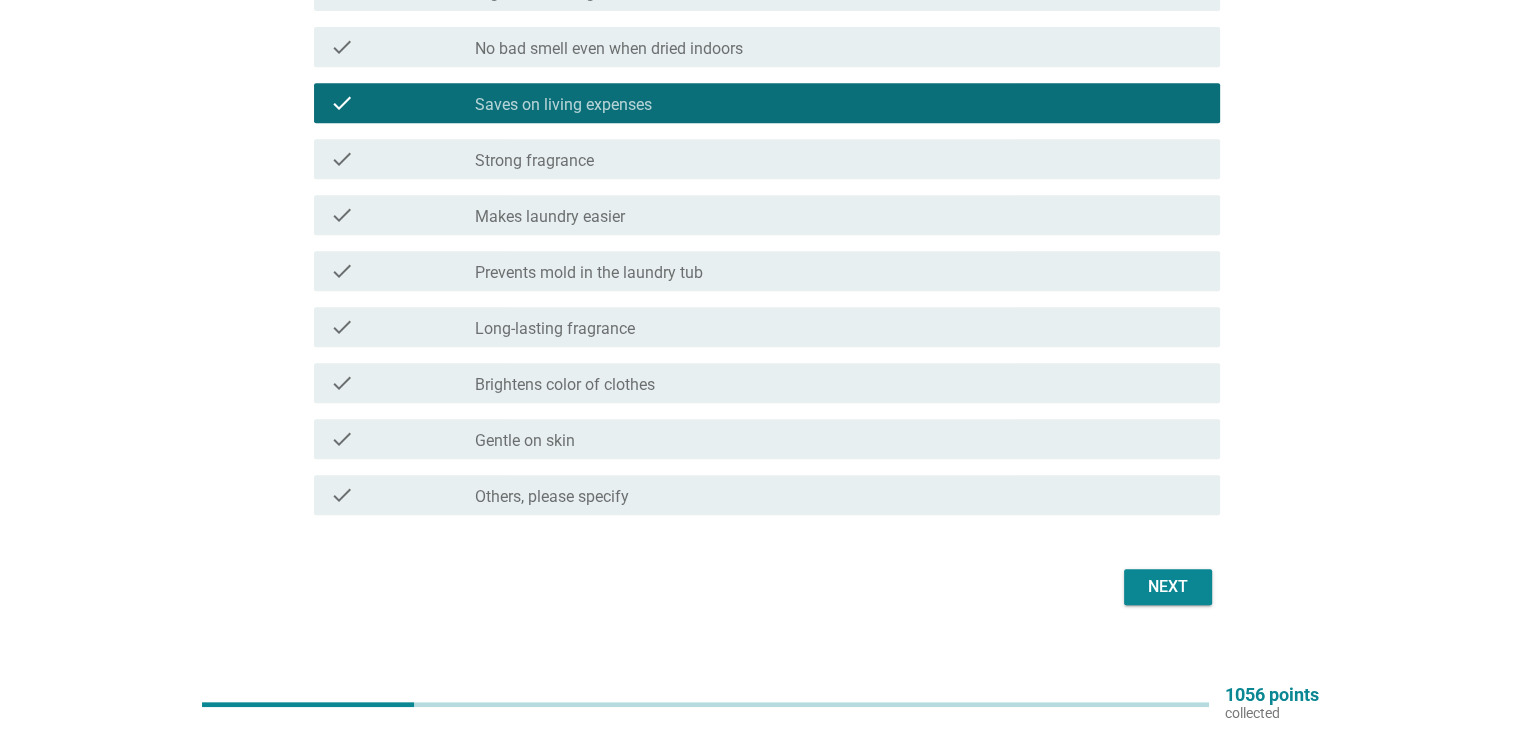click on "Next" at bounding box center (1168, 587) 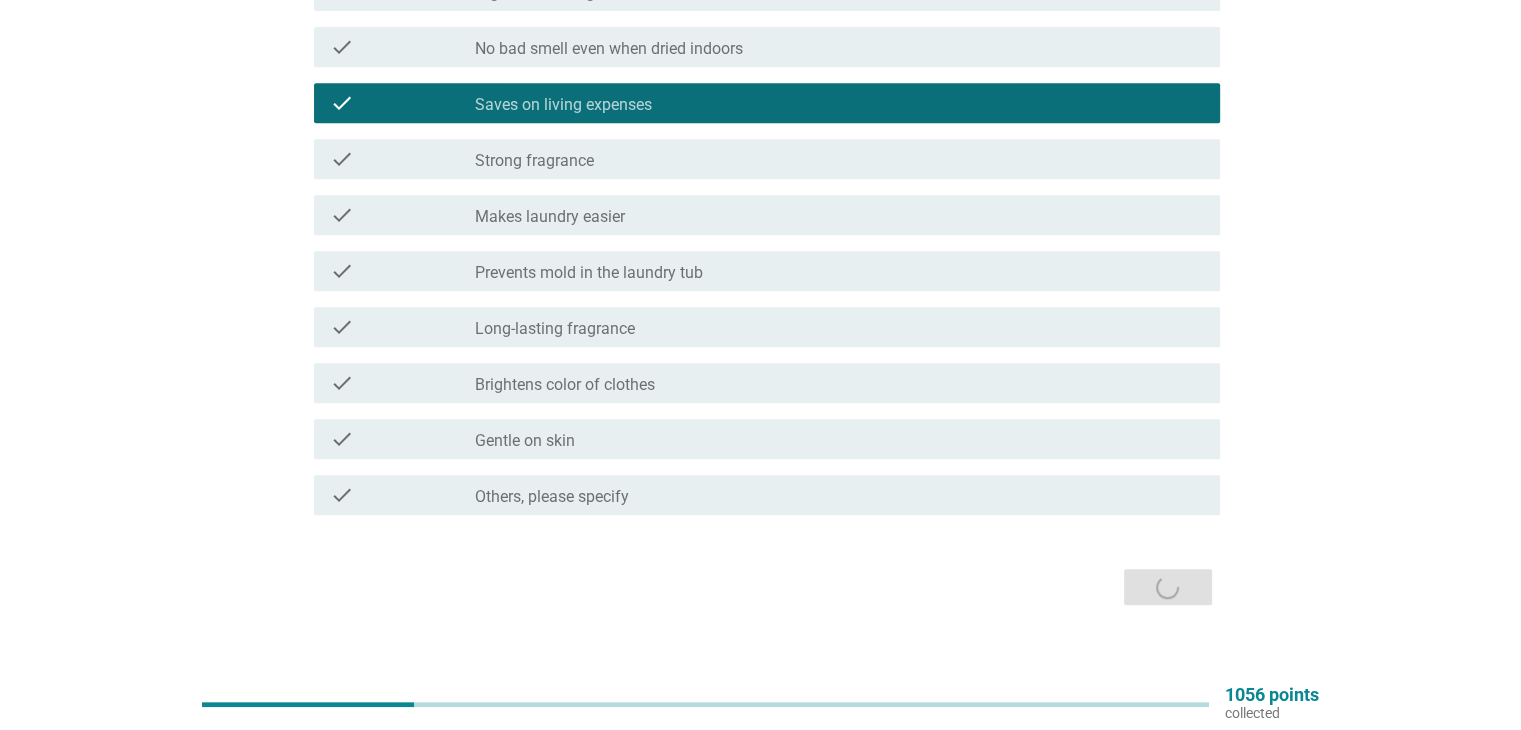scroll, scrollTop: 0, scrollLeft: 0, axis: both 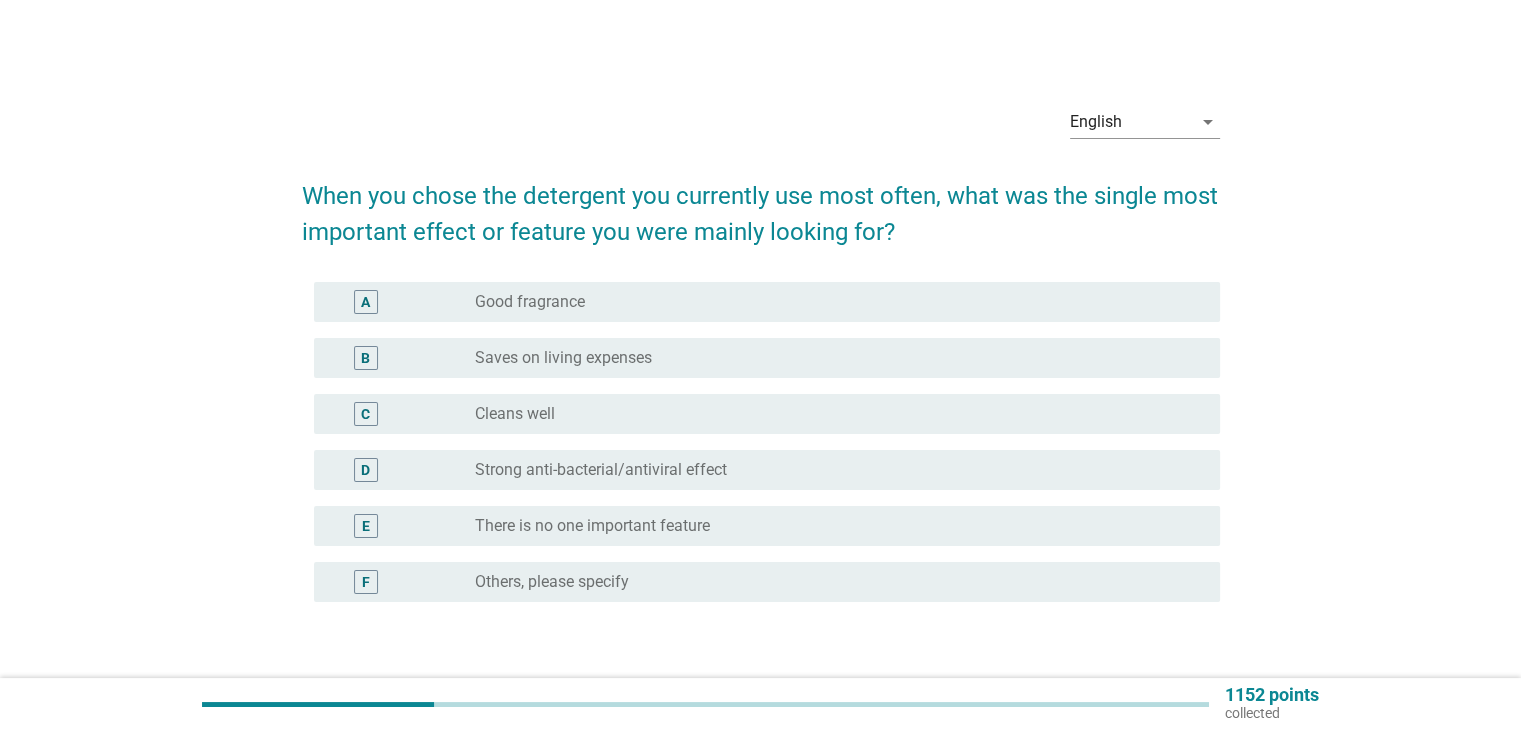 click on "radio_button_unchecked Saves on living expenses" at bounding box center [831, 358] 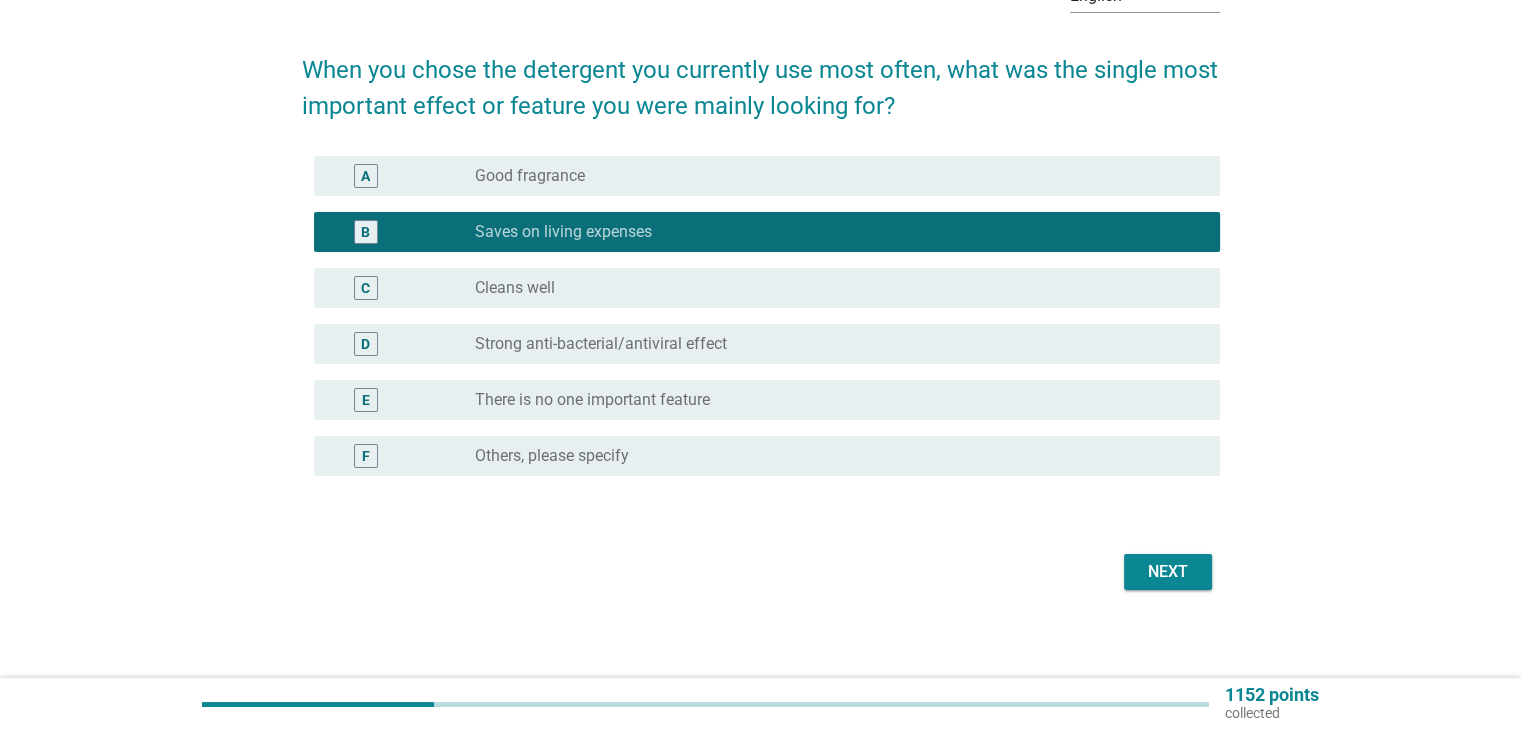scroll, scrollTop: 134, scrollLeft: 0, axis: vertical 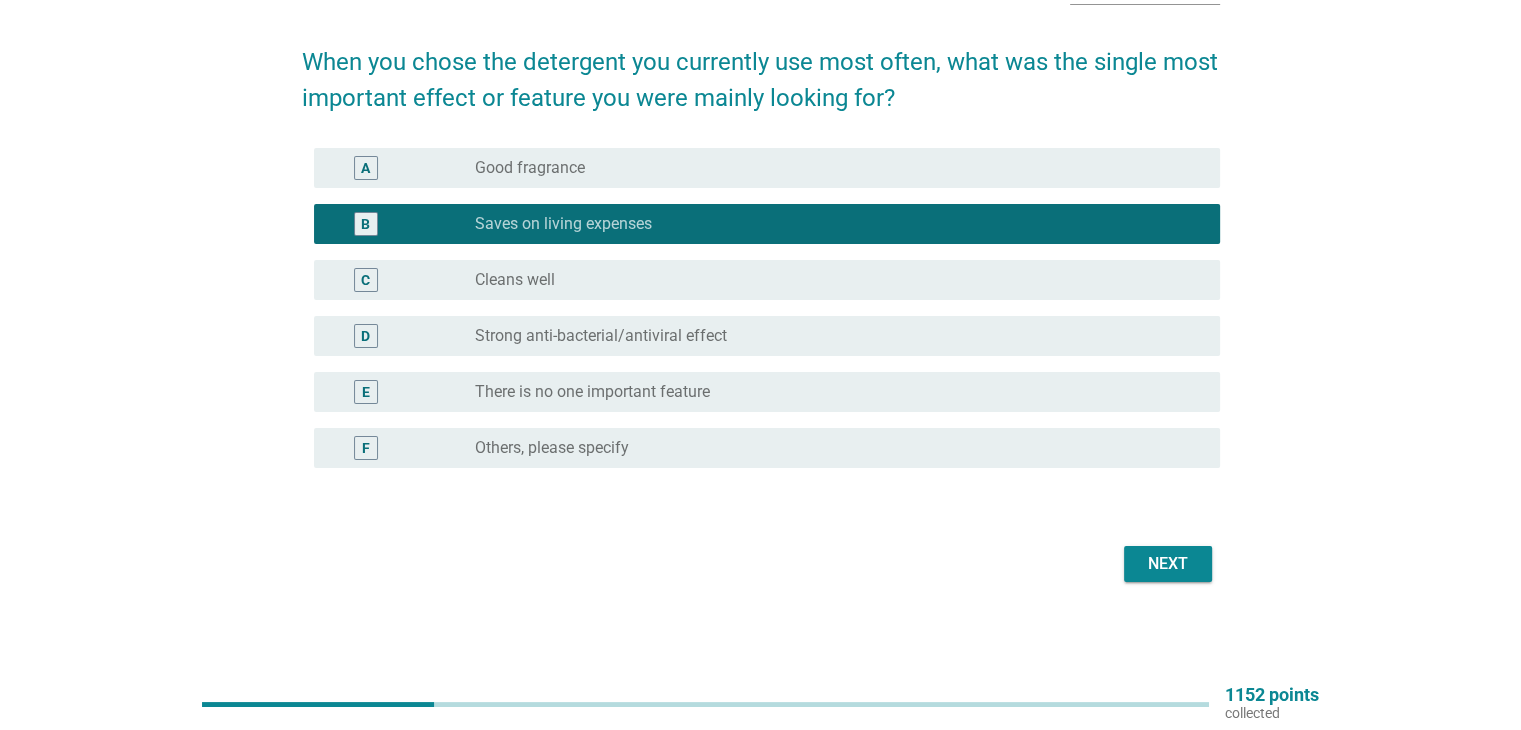 click on "Next" at bounding box center (1168, 564) 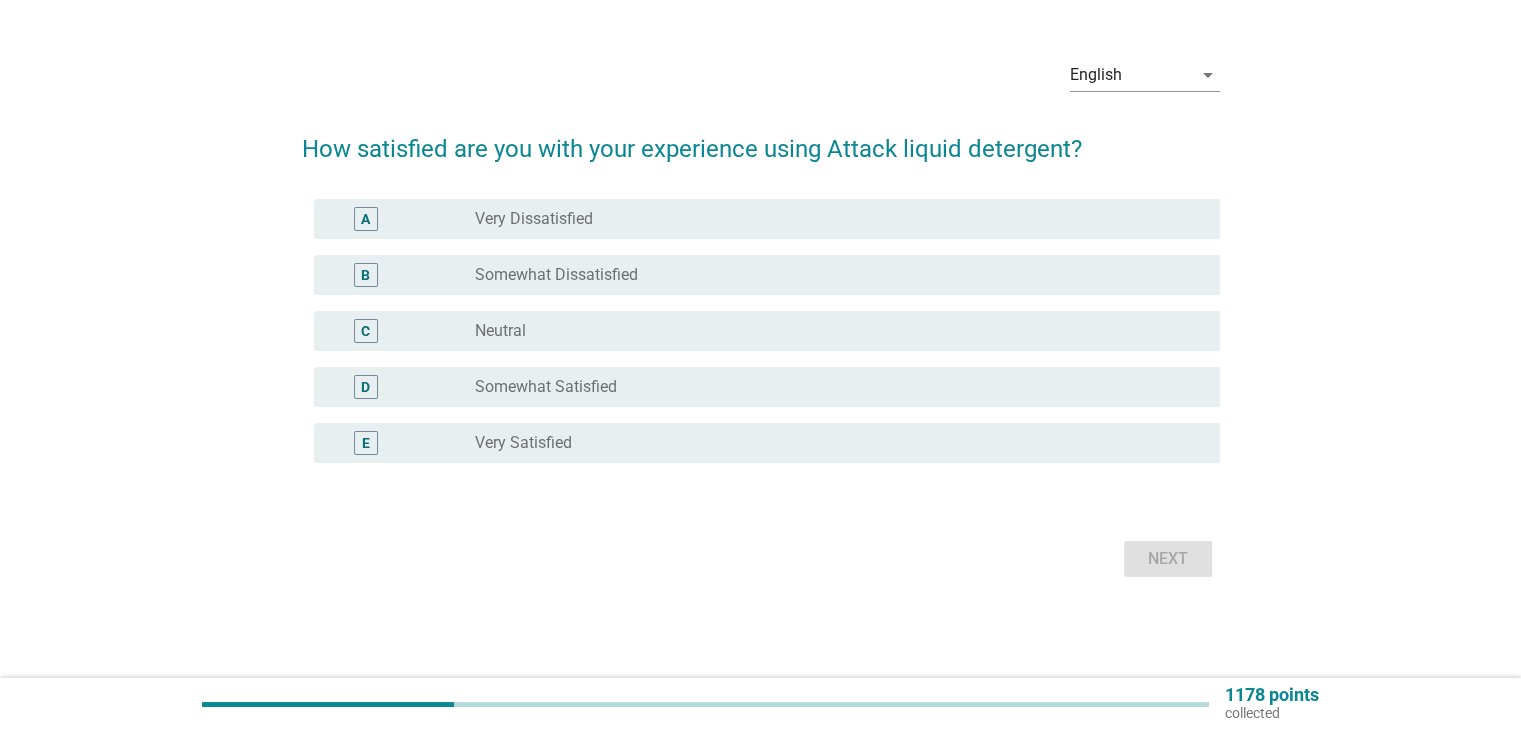 scroll, scrollTop: 0, scrollLeft: 0, axis: both 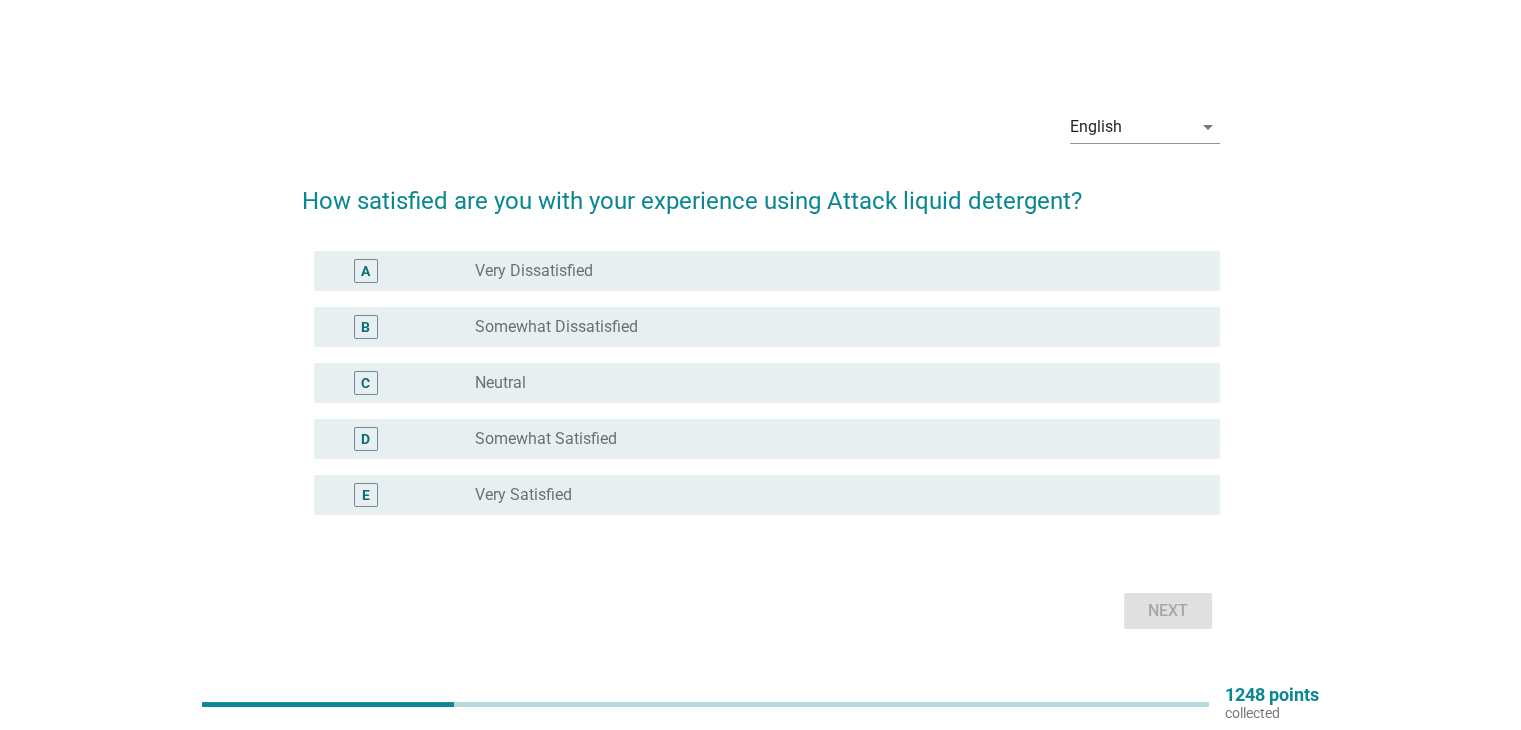 click on "radio_button_unchecked Neutral" at bounding box center (831, 383) 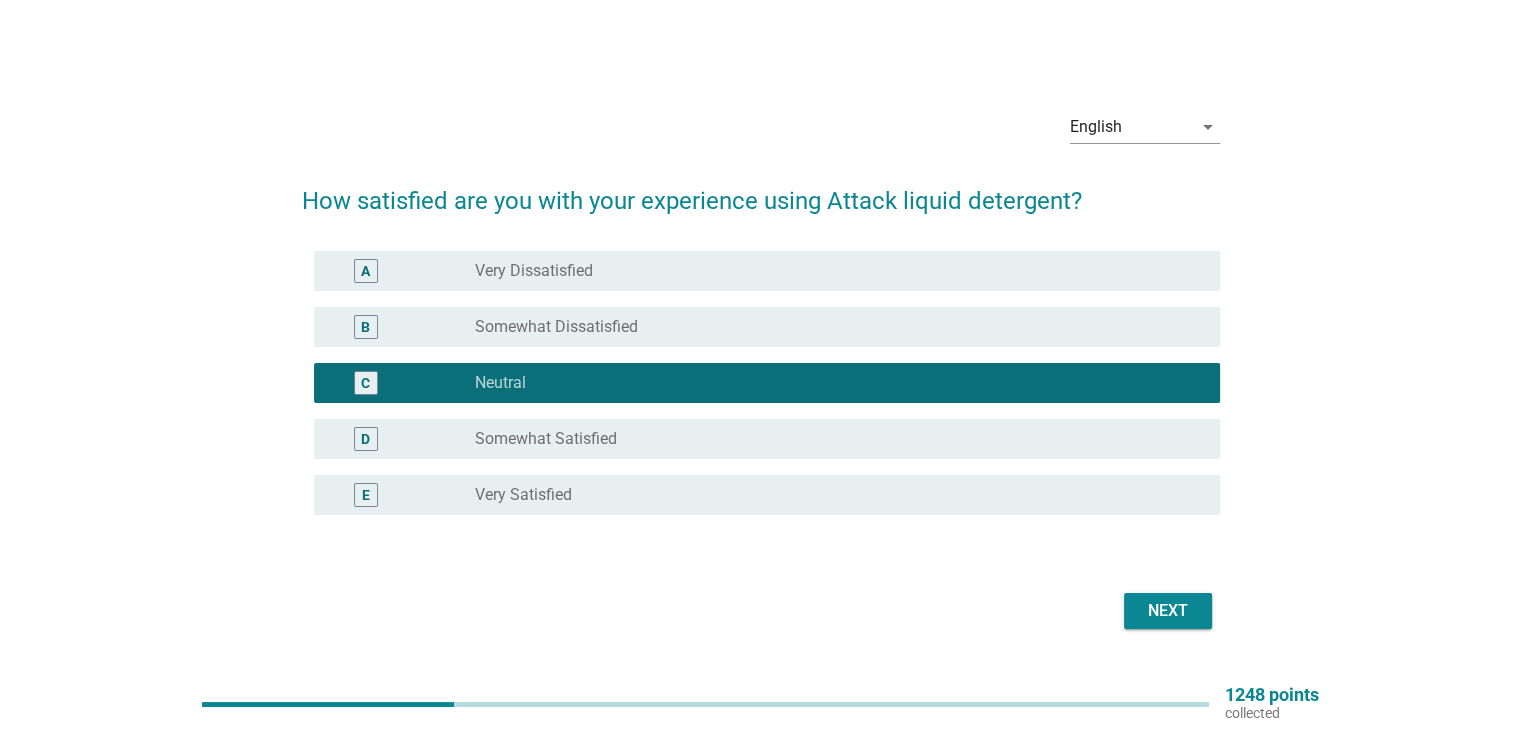 click on "Next" at bounding box center [1168, 611] 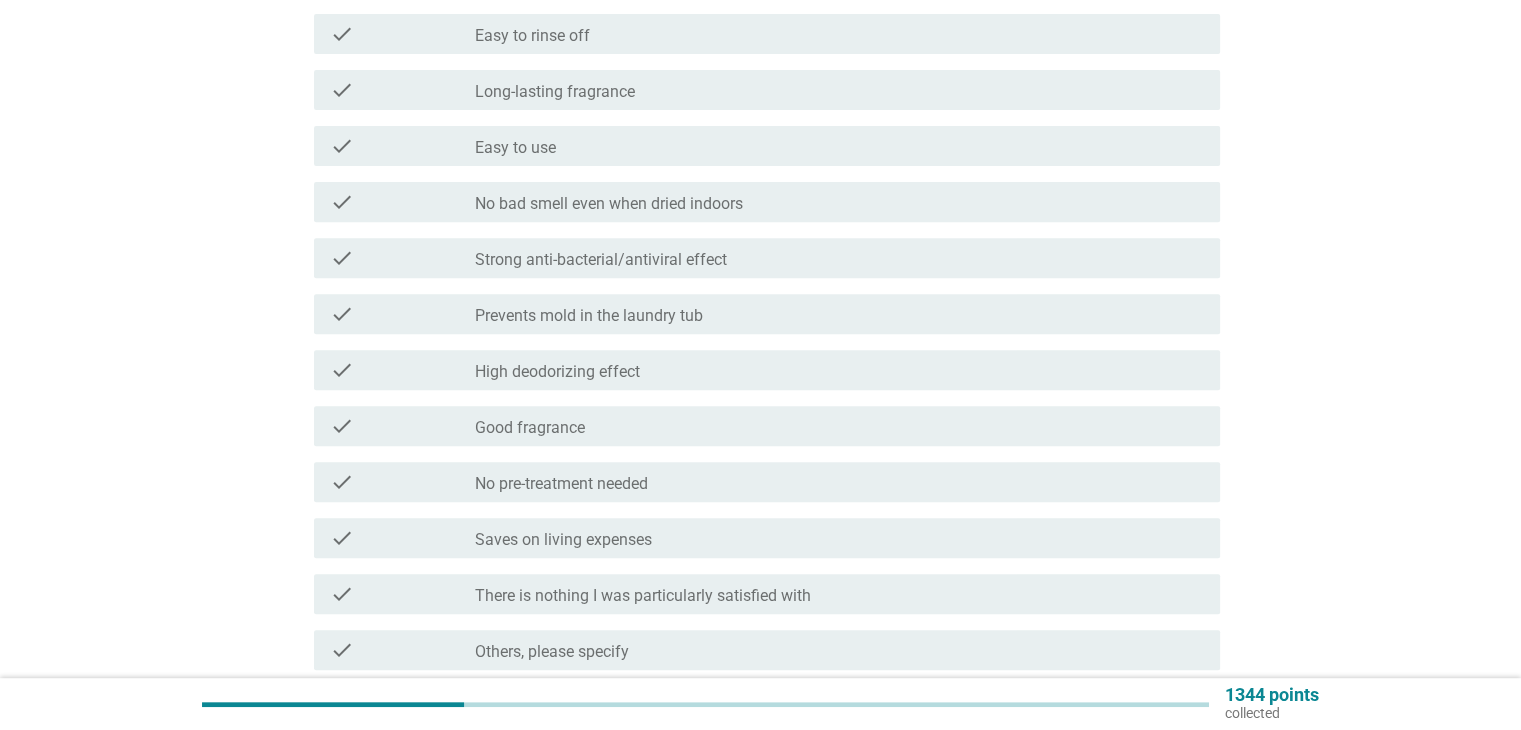 scroll, scrollTop: 800, scrollLeft: 0, axis: vertical 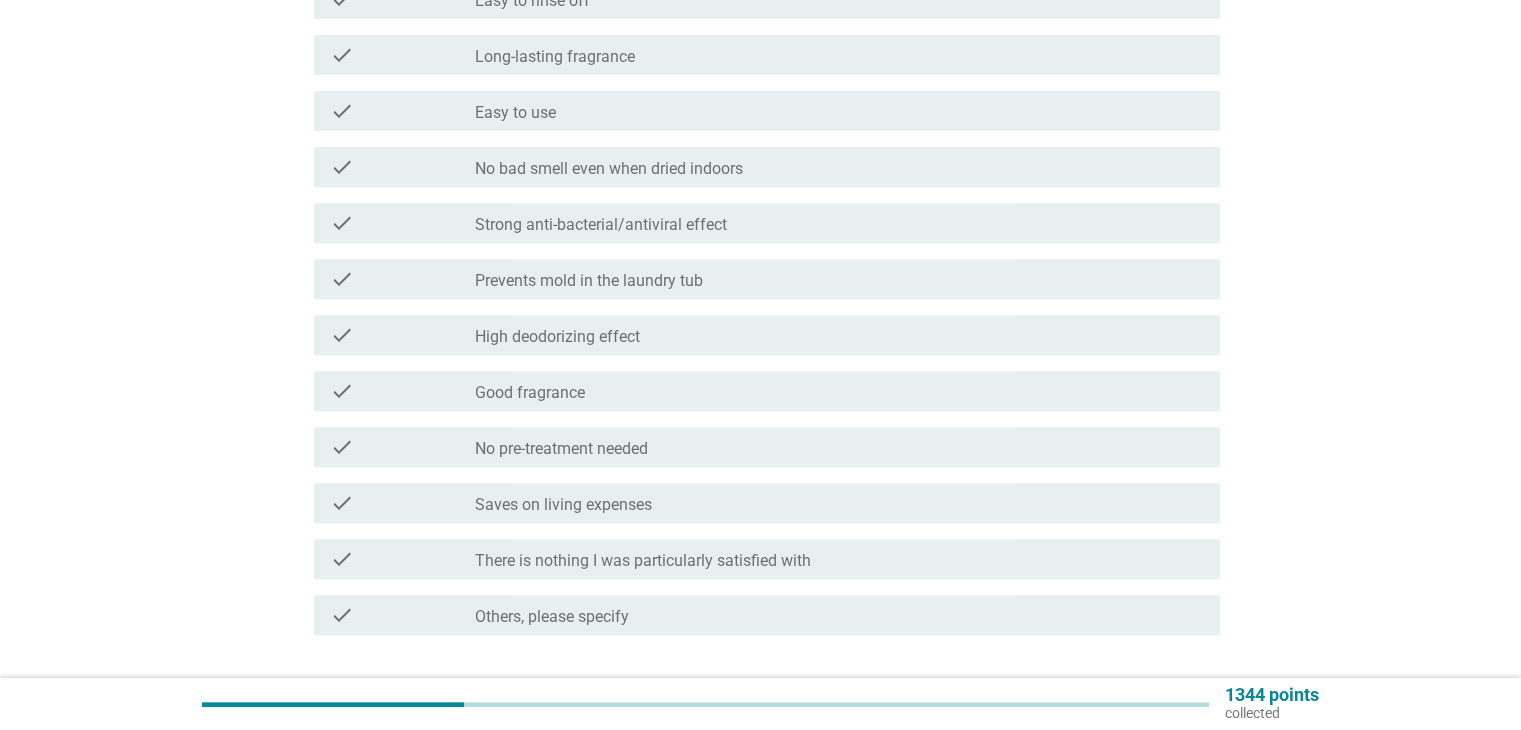 click on "check_box_outline_blank Saves on living expenses" at bounding box center (839, 503) 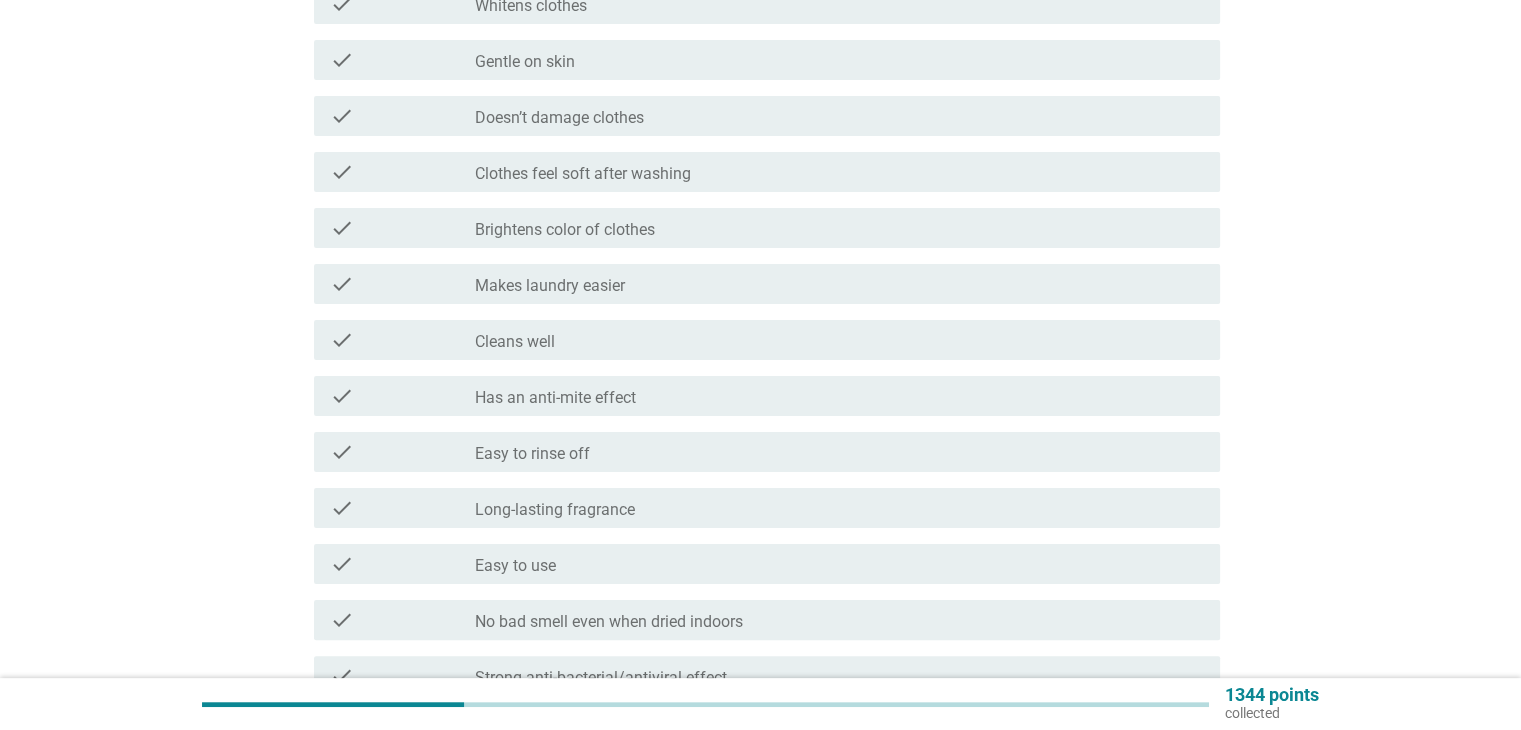 scroll, scrollTop: 300, scrollLeft: 0, axis: vertical 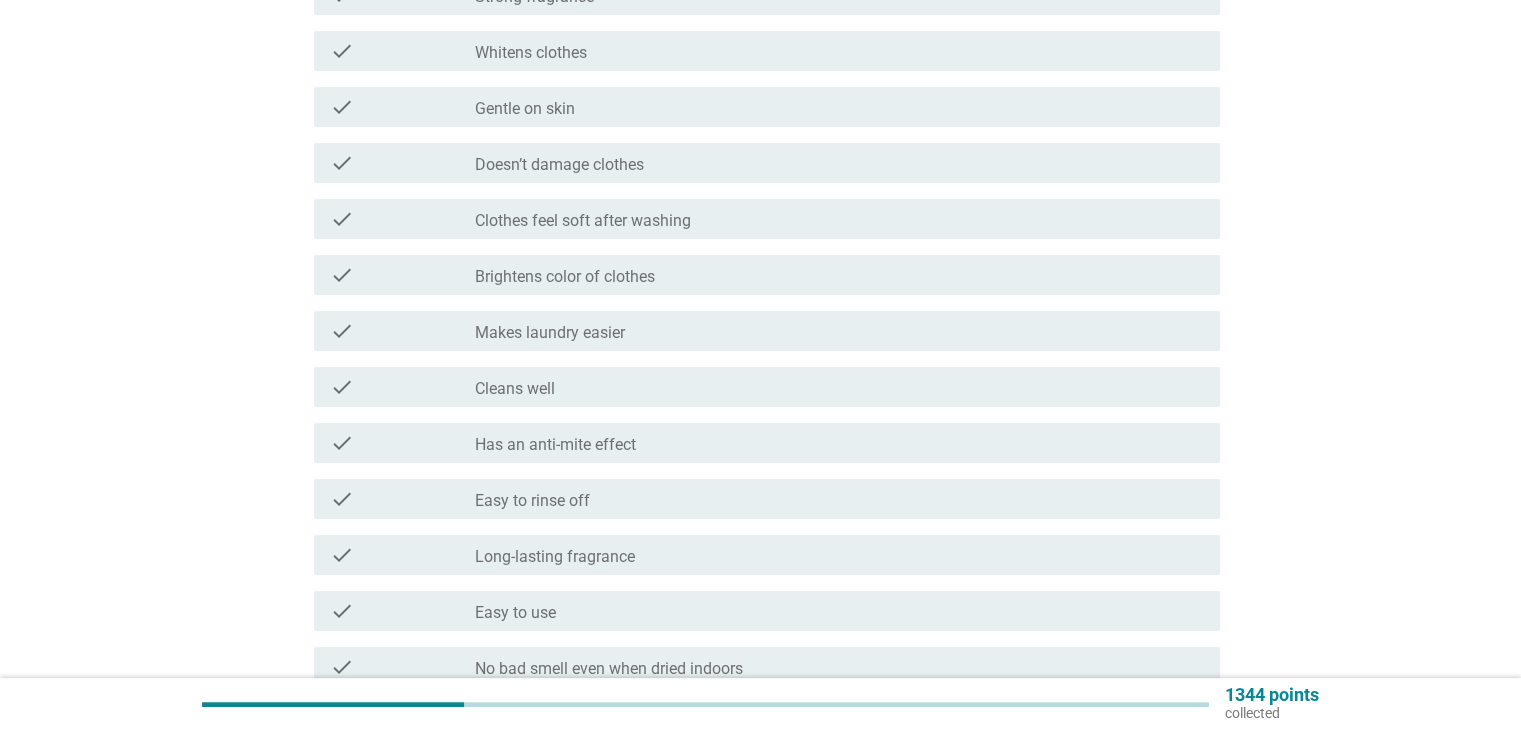 click on "check_box_outline_blank Cleans well" at bounding box center (839, 387) 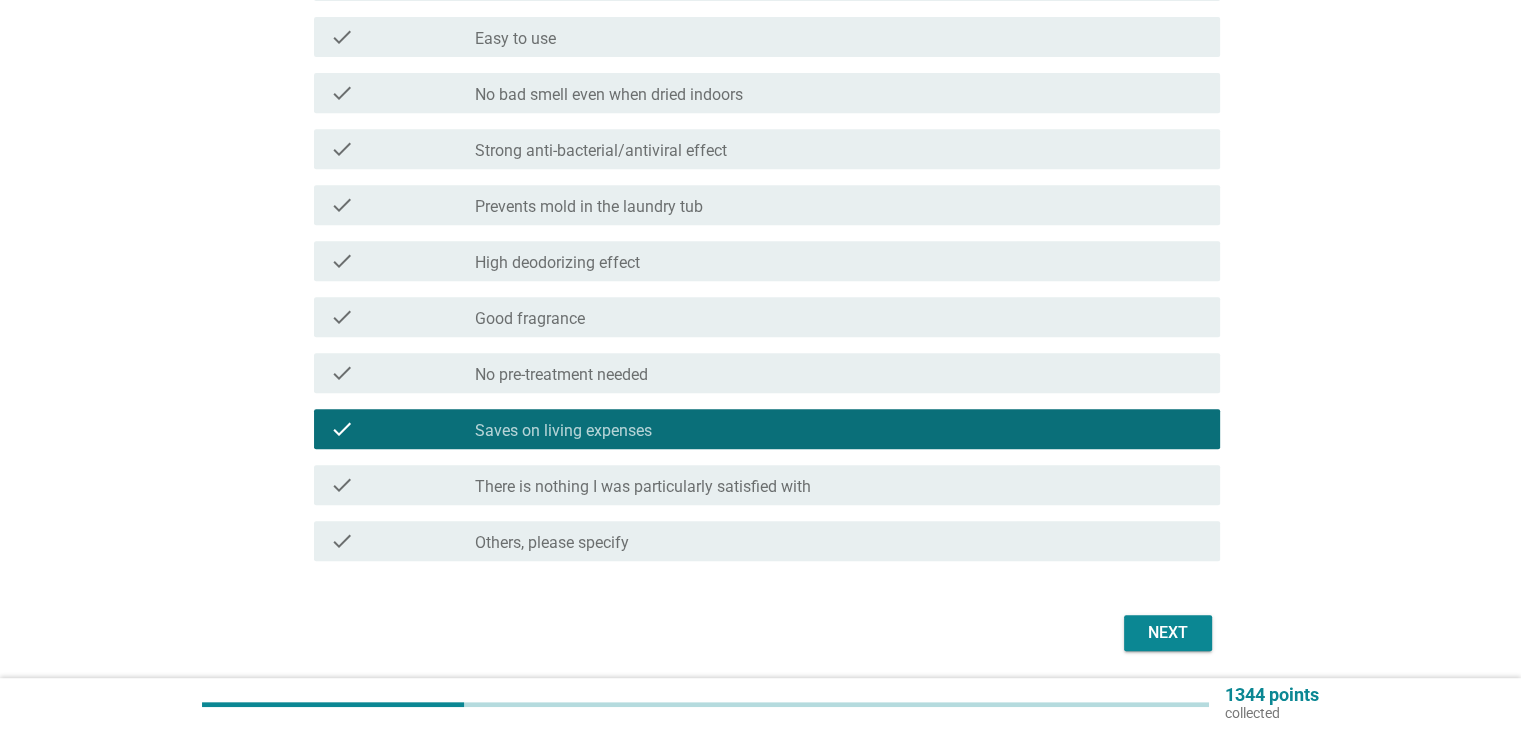 scroll, scrollTop: 943, scrollLeft: 0, axis: vertical 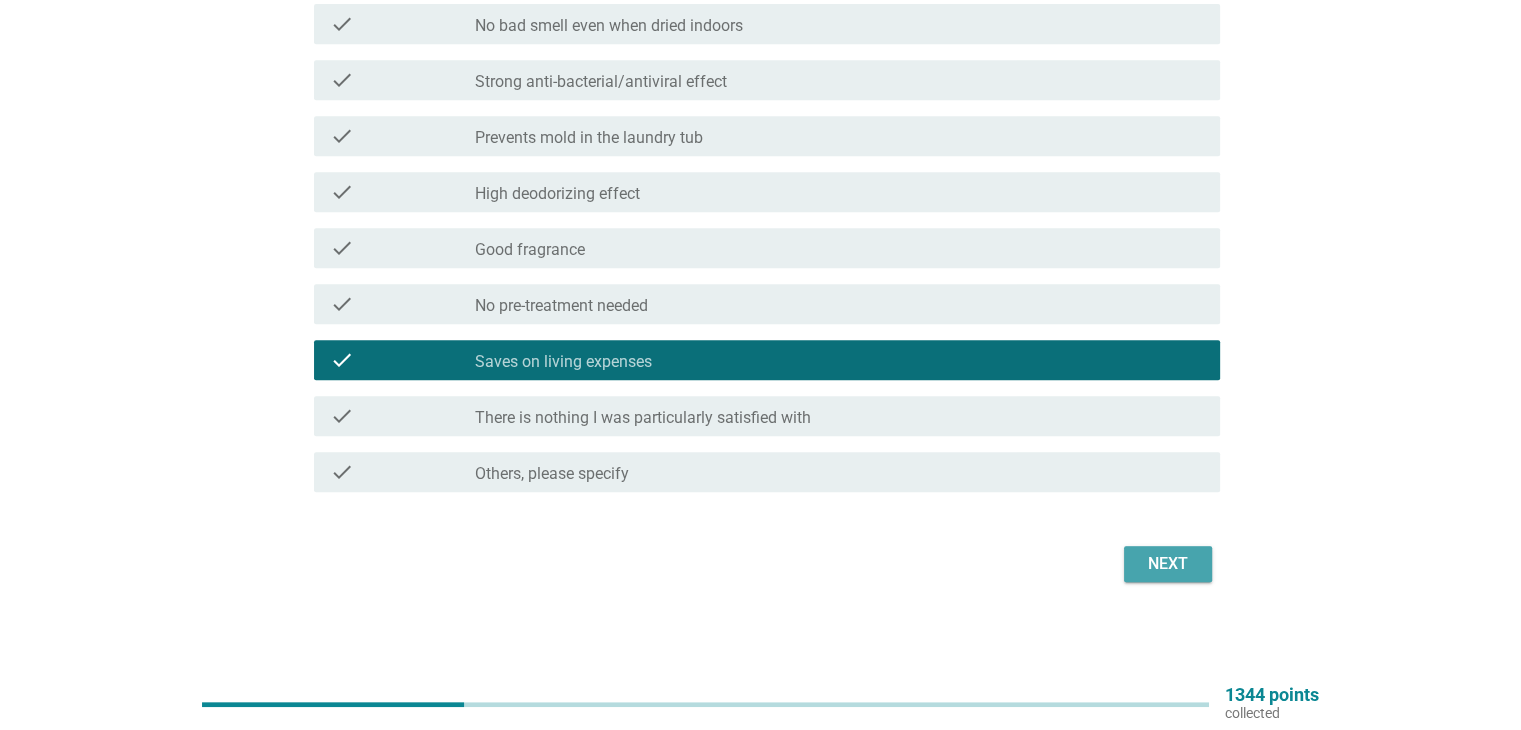 click on "Next" at bounding box center [1168, 564] 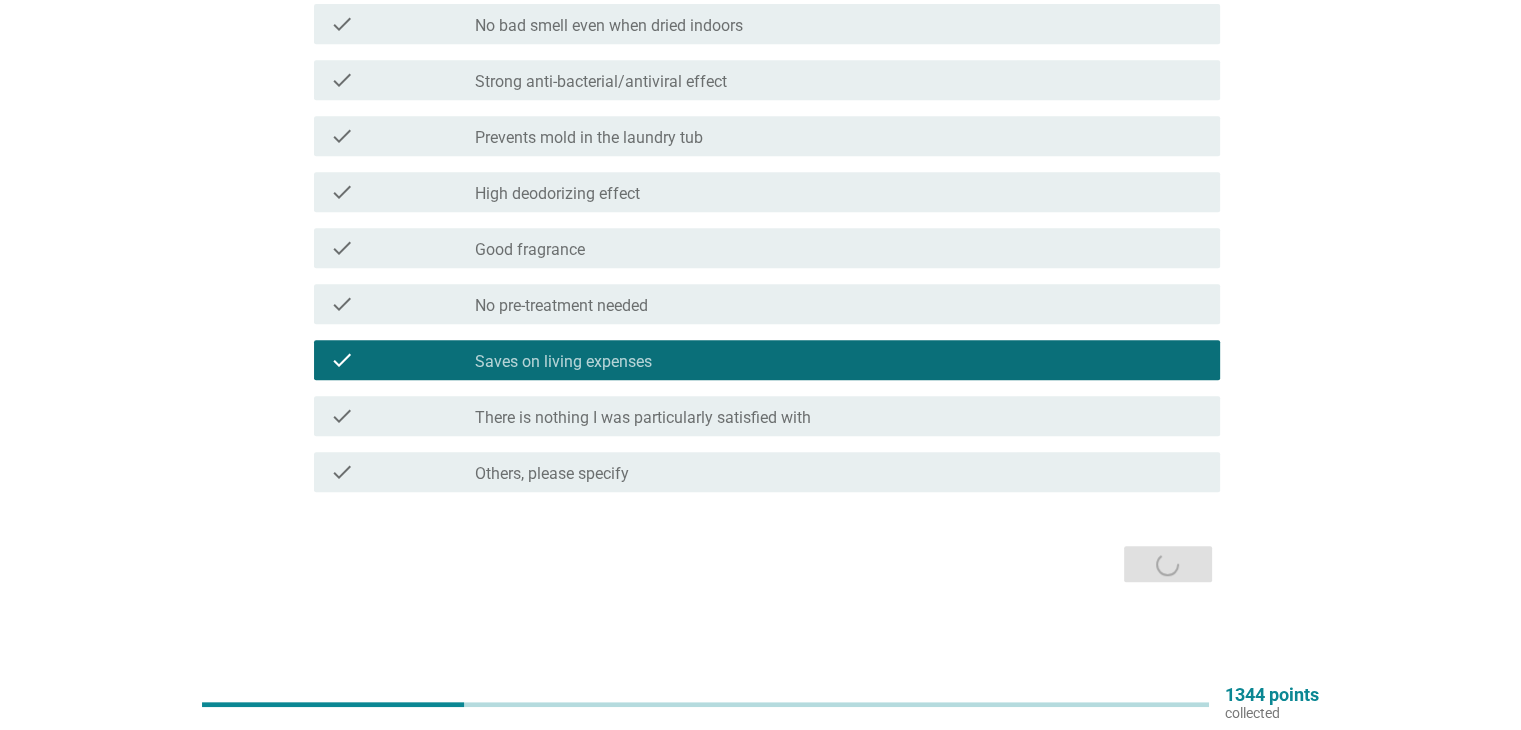 scroll, scrollTop: 0, scrollLeft: 0, axis: both 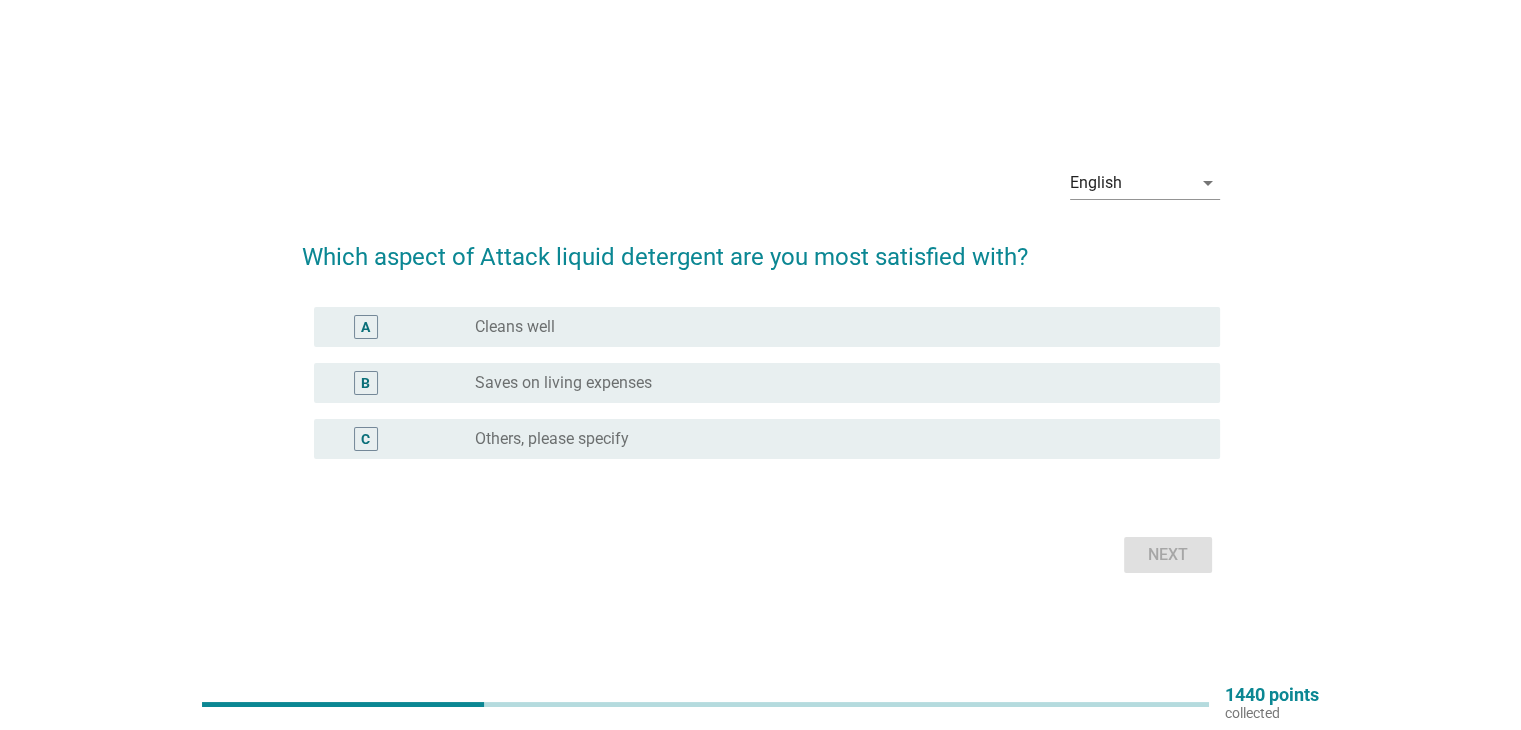click on "B     radio_button_unchecked Saves on living expenses" at bounding box center [767, 383] 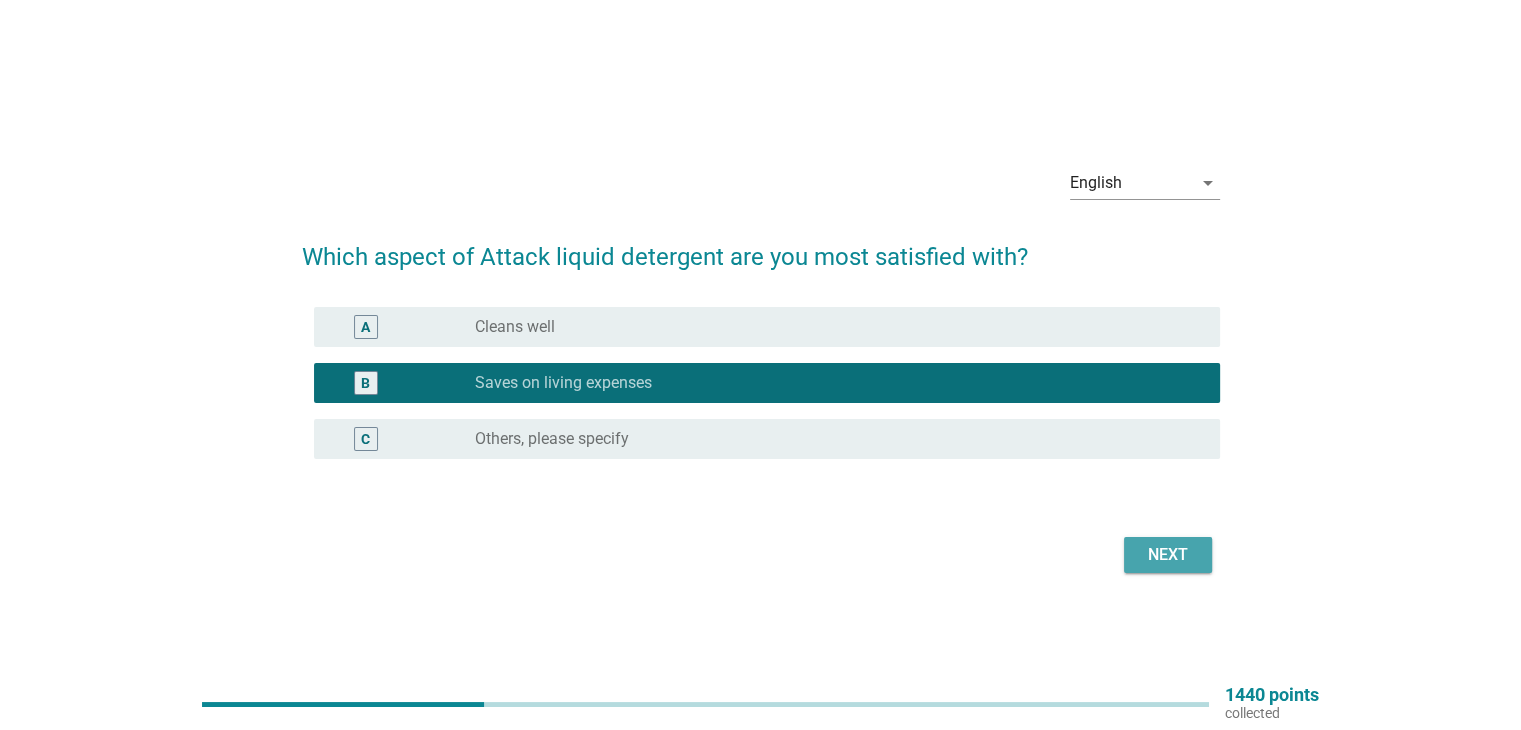 click on "Next" at bounding box center [1168, 555] 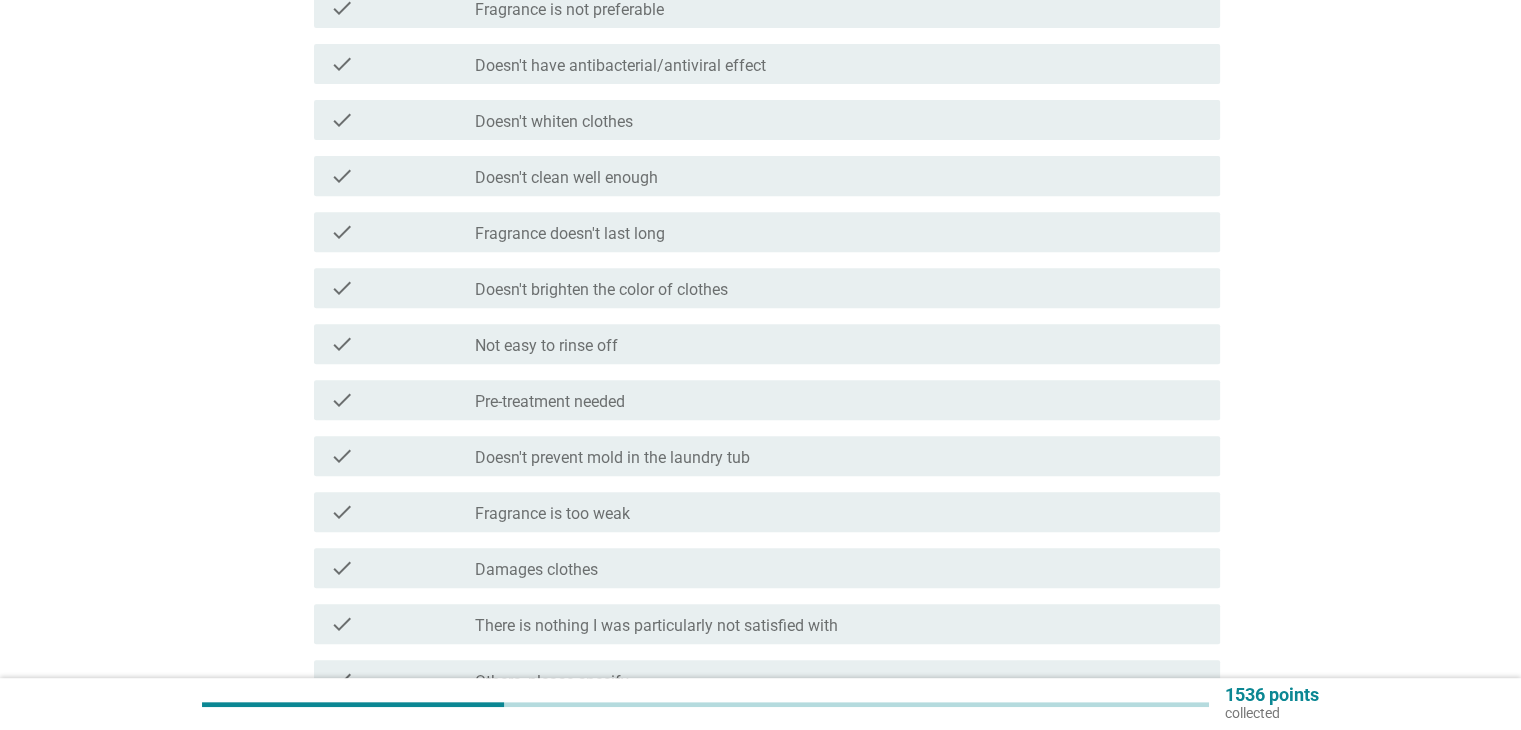 scroll, scrollTop: 900, scrollLeft: 0, axis: vertical 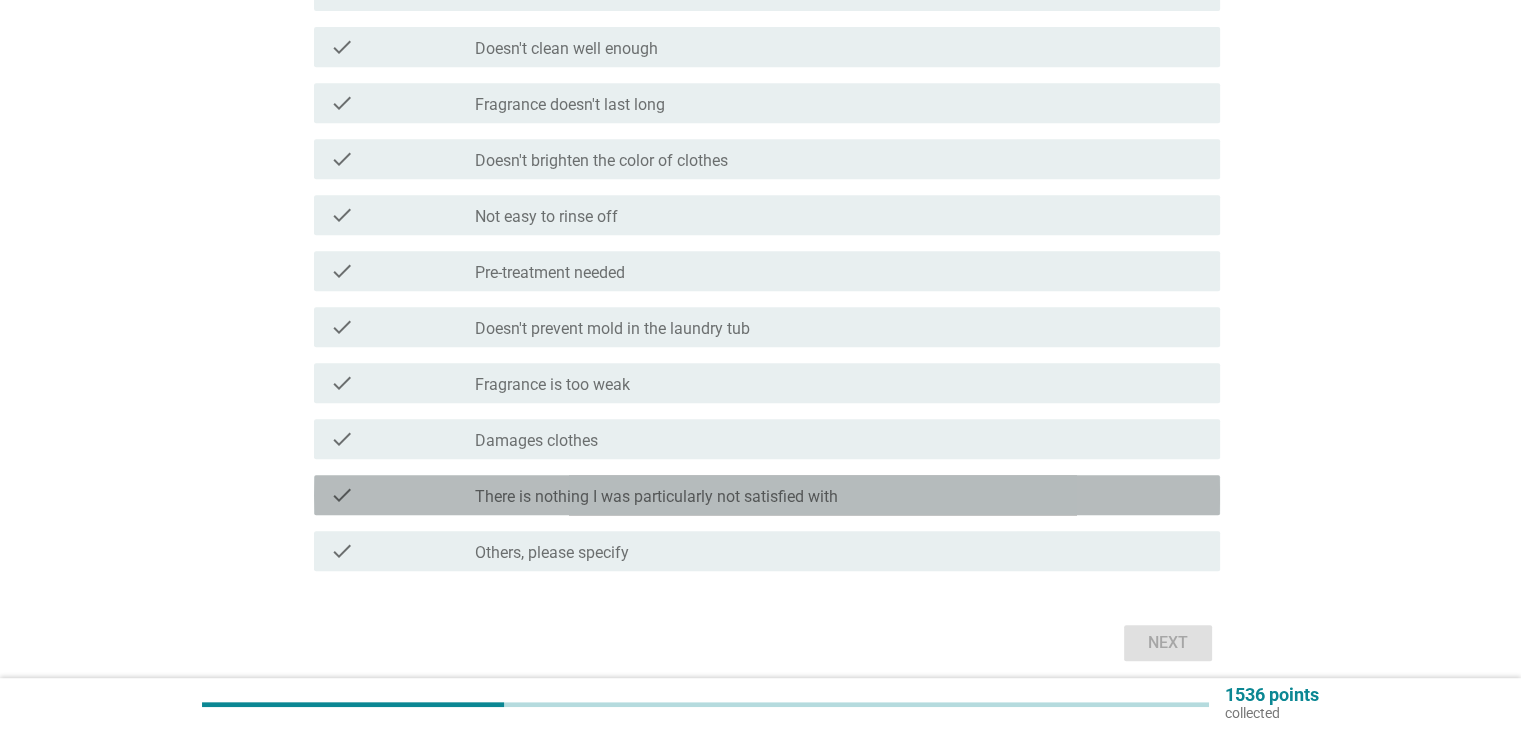 click on "check_box_outline_blank There is nothing I was particularly not satisfied with" at bounding box center (839, 495) 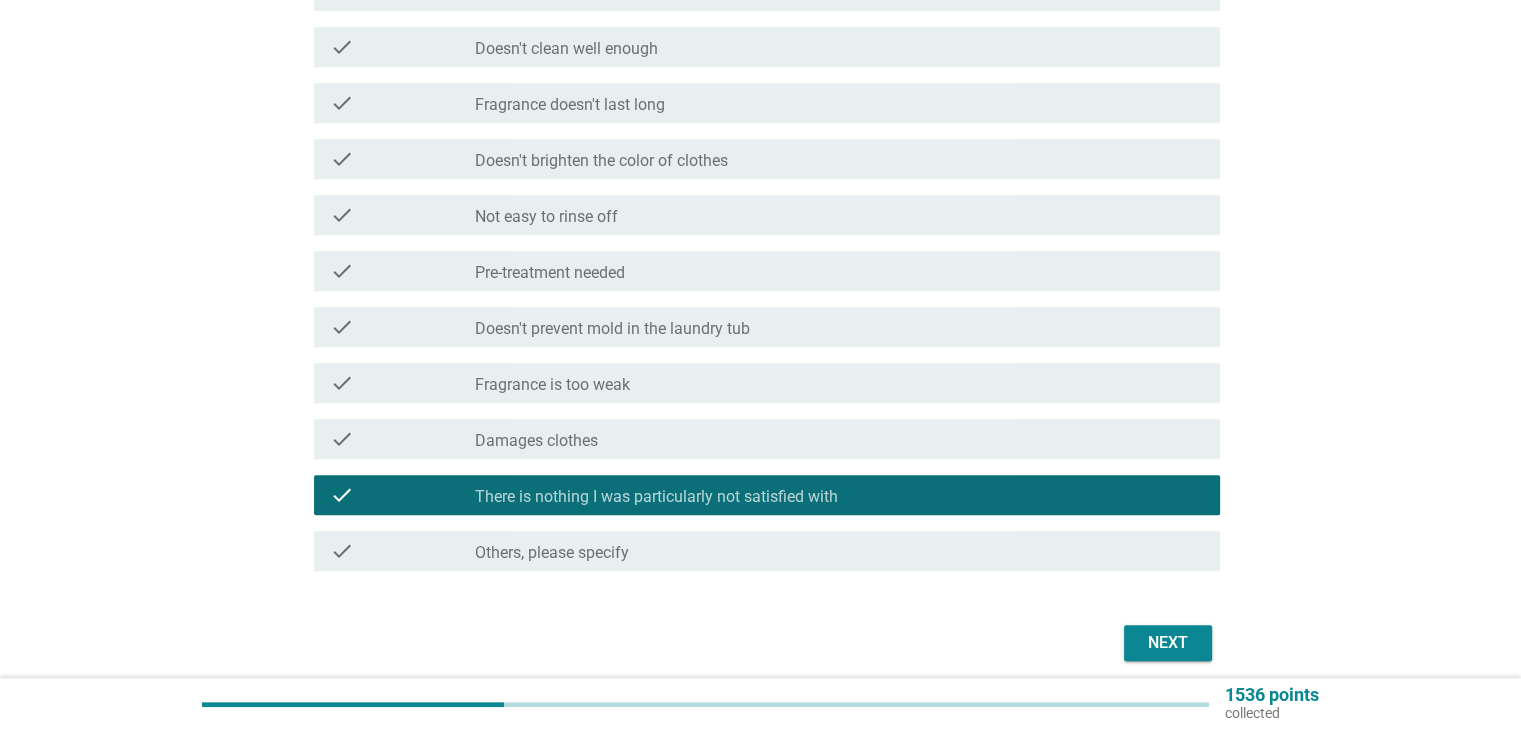 click on "Next" at bounding box center (1168, 643) 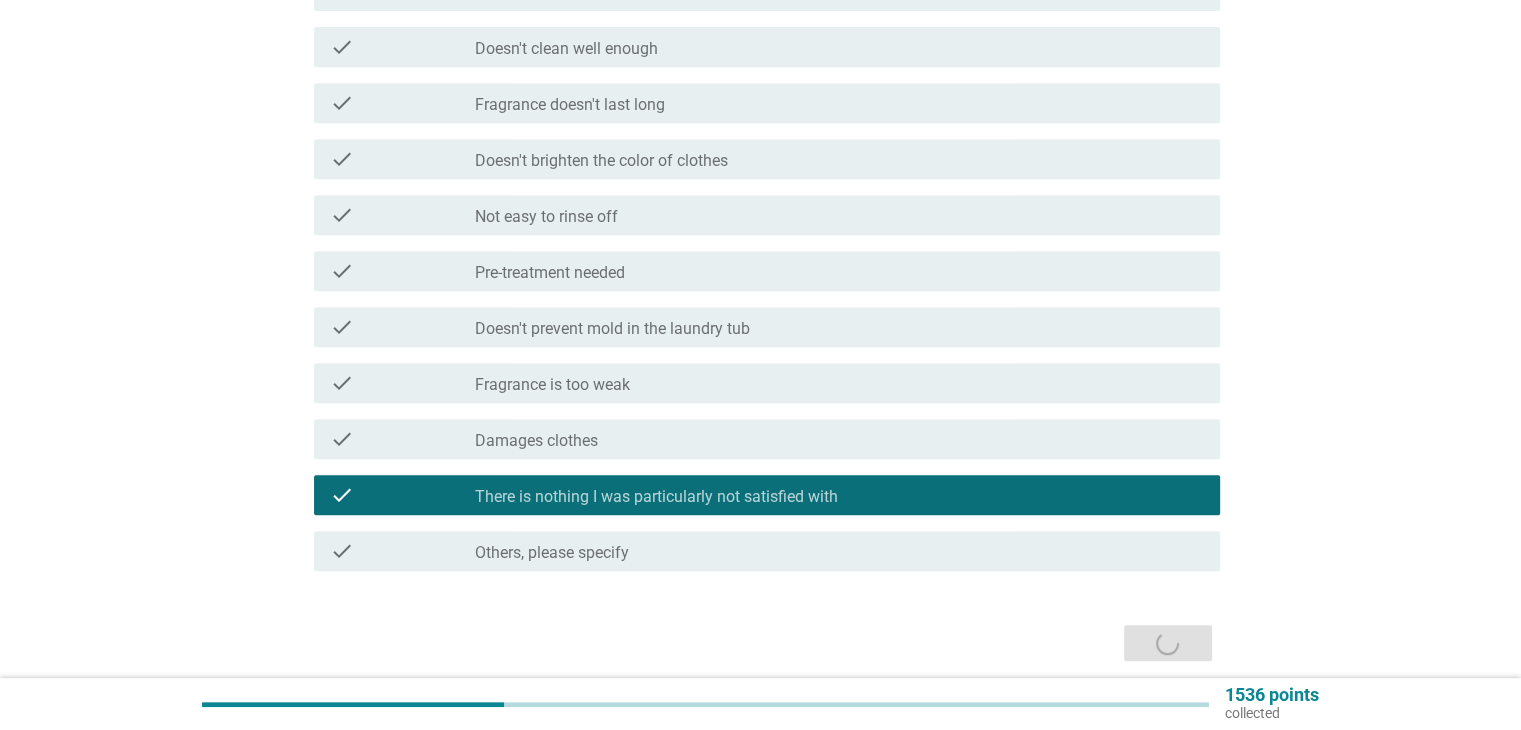 scroll, scrollTop: 0, scrollLeft: 0, axis: both 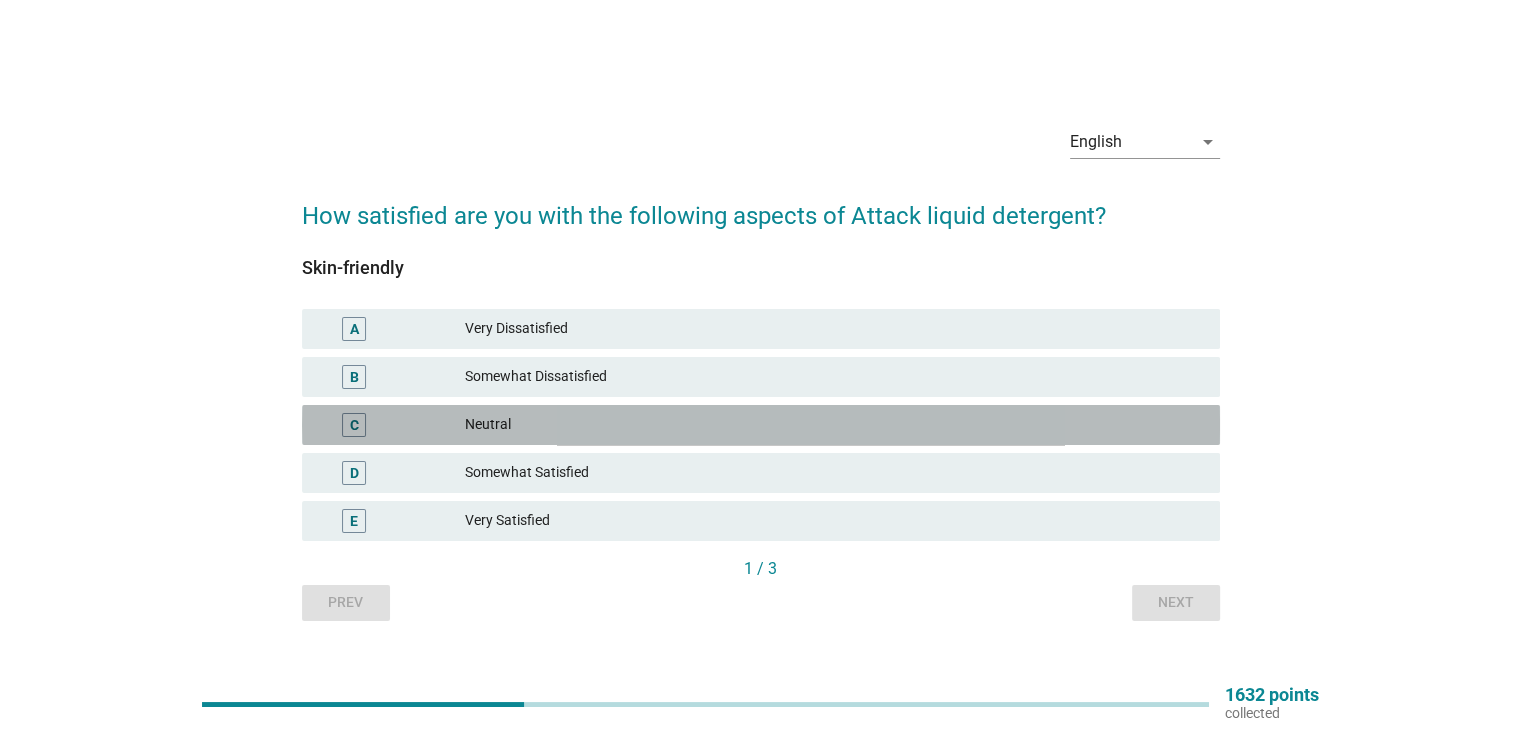 click on "Neutral" at bounding box center (834, 425) 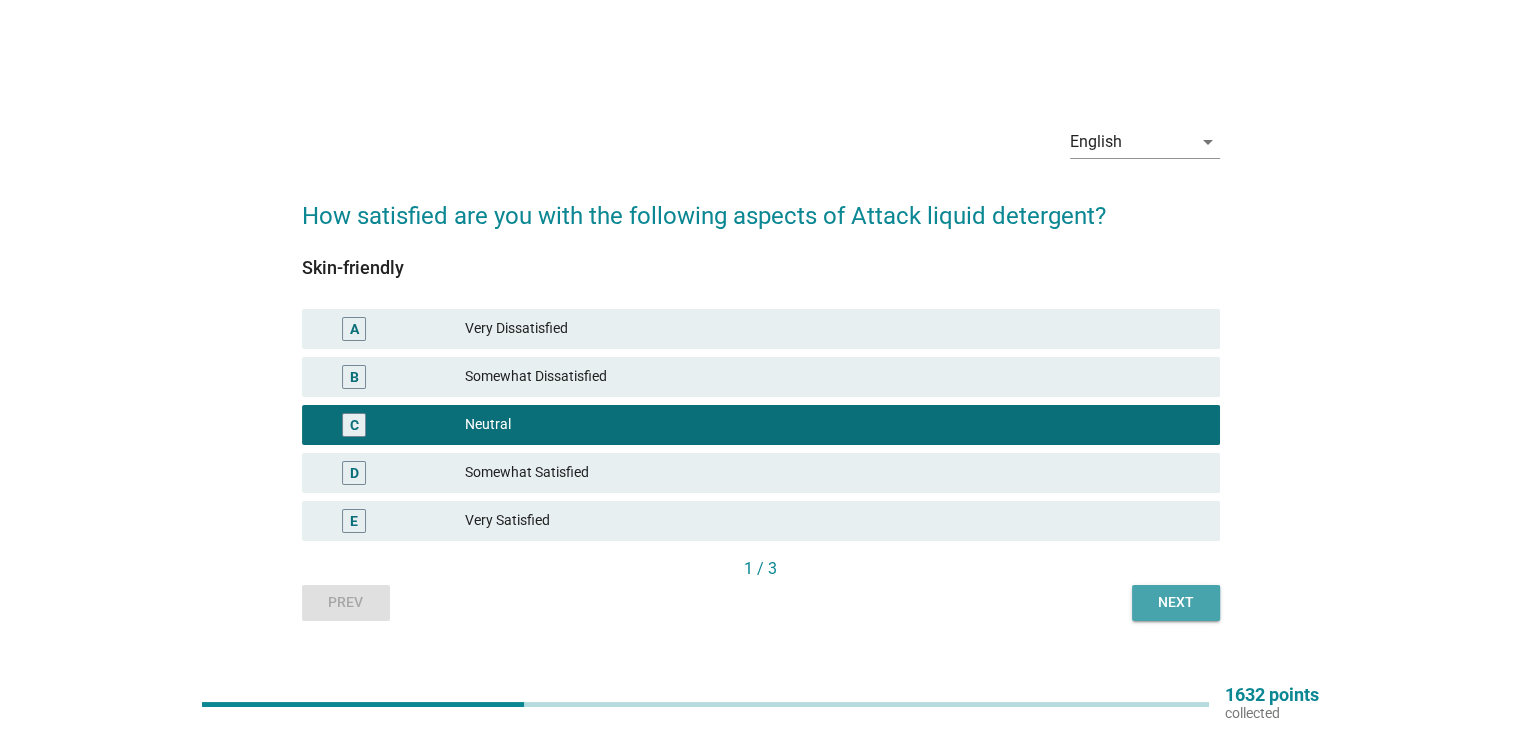 click on "Next" at bounding box center [1176, 602] 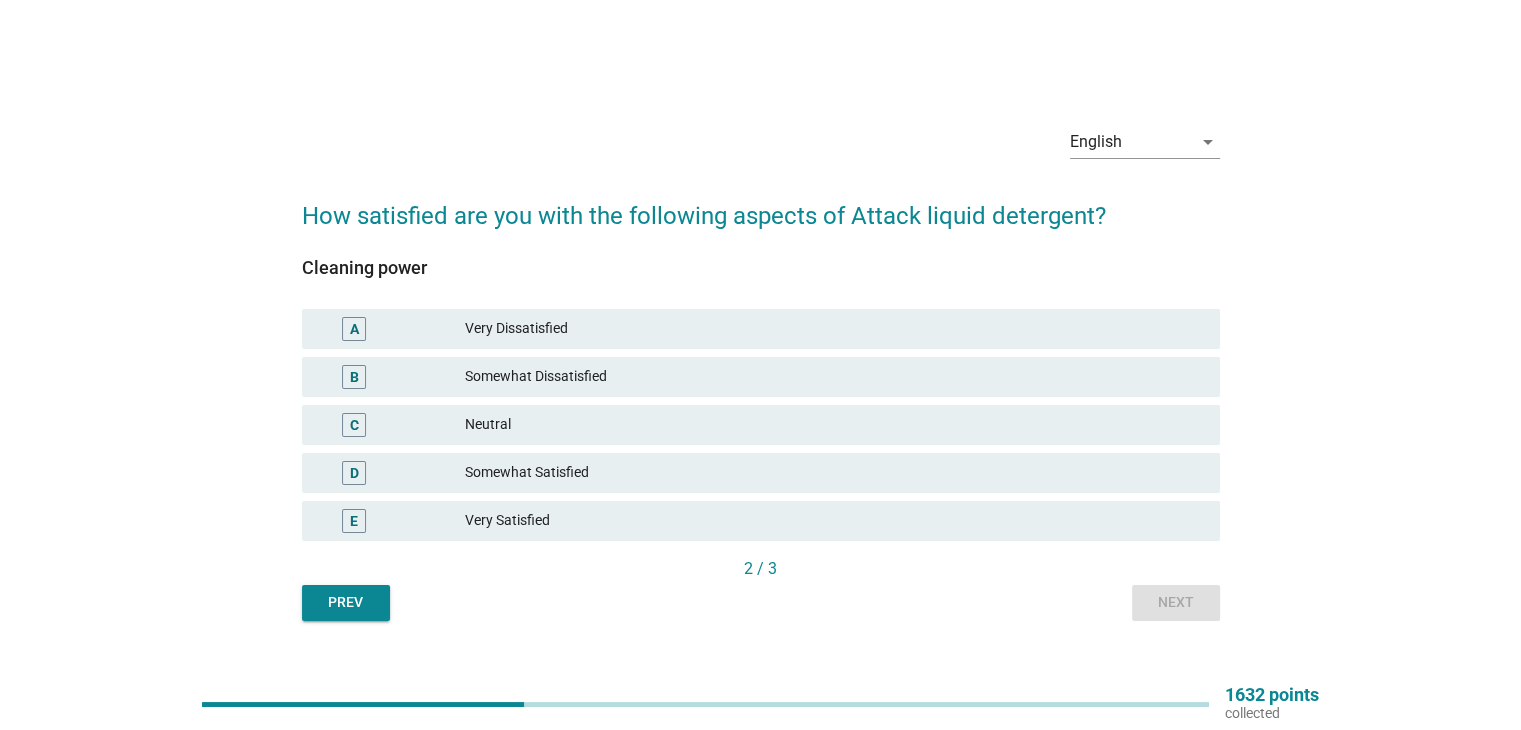 click on "Neutral" at bounding box center (834, 425) 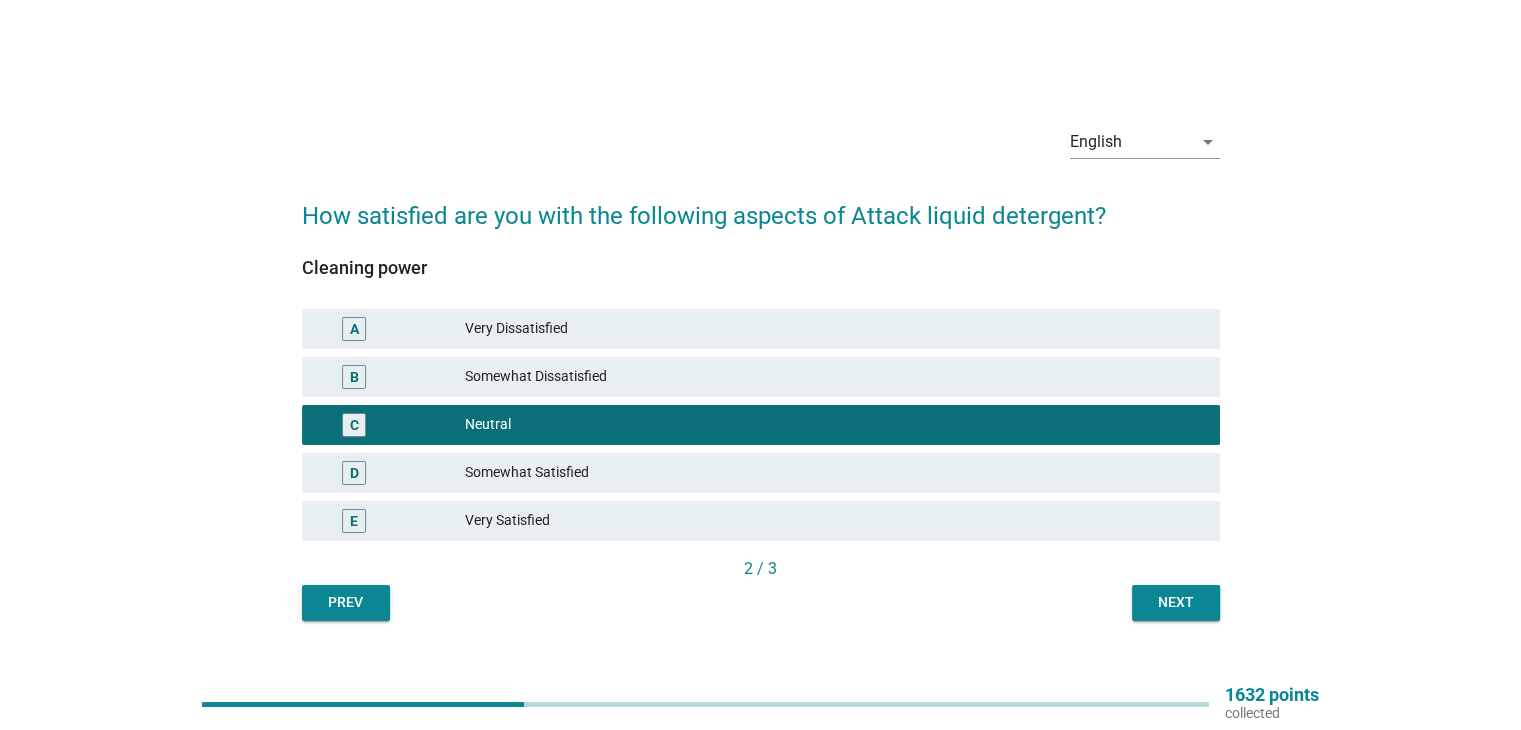 click on "Next" at bounding box center (1176, 602) 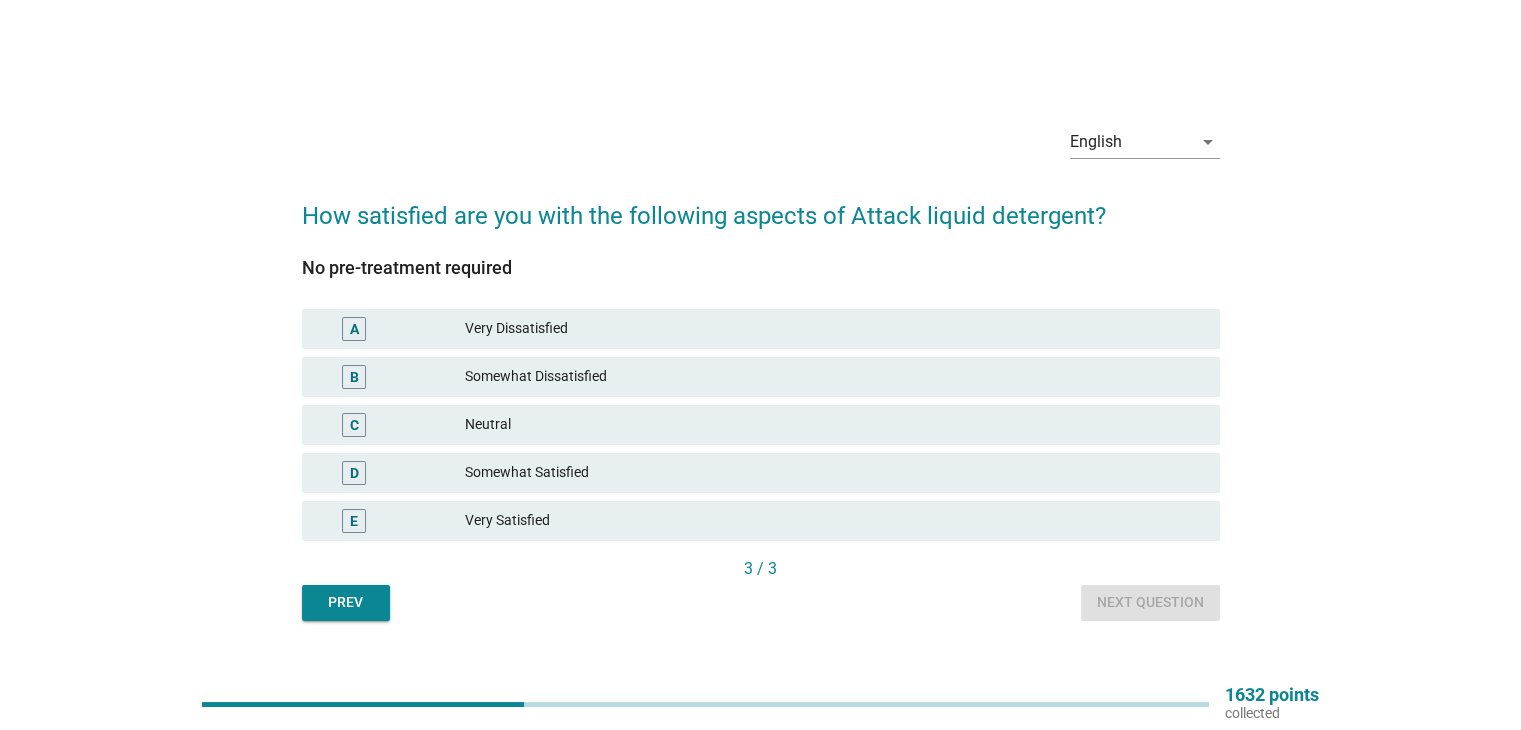 click on "C   Neutral" at bounding box center (761, 425) 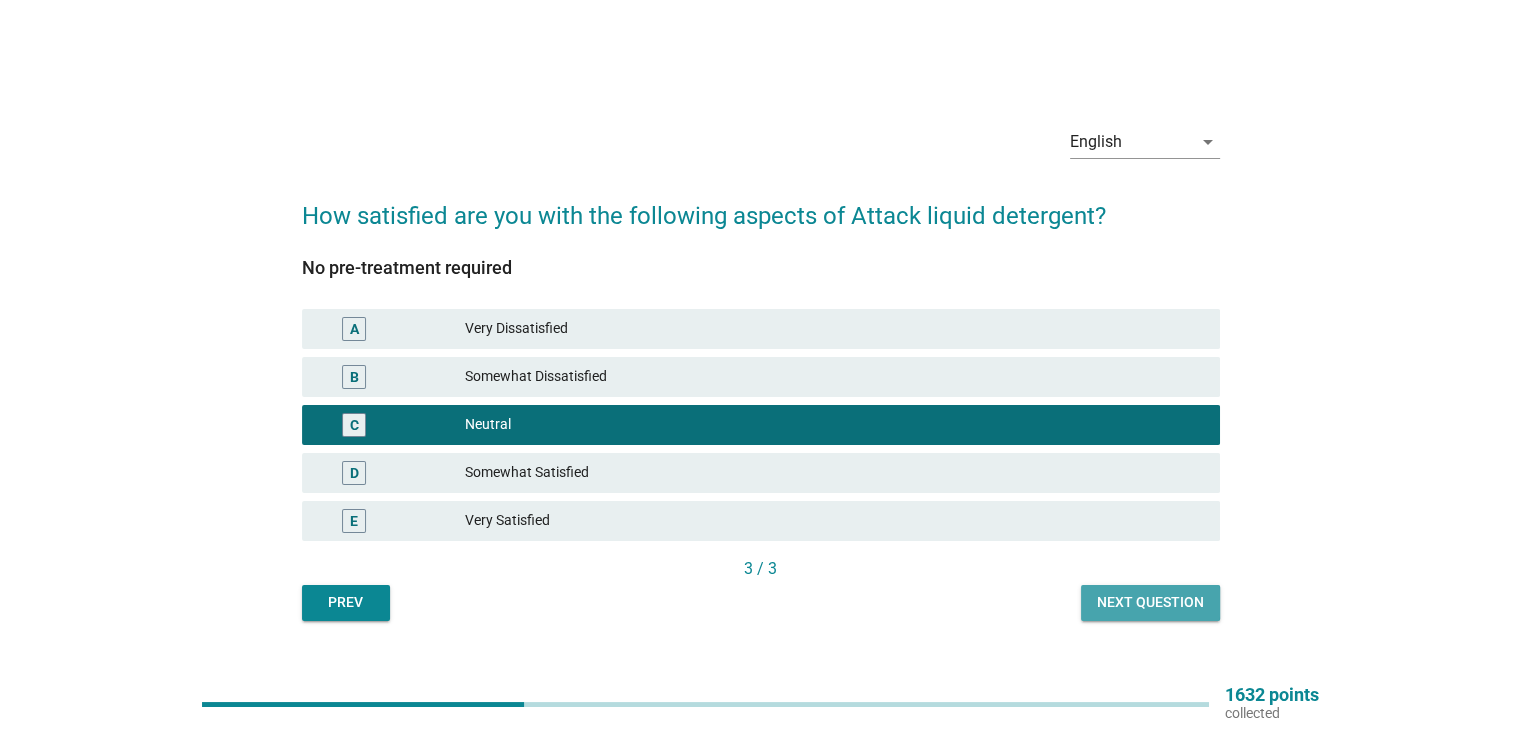 click on "Next question" at bounding box center [1150, 603] 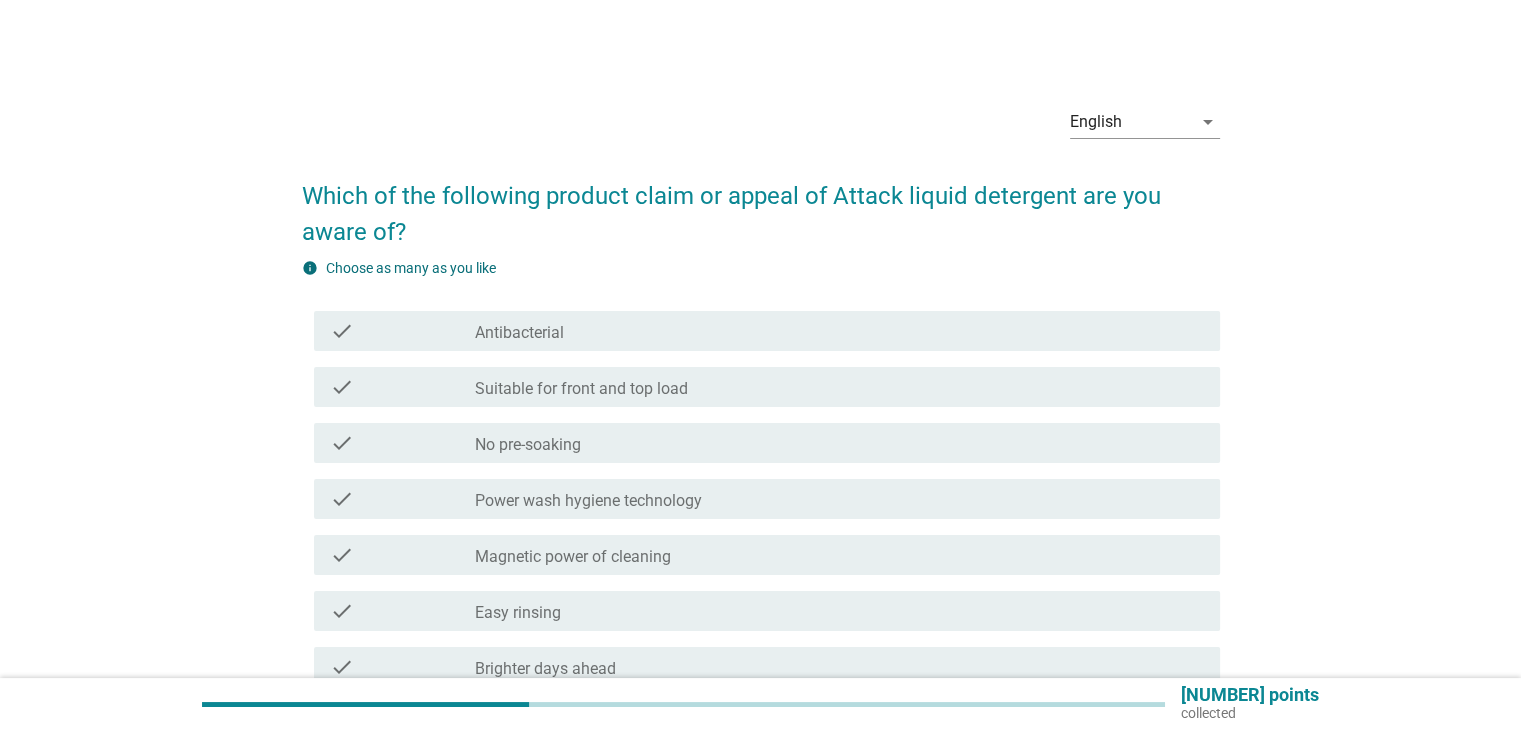 click on "check_box_outline_blank Antibacterial" at bounding box center [839, 331] 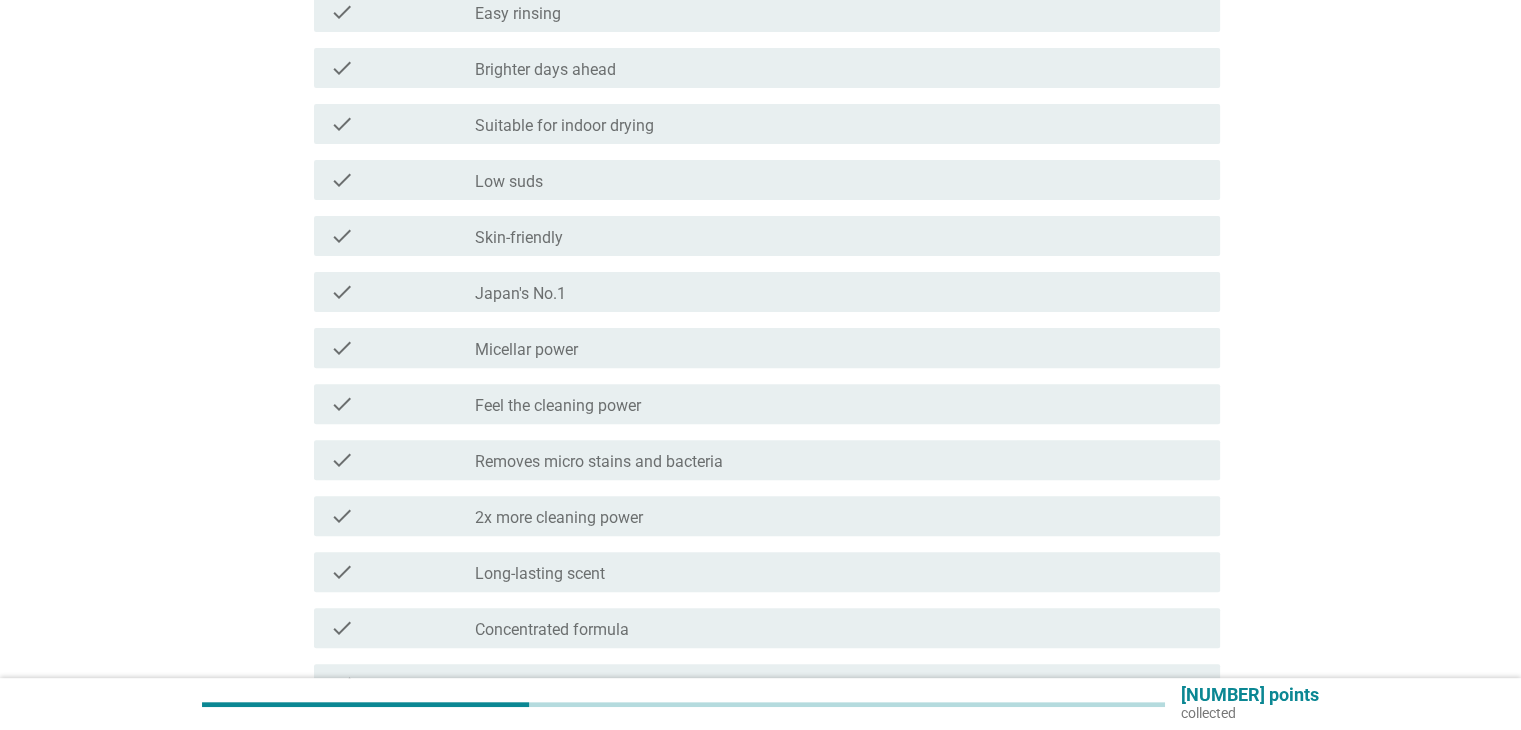 scroll, scrollTop: 600, scrollLeft: 0, axis: vertical 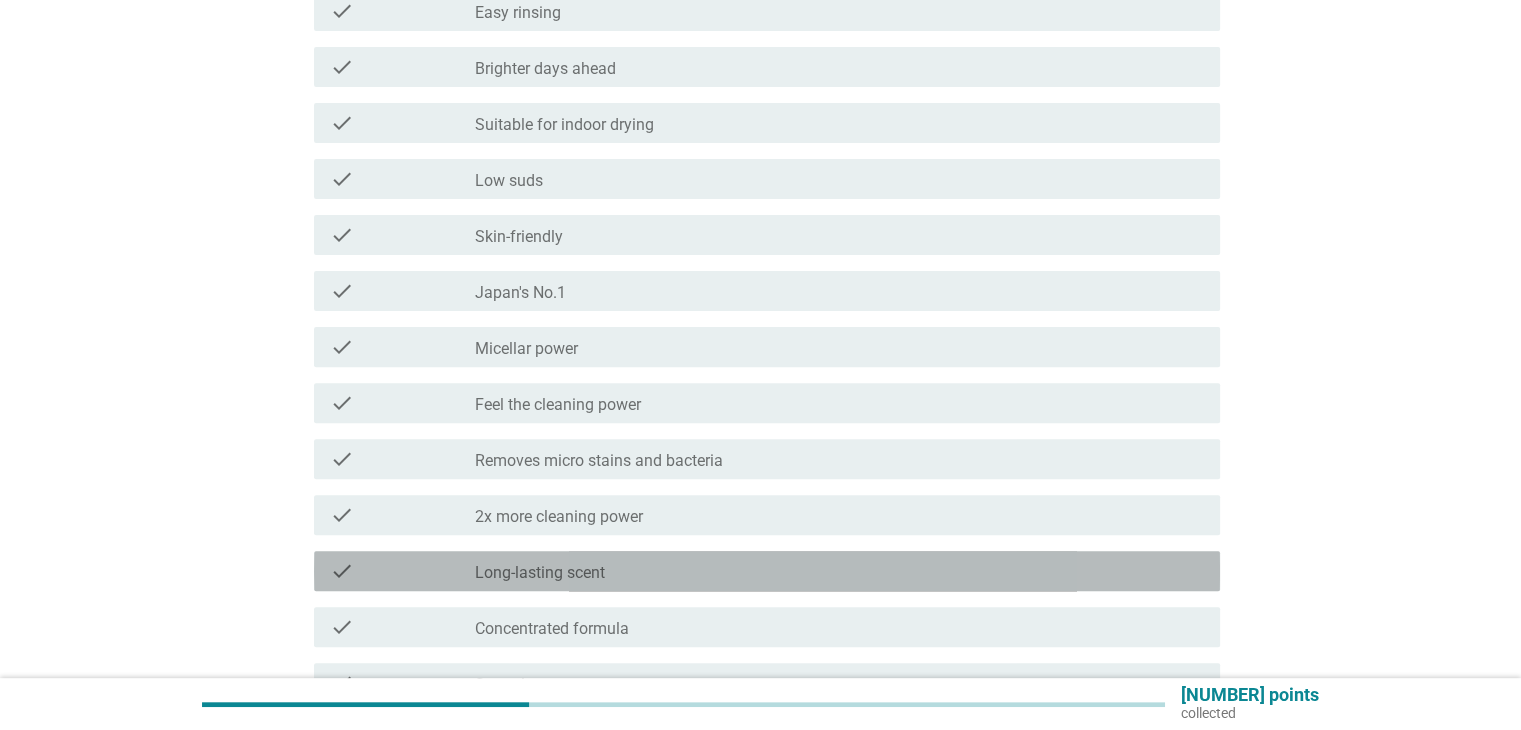 click on "check_box_outline_blank Long-lasting scent" at bounding box center (839, 571) 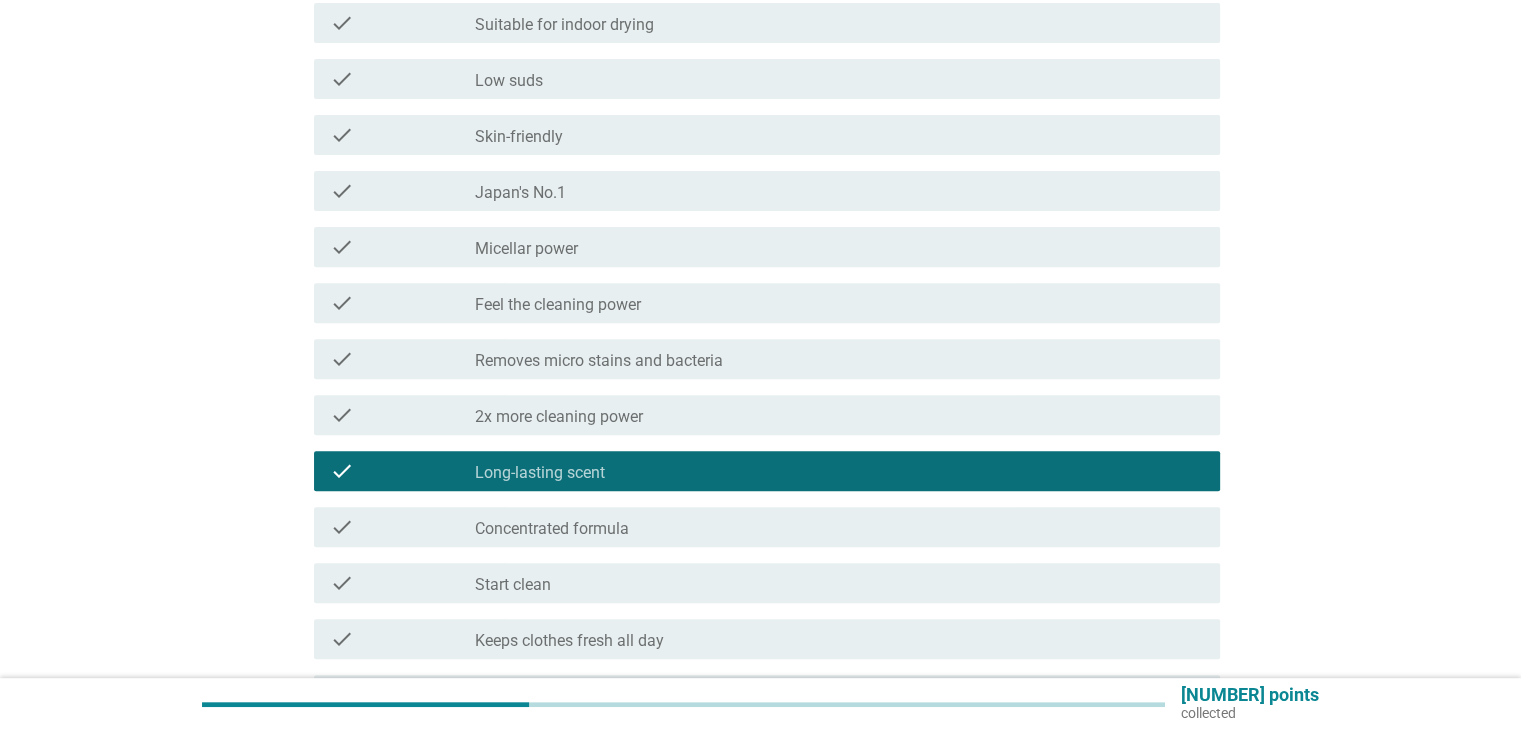click on "check_box_outline_blank Long-lasting scent" at bounding box center [839, 471] 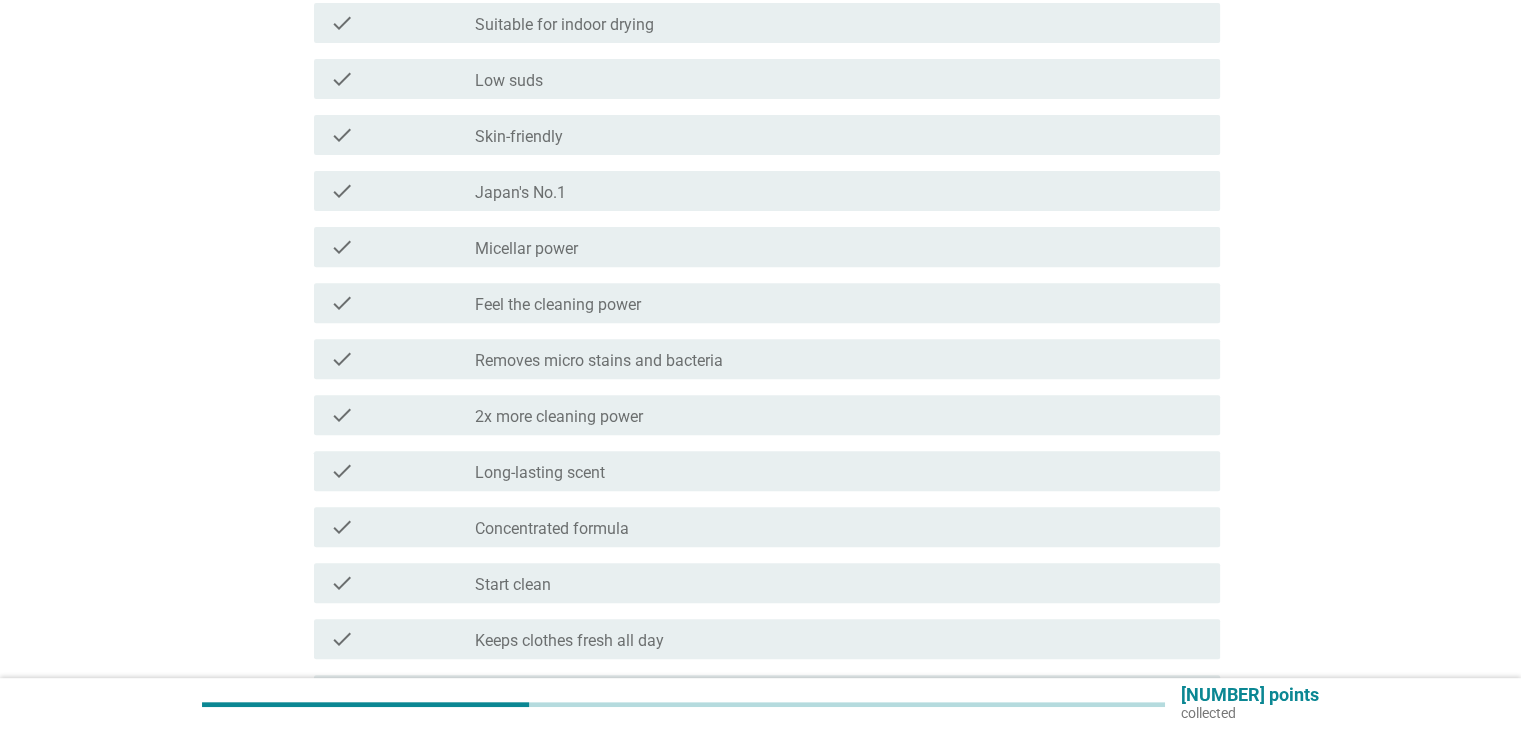 scroll, scrollTop: 300, scrollLeft: 0, axis: vertical 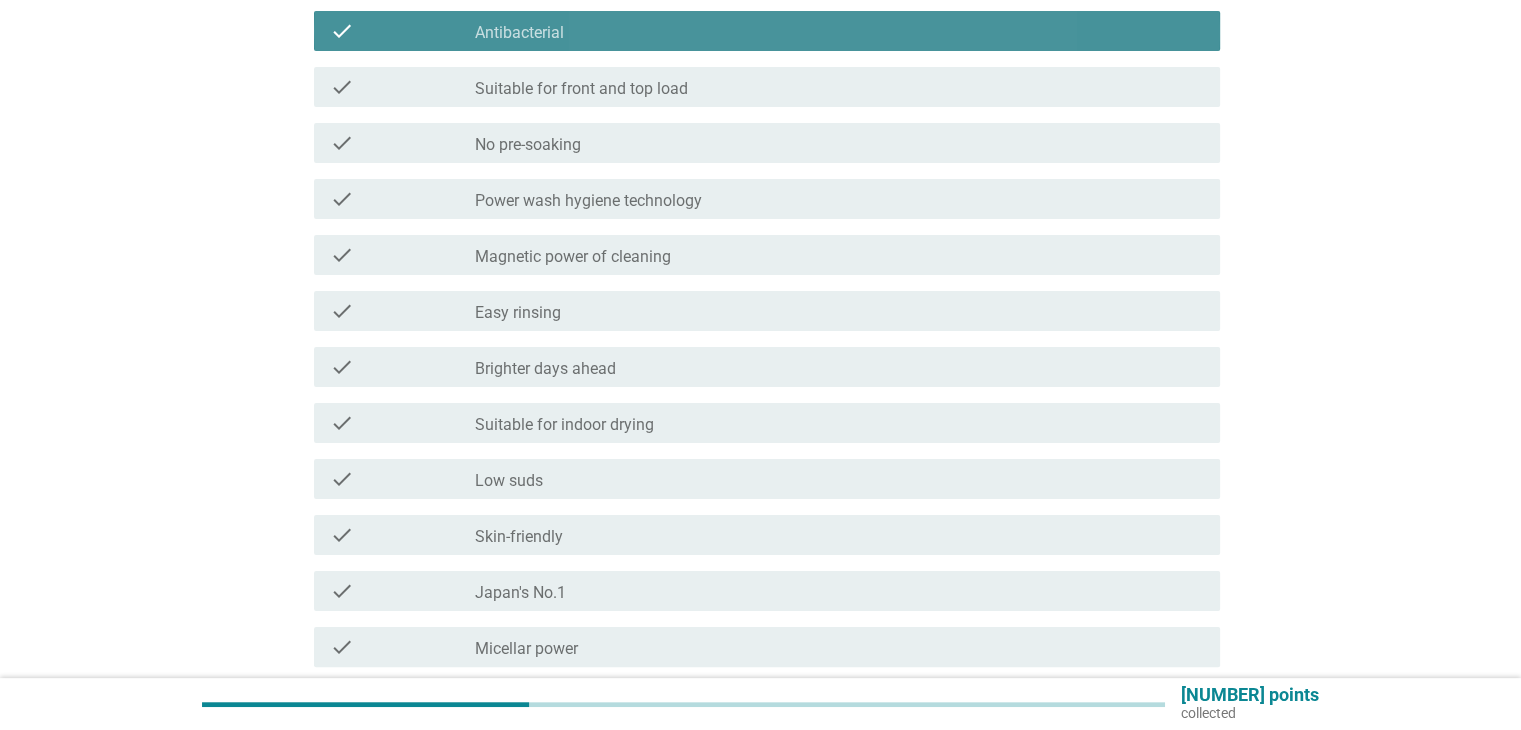 click on "check_box_outline_blank Antibacterial" at bounding box center [839, 31] 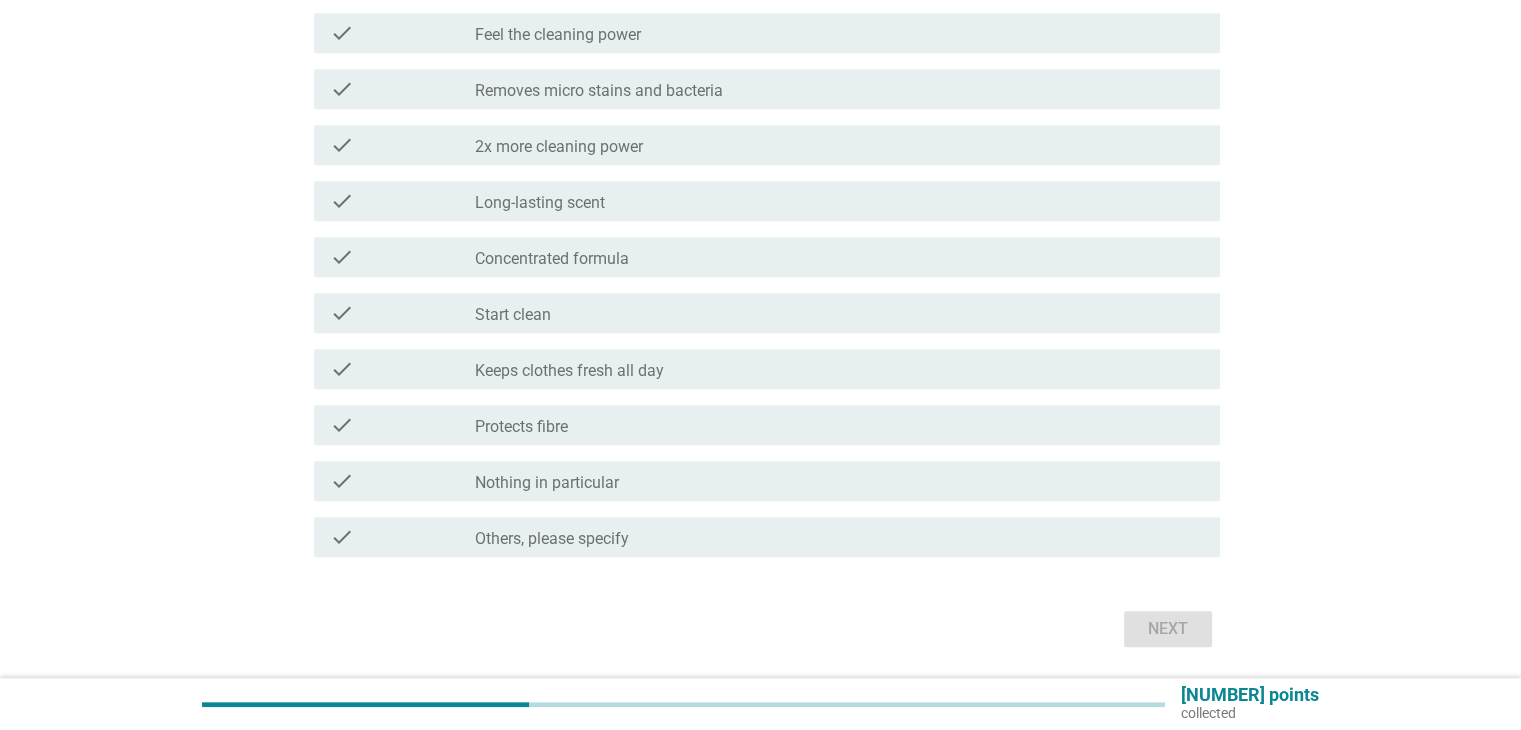 scroll, scrollTop: 1000, scrollLeft: 0, axis: vertical 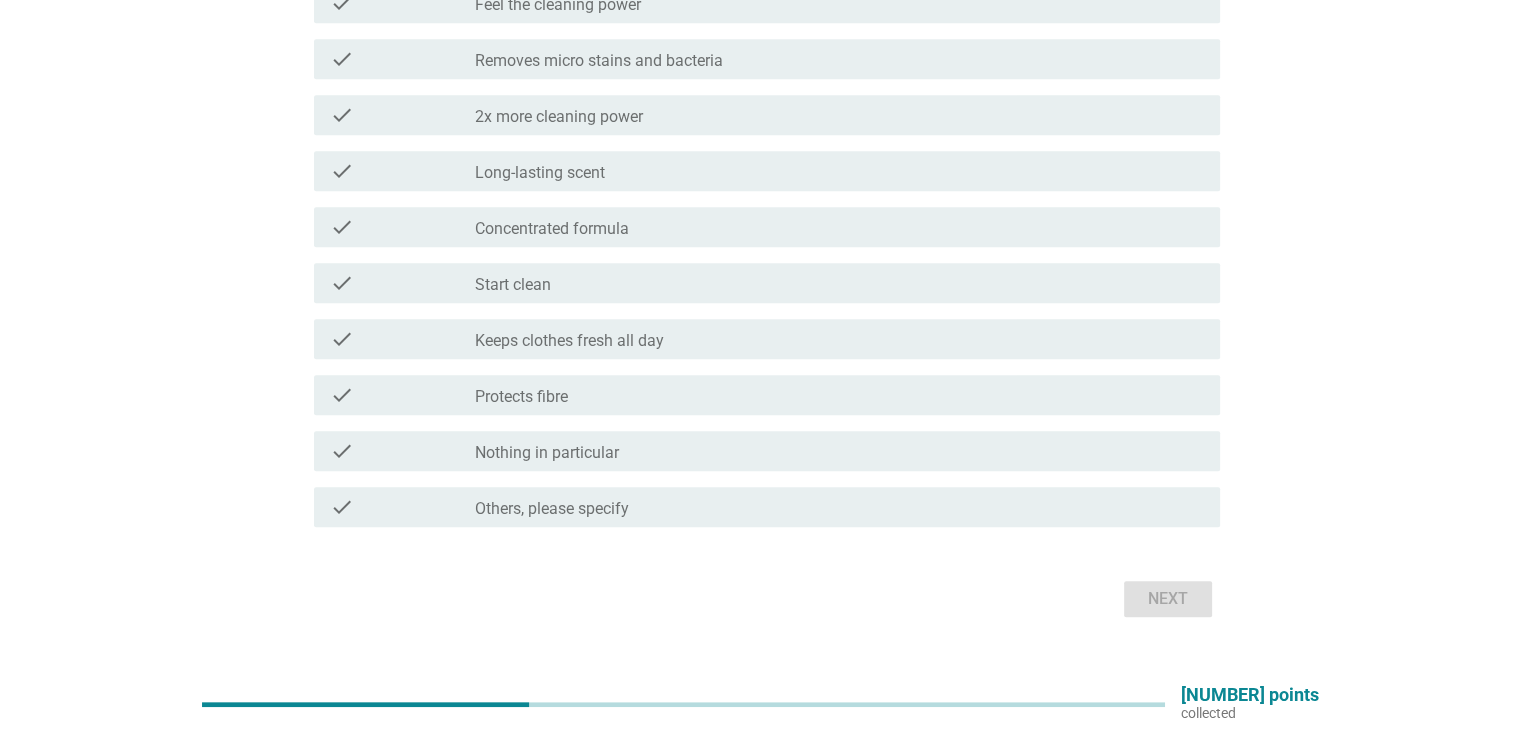 click on "check_box_outline_blank Nothing in particular" at bounding box center [839, 451] 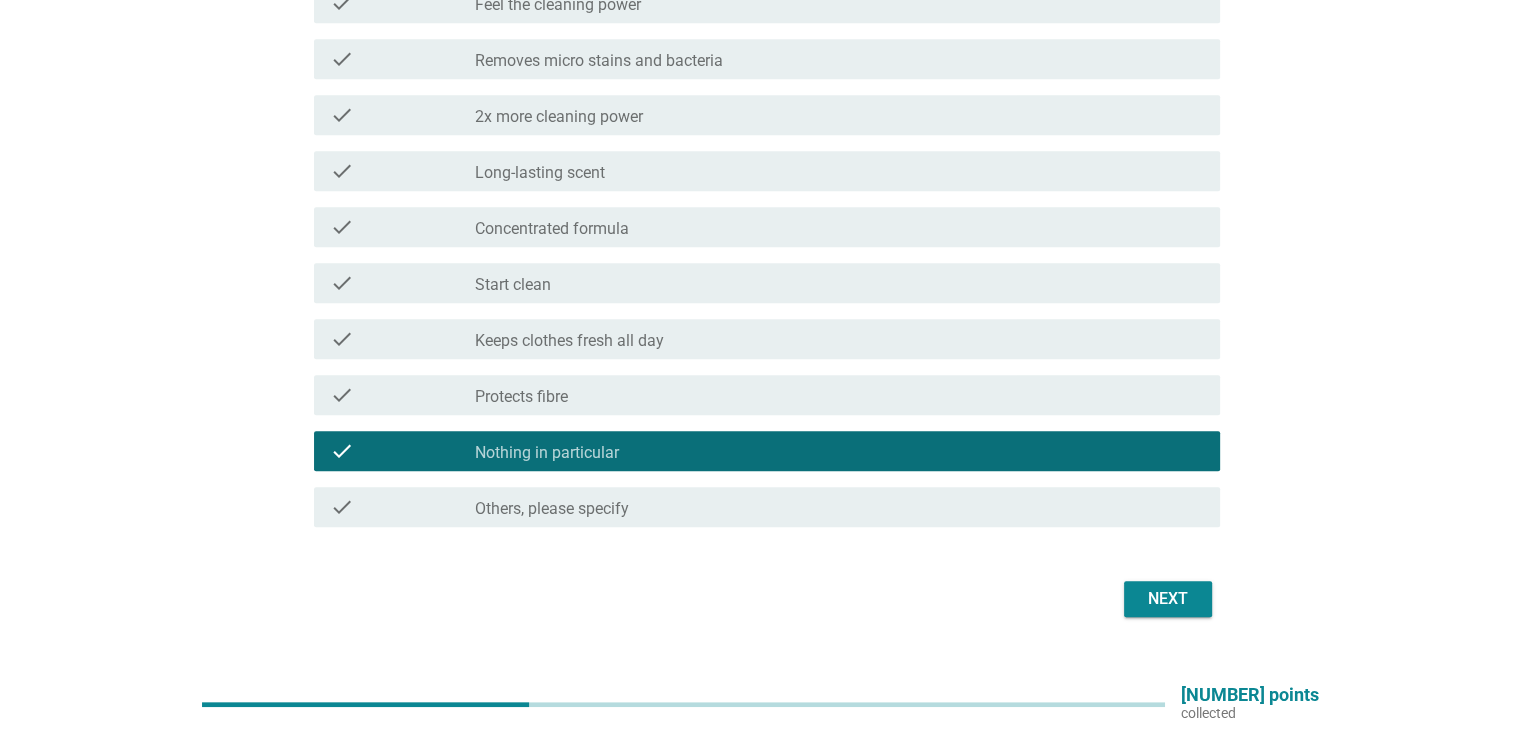 click on "Next" at bounding box center [1168, 599] 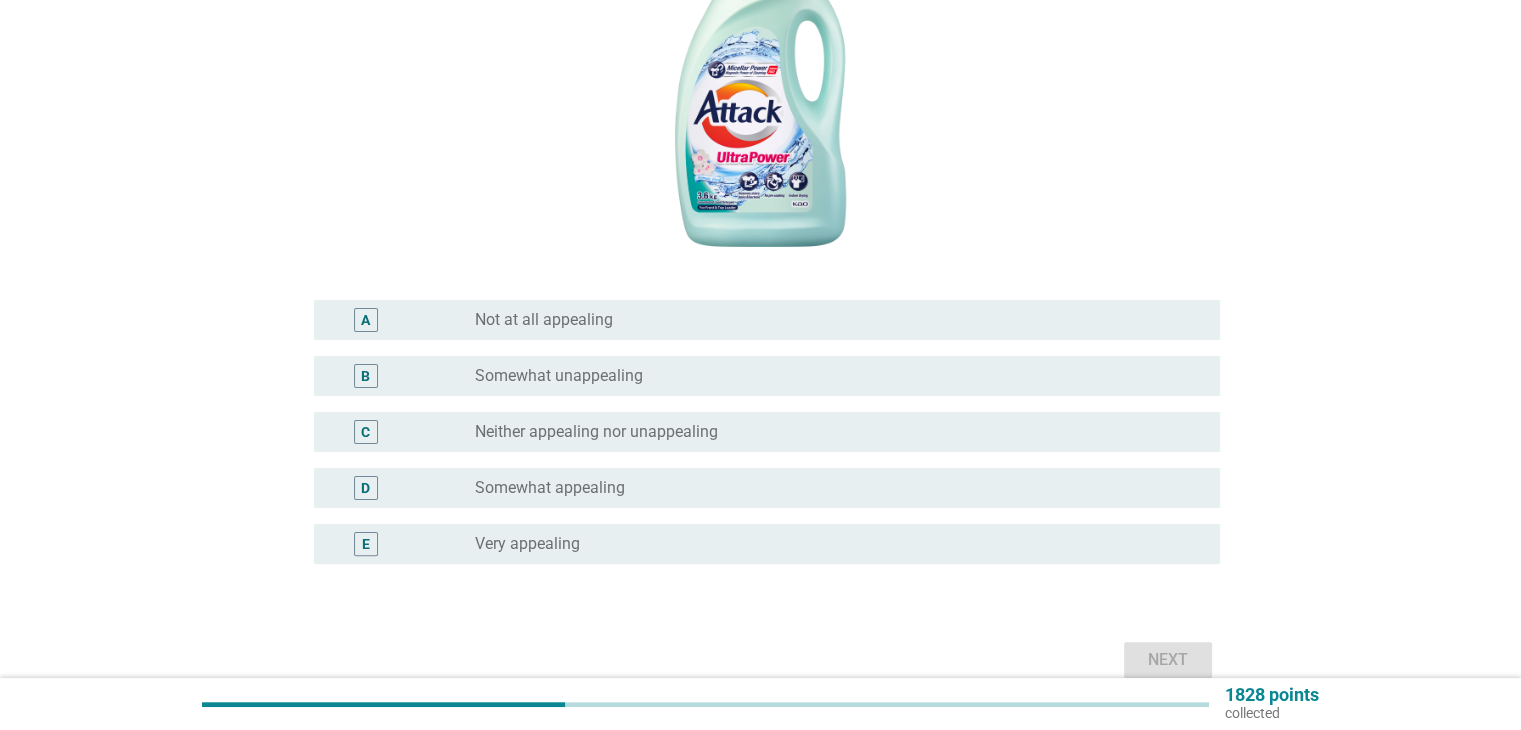 scroll, scrollTop: 400, scrollLeft: 0, axis: vertical 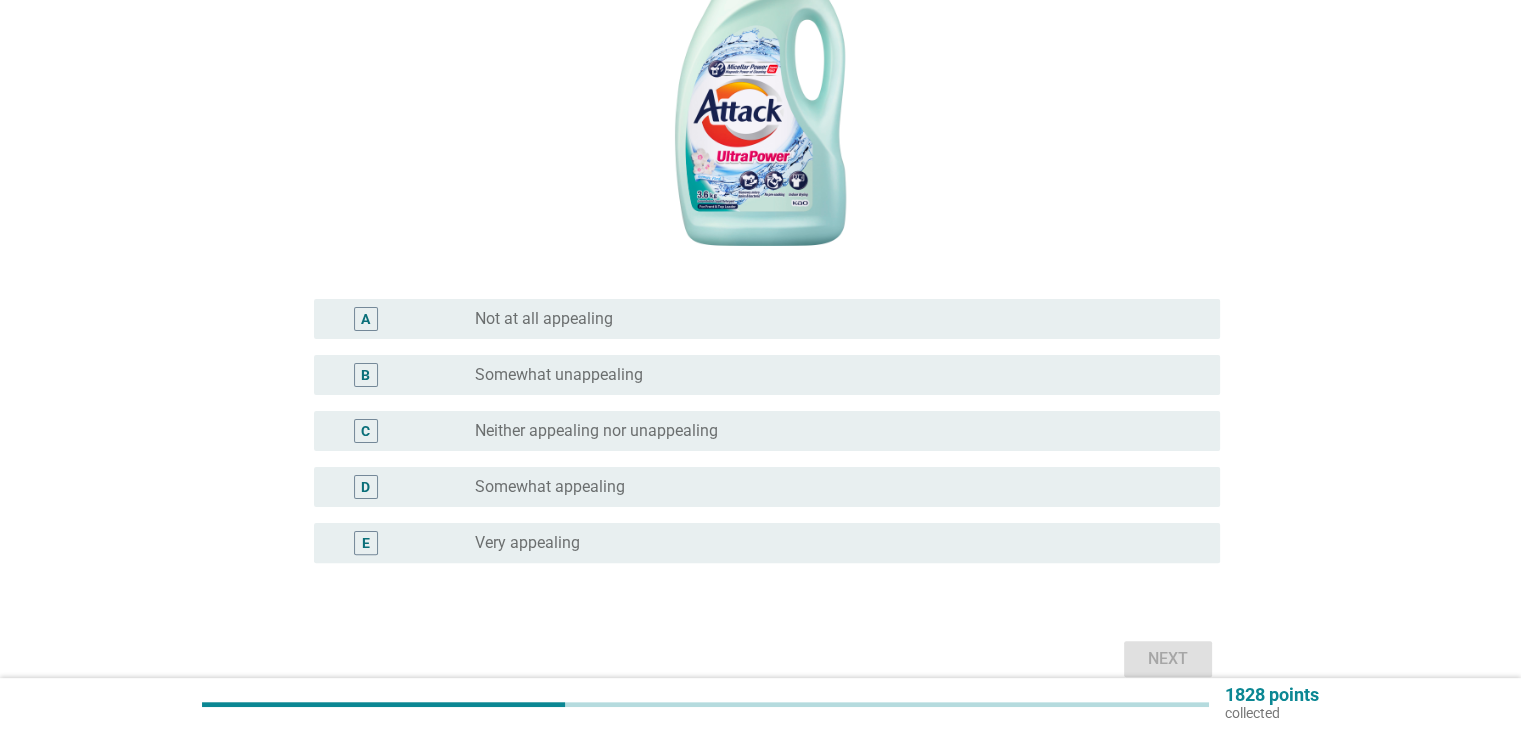 click on "radio_button_unchecked Somewhat appealing" at bounding box center [831, 487] 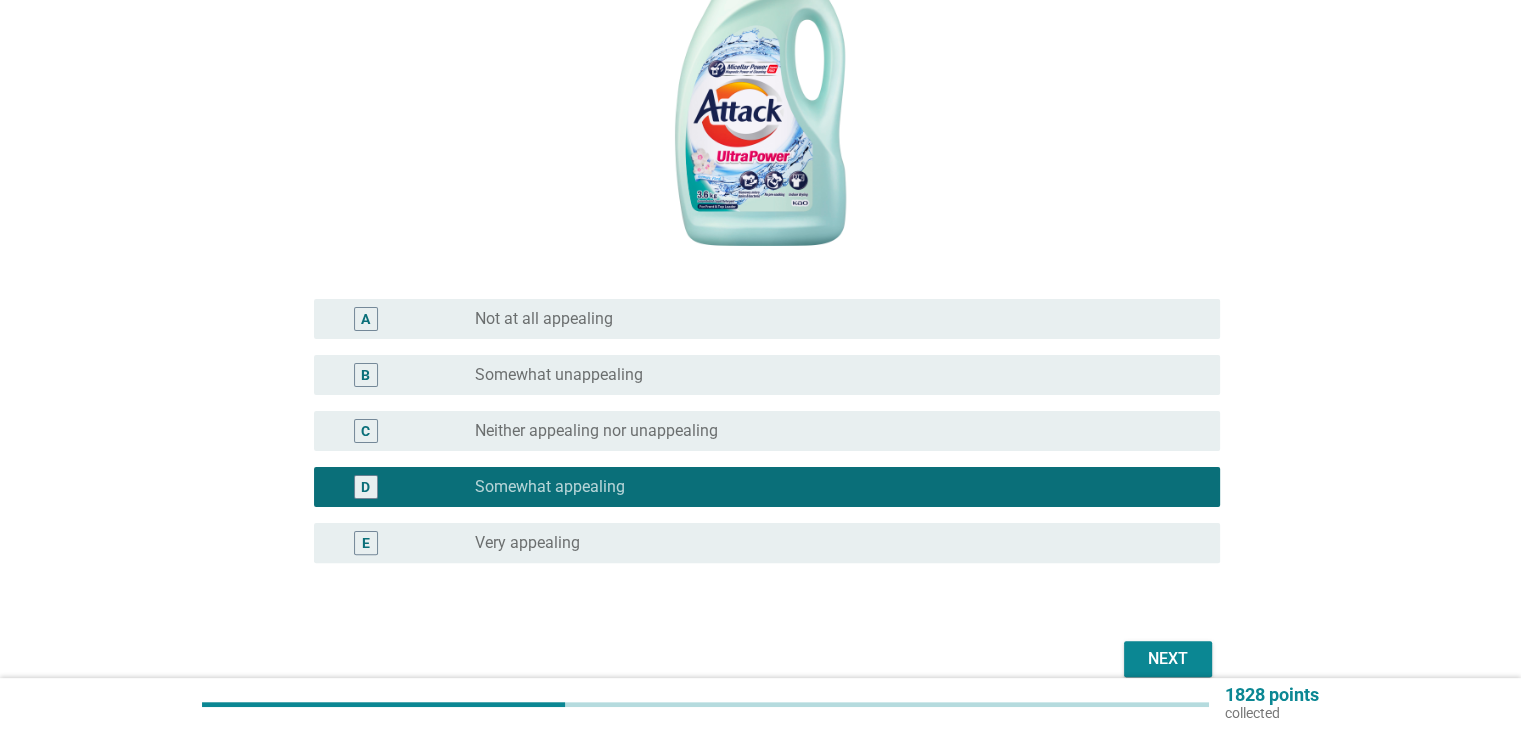 click on "Next" at bounding box center (1168, 659) 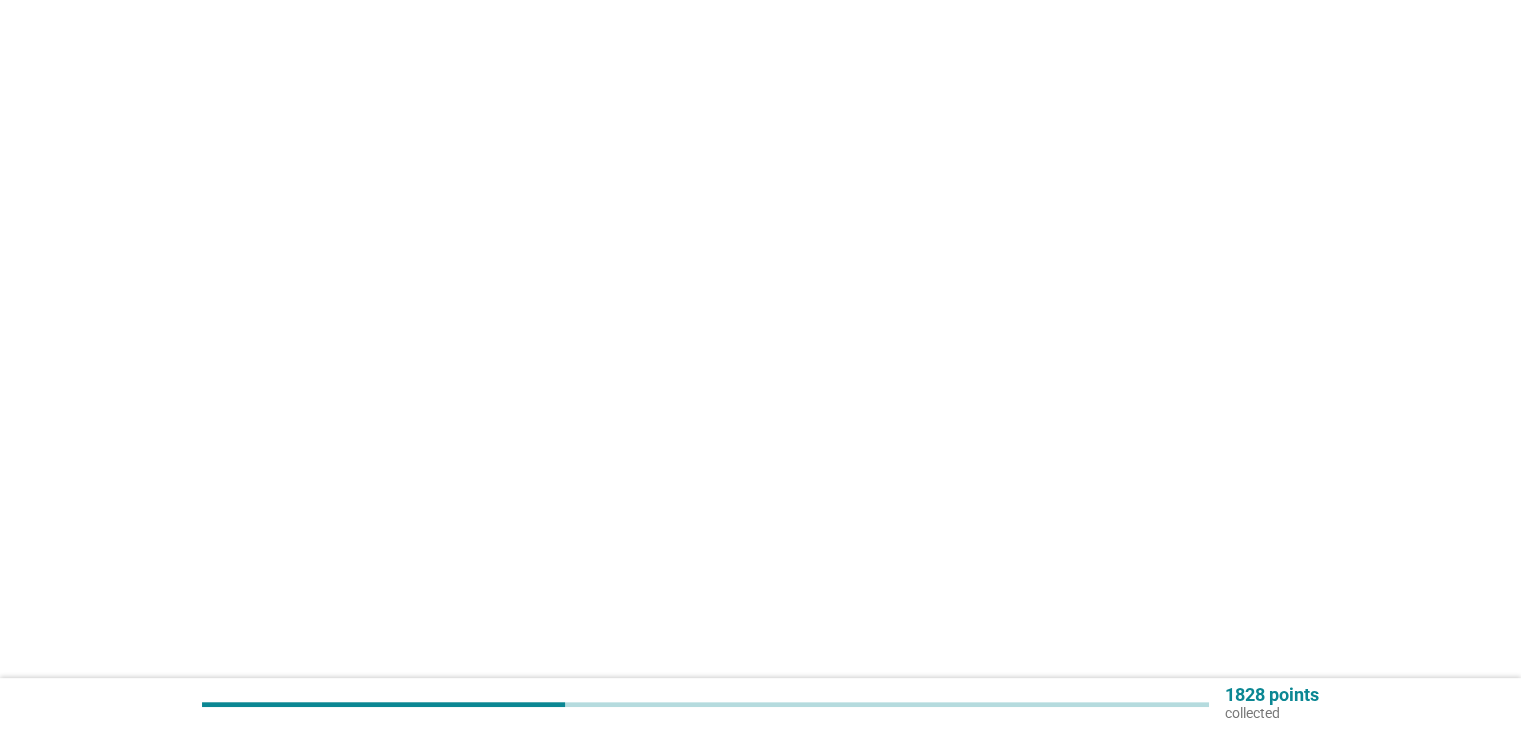 scroll, scrollTop: 0, scrollLeft: 0, axis: both 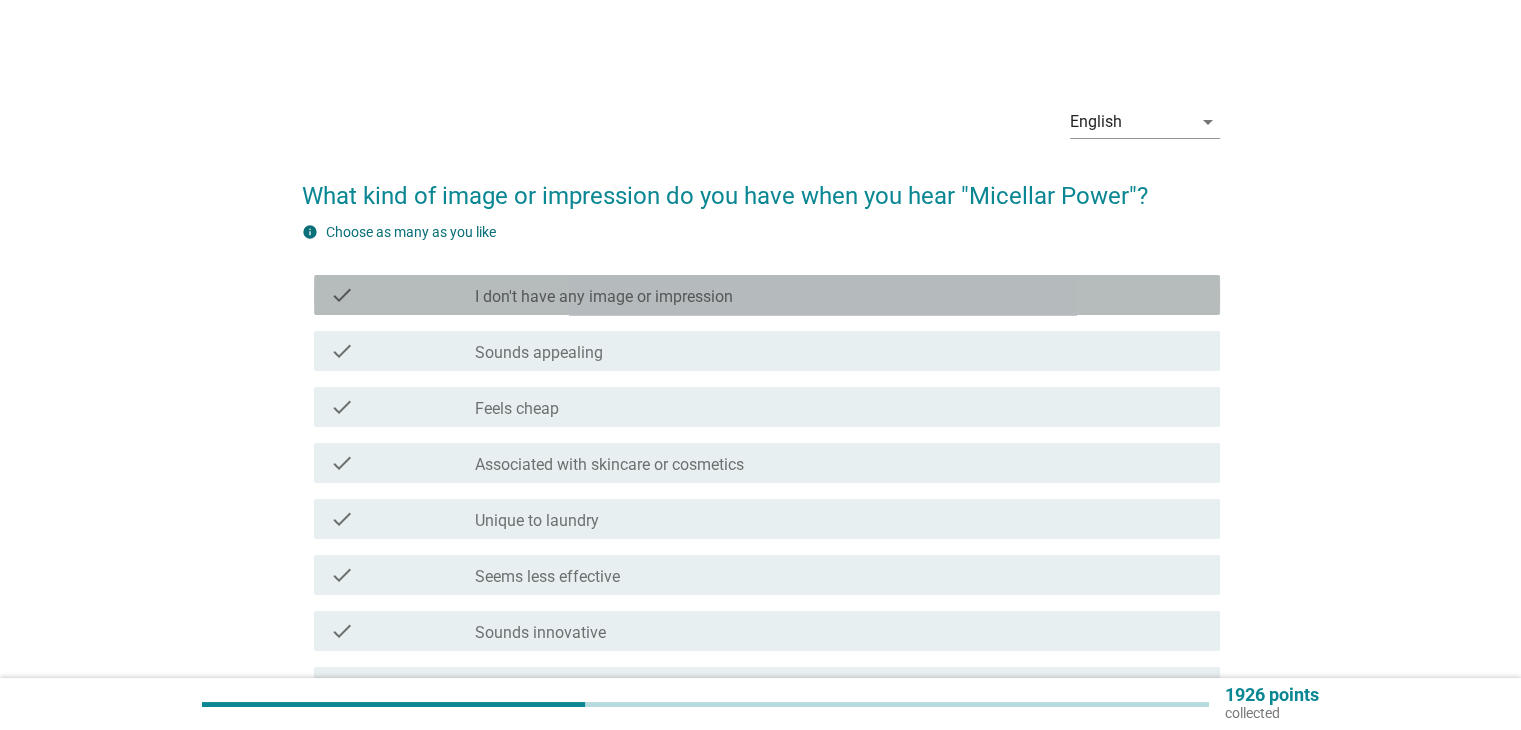 click on "check     check_box_outline_blank I don't have any image or impression" at bounding box center (767, 295) 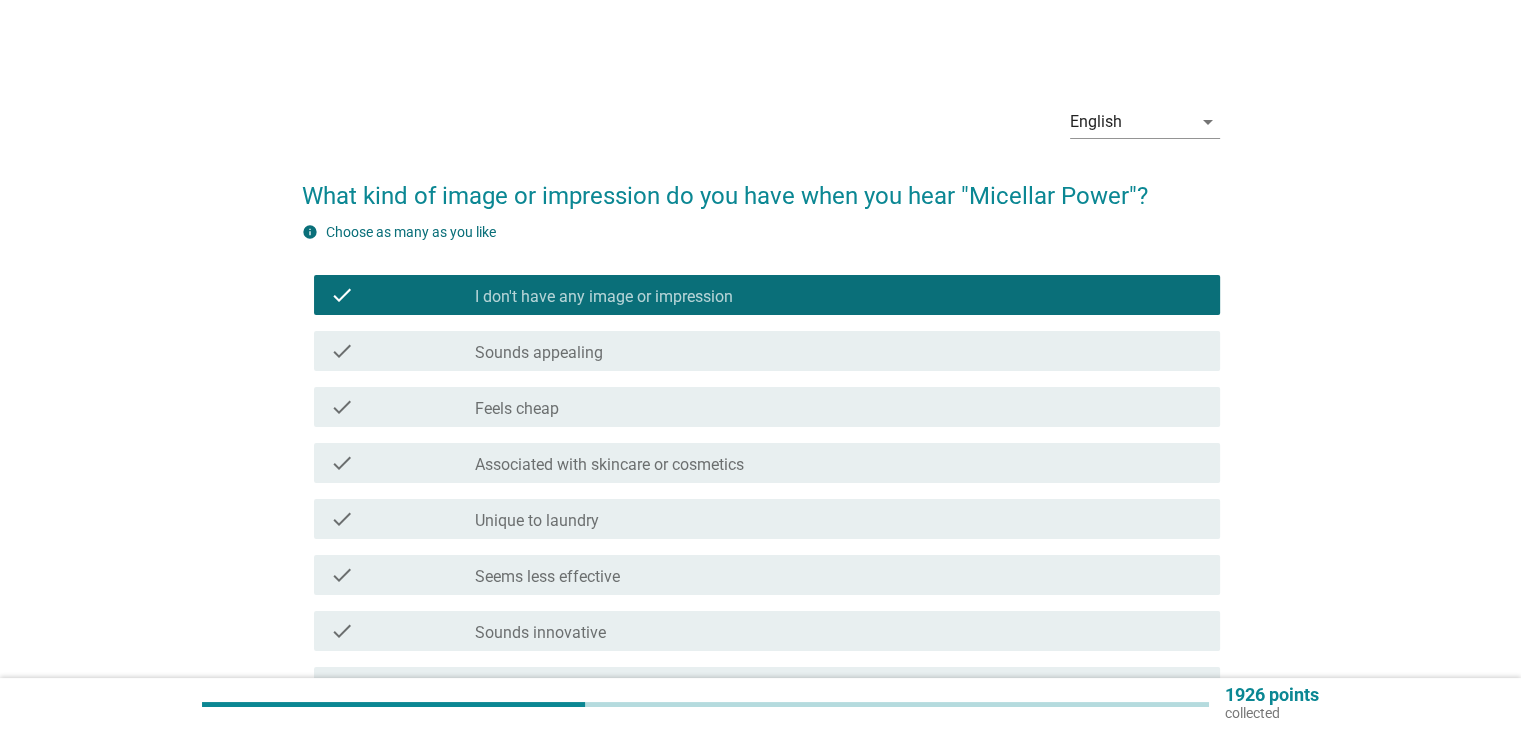 scroll, scrollTop: 100, scrollLeft: 0, axis: vertical 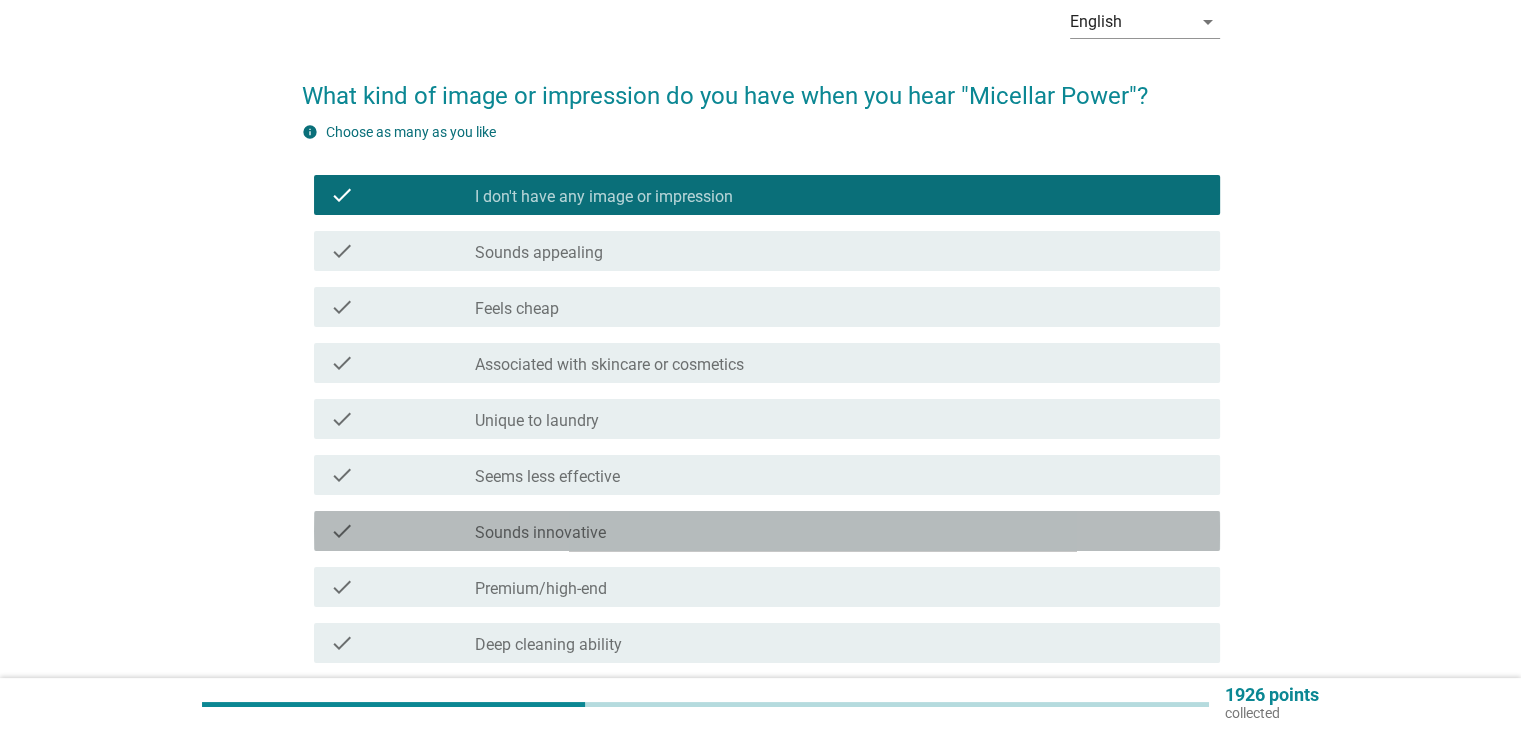 click on "check_box_outline_blank Sounds innovative" at bounding box center (839, 531) 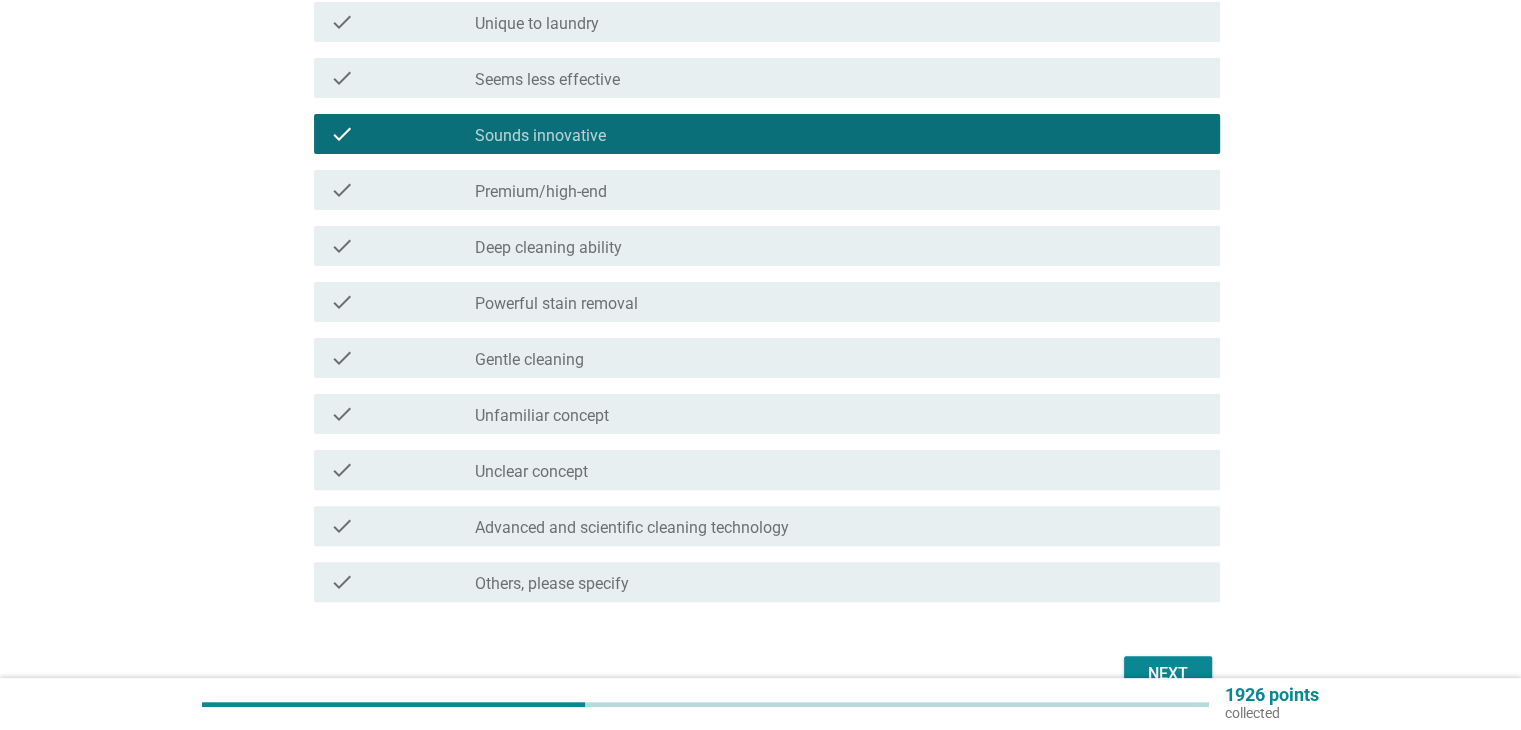scroll, scrollTop: 500, scrollLeft: 0, axis: vertical 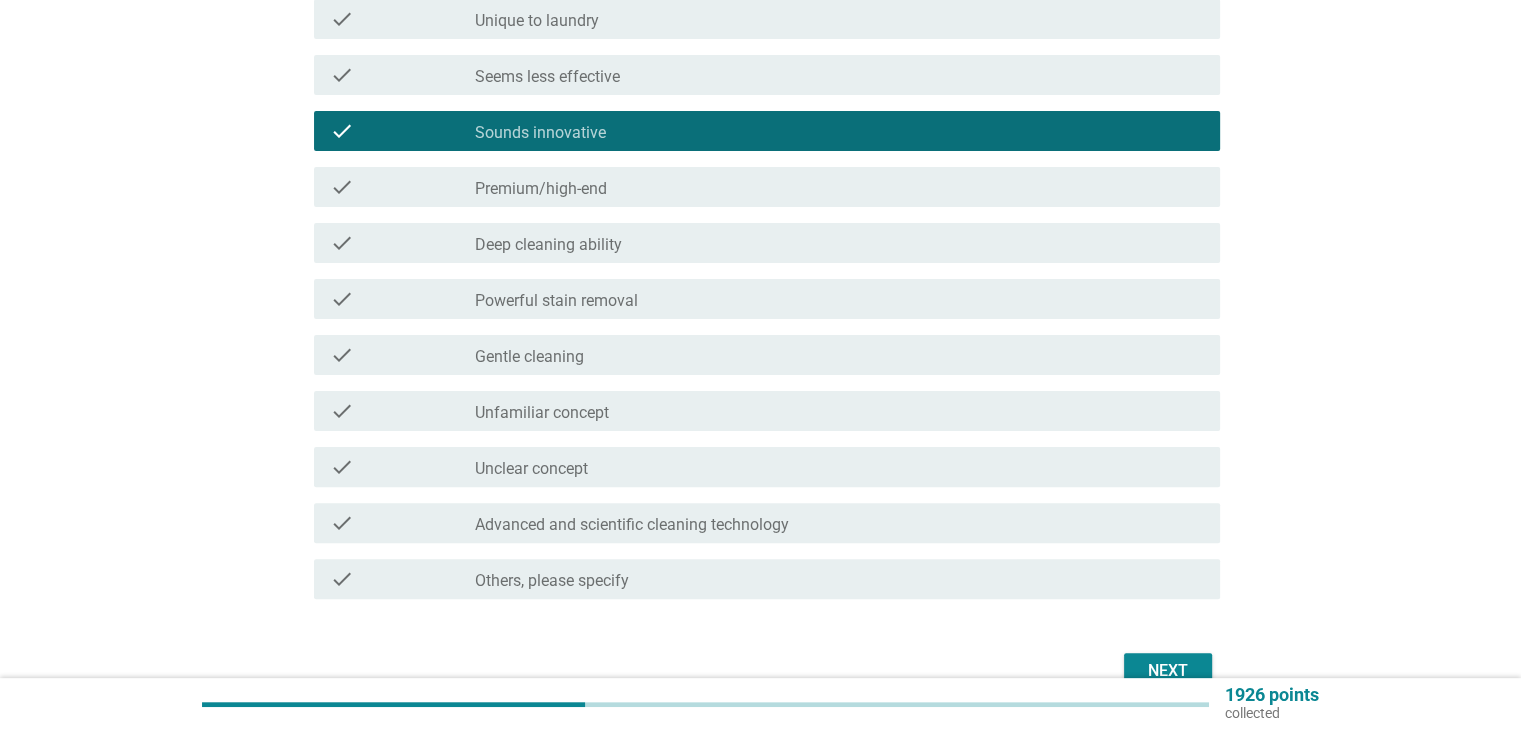 click on "Next" at bounding box center (1168, 671) 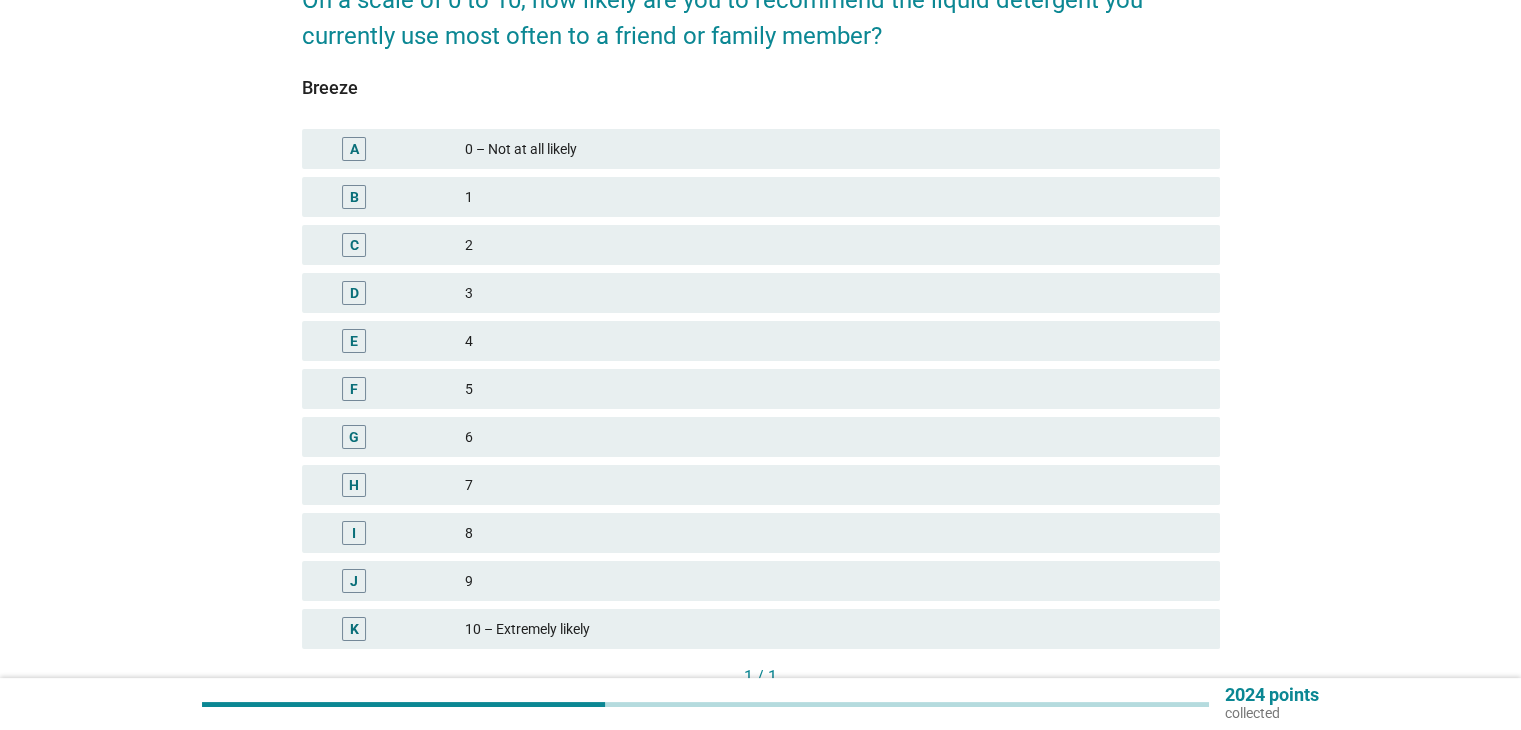 scroll, scrollTop: 200, scrollLeft: 0, axis: vertical 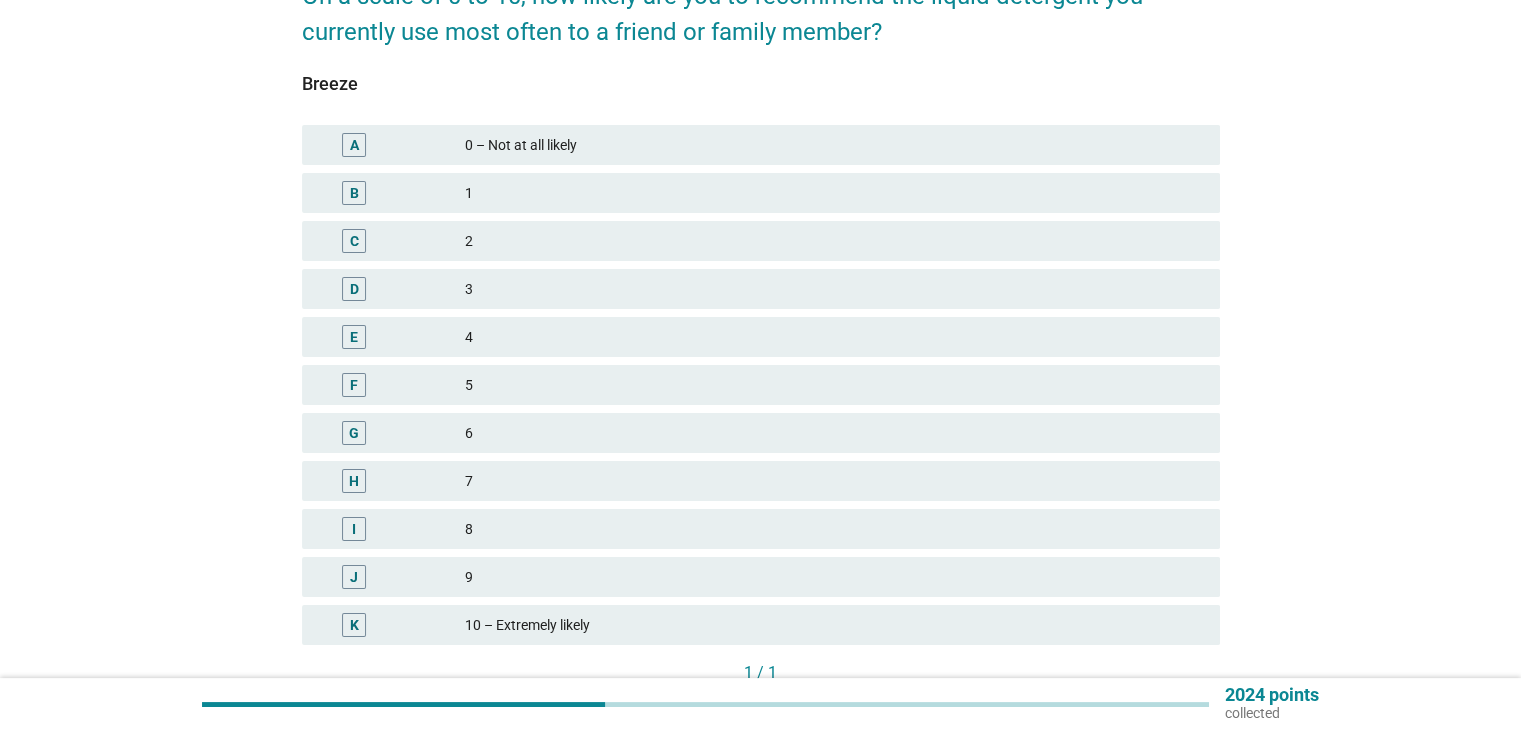click on "6" at bounding box center (834, 433) 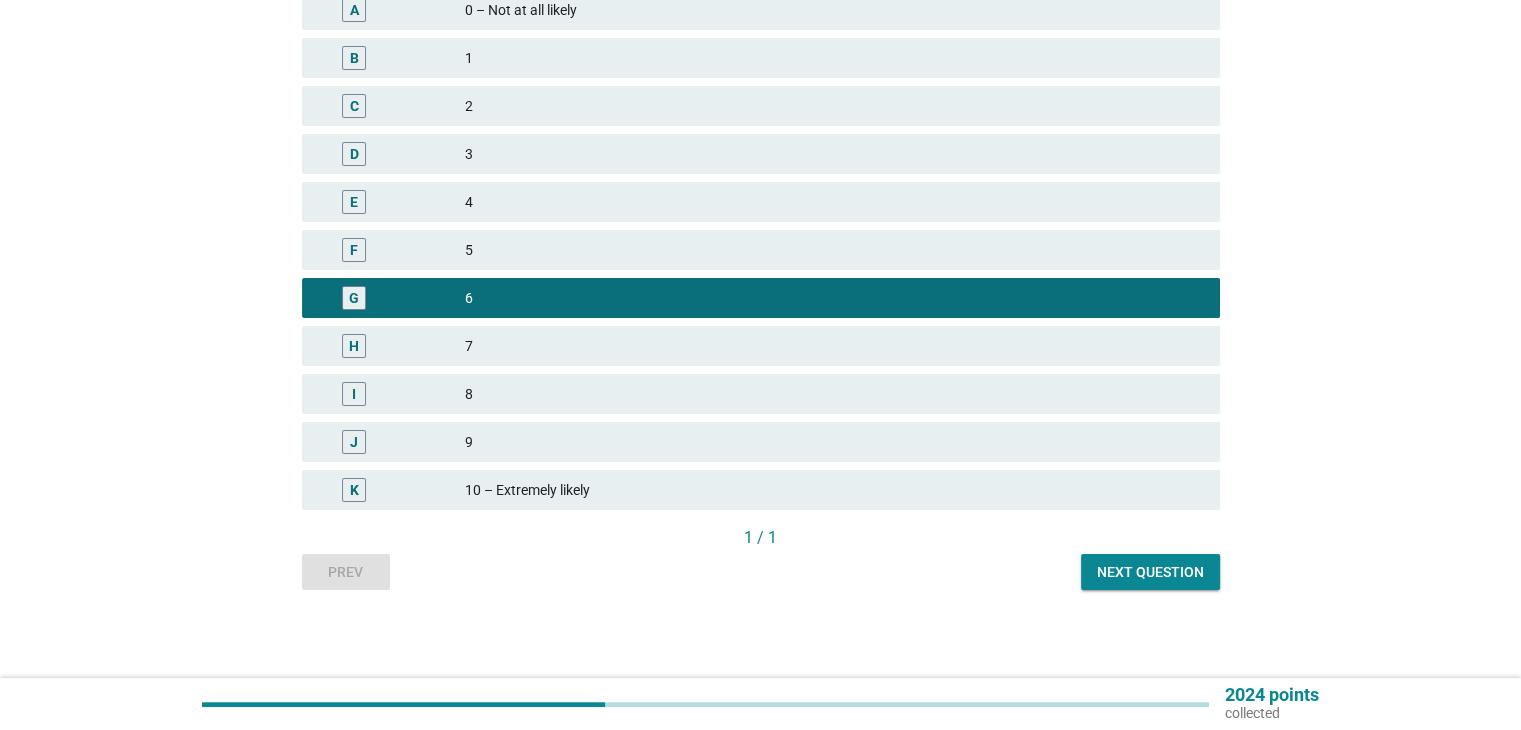 scroll, scrollTop: 337, scrollLeft: 0, axis: vertical 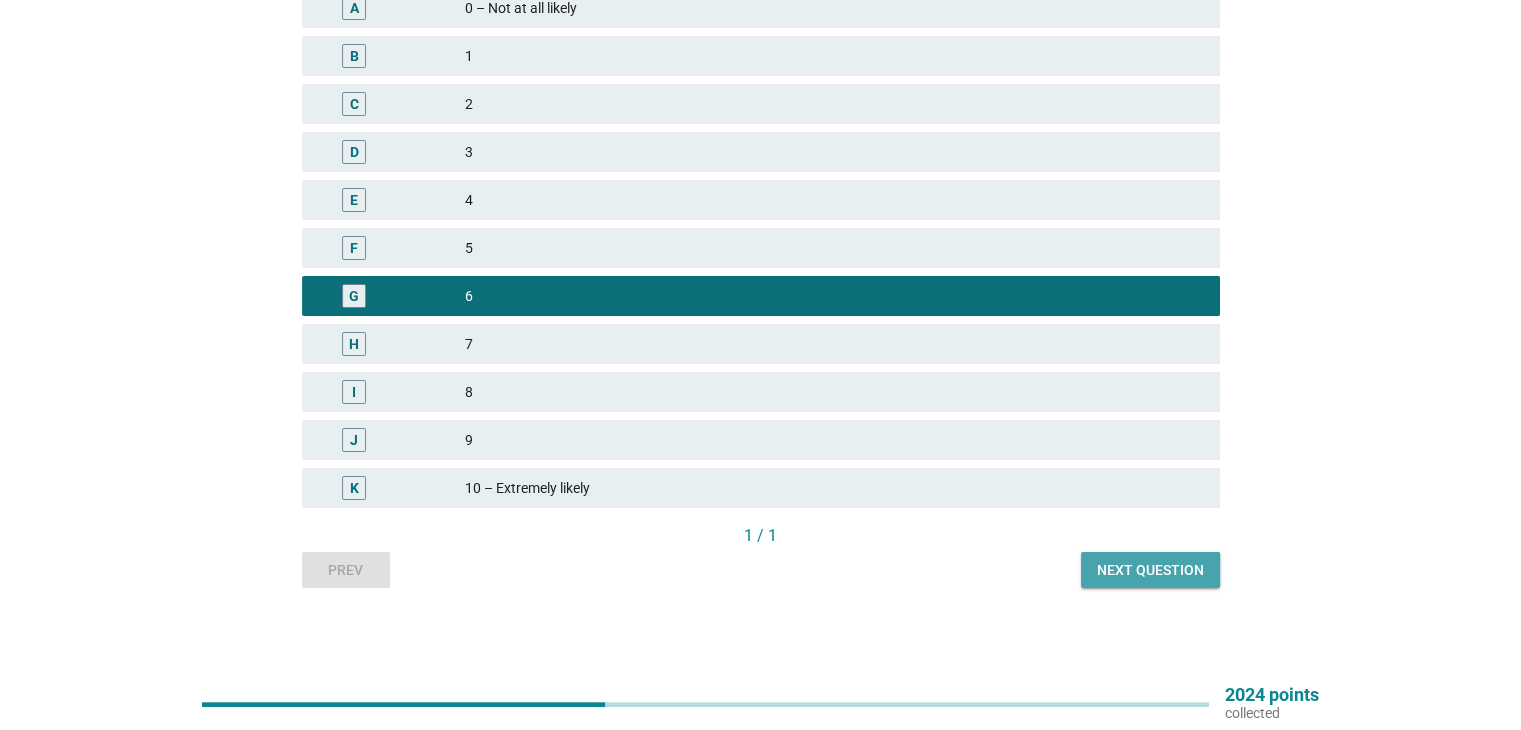 click on "Next question" at bounding box center [1150, 570] 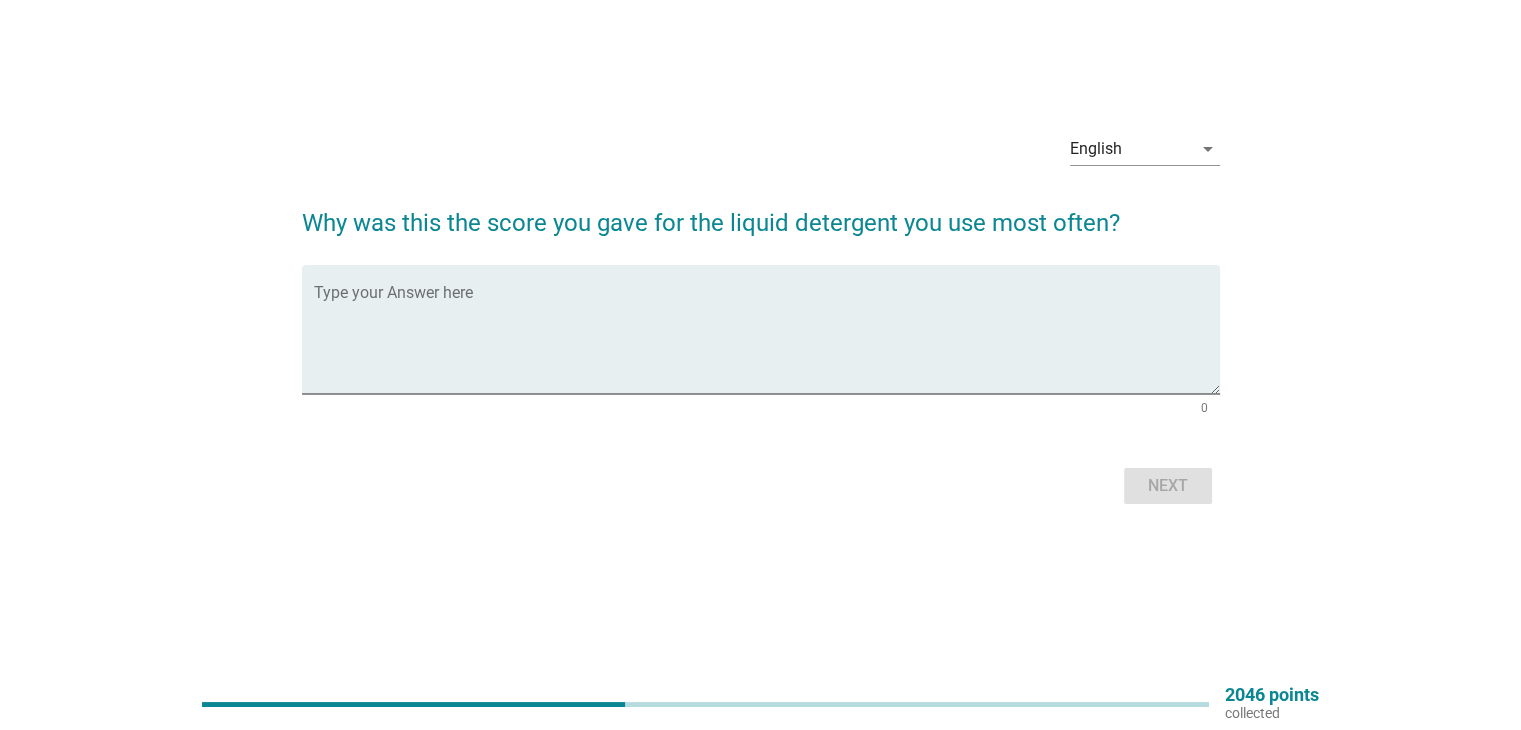 scroll, scrollTop: 0, scrollLeft: 0, axis: both 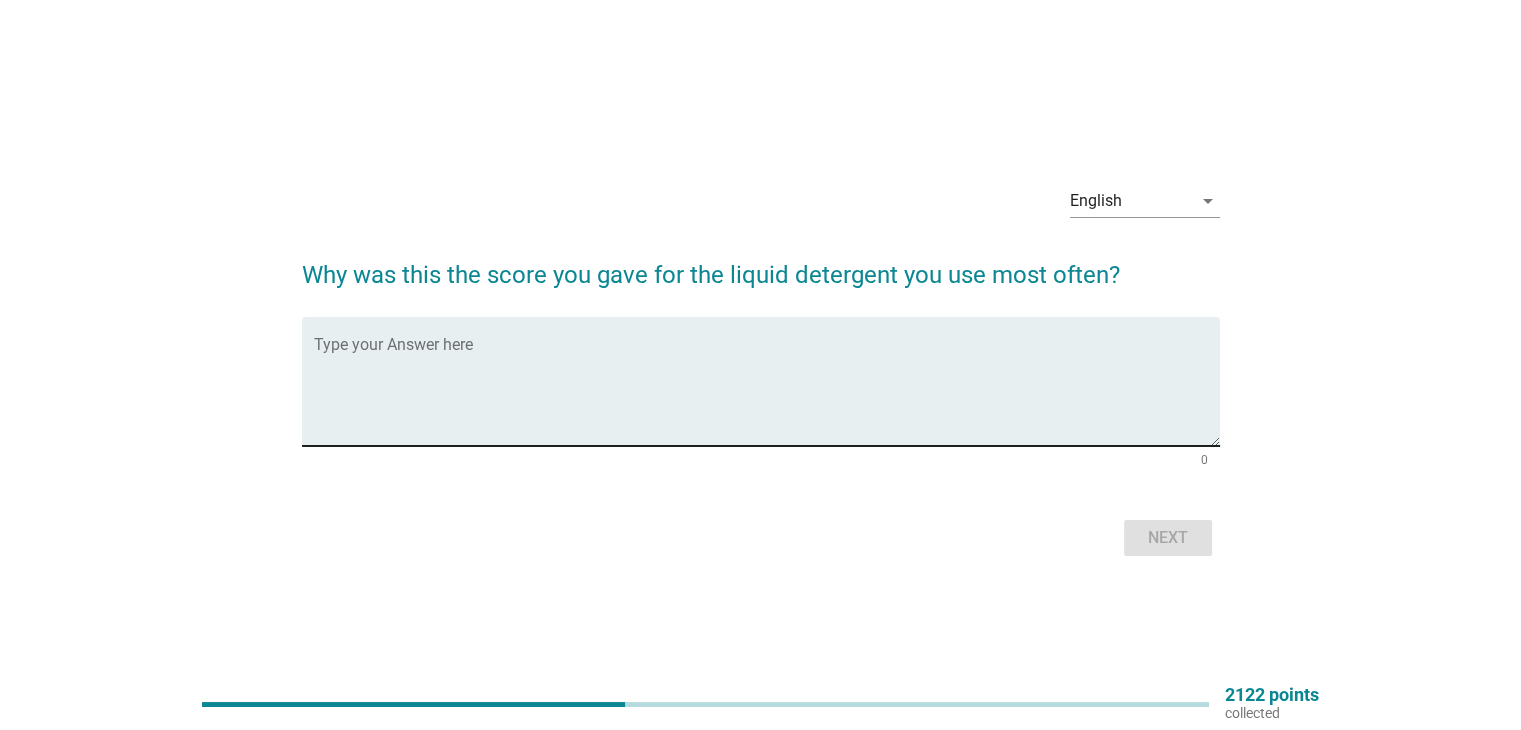 click at bounding box center (767, 393) 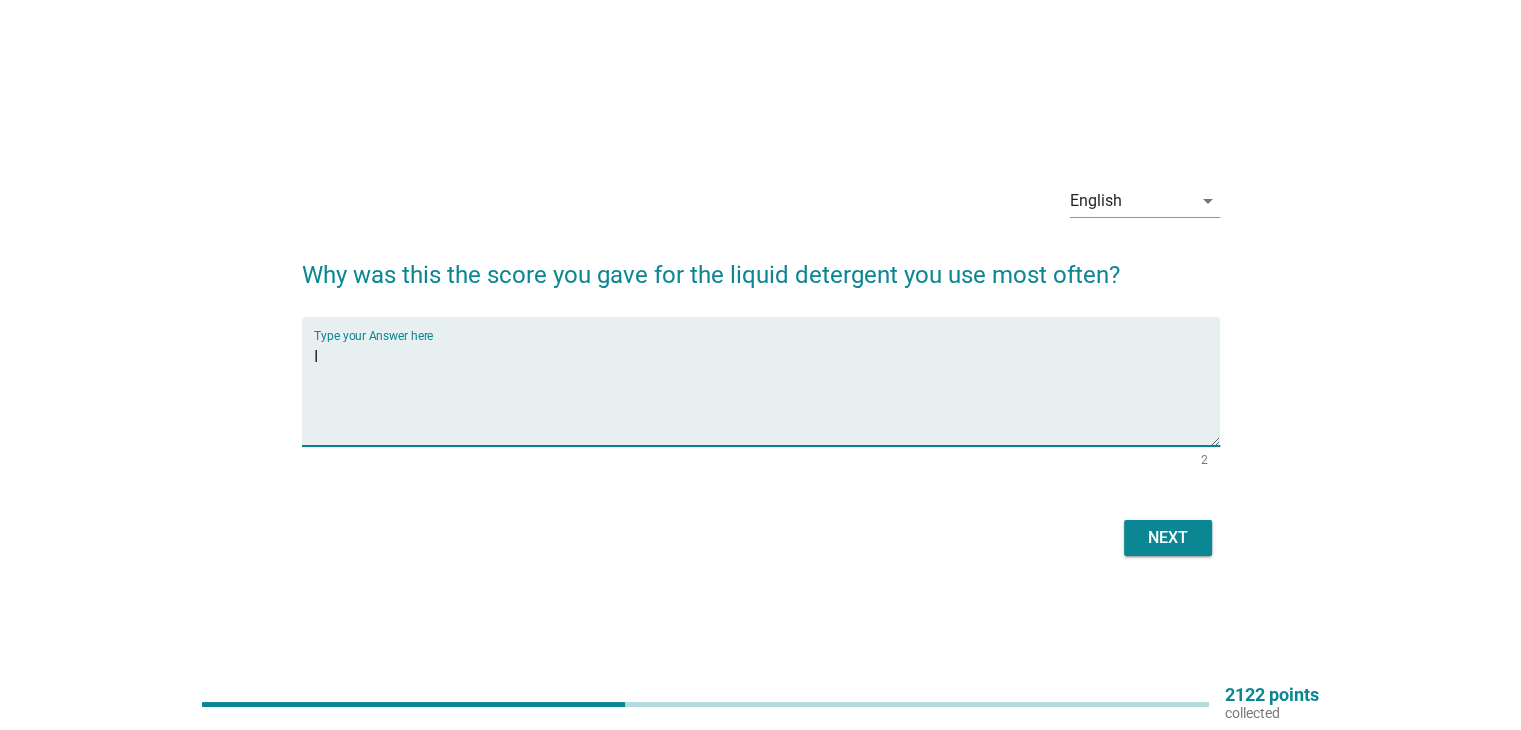 type on "I" 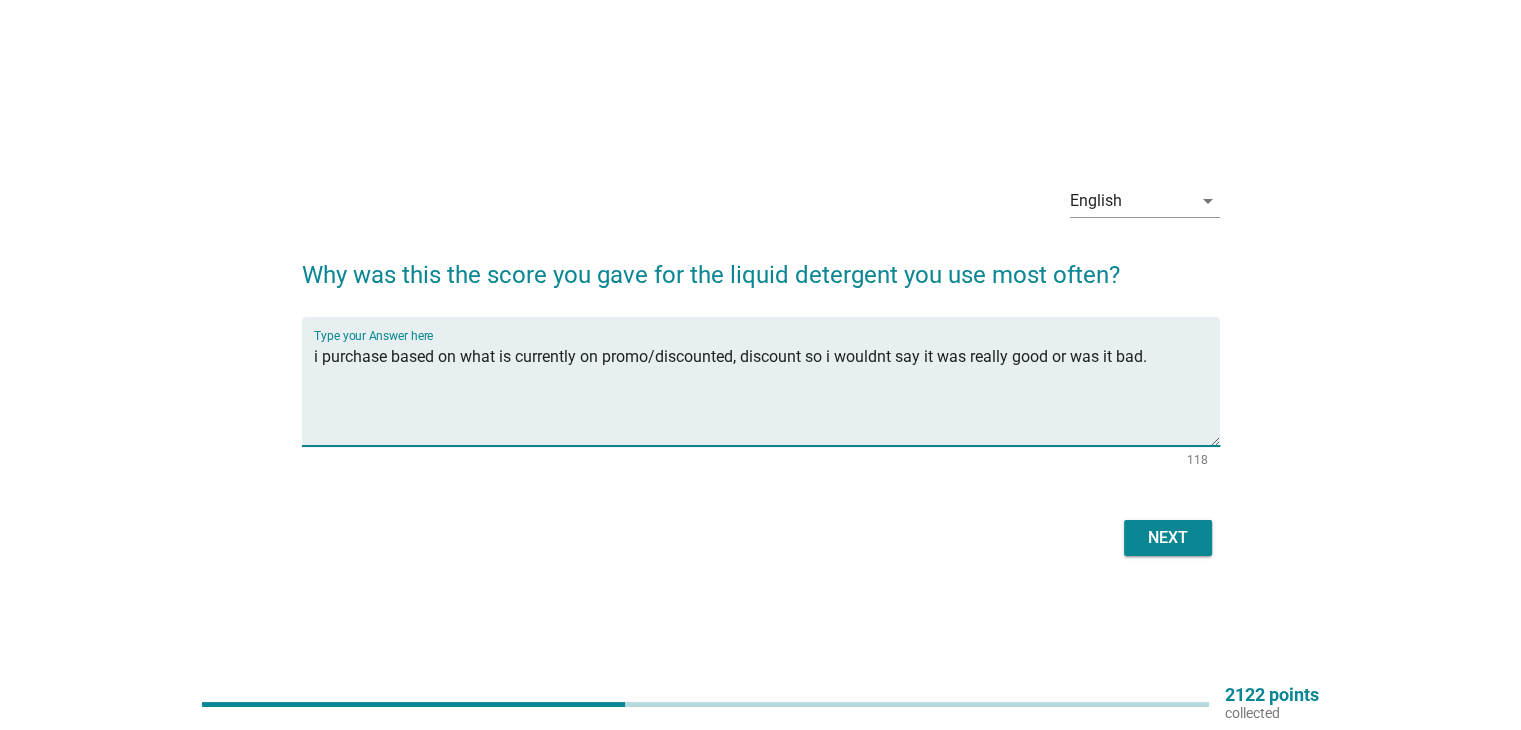 drag, startPoint x: 920, startPoint y: 361, endPoint x: 900, endPoint y: 358, distance: 20.22375 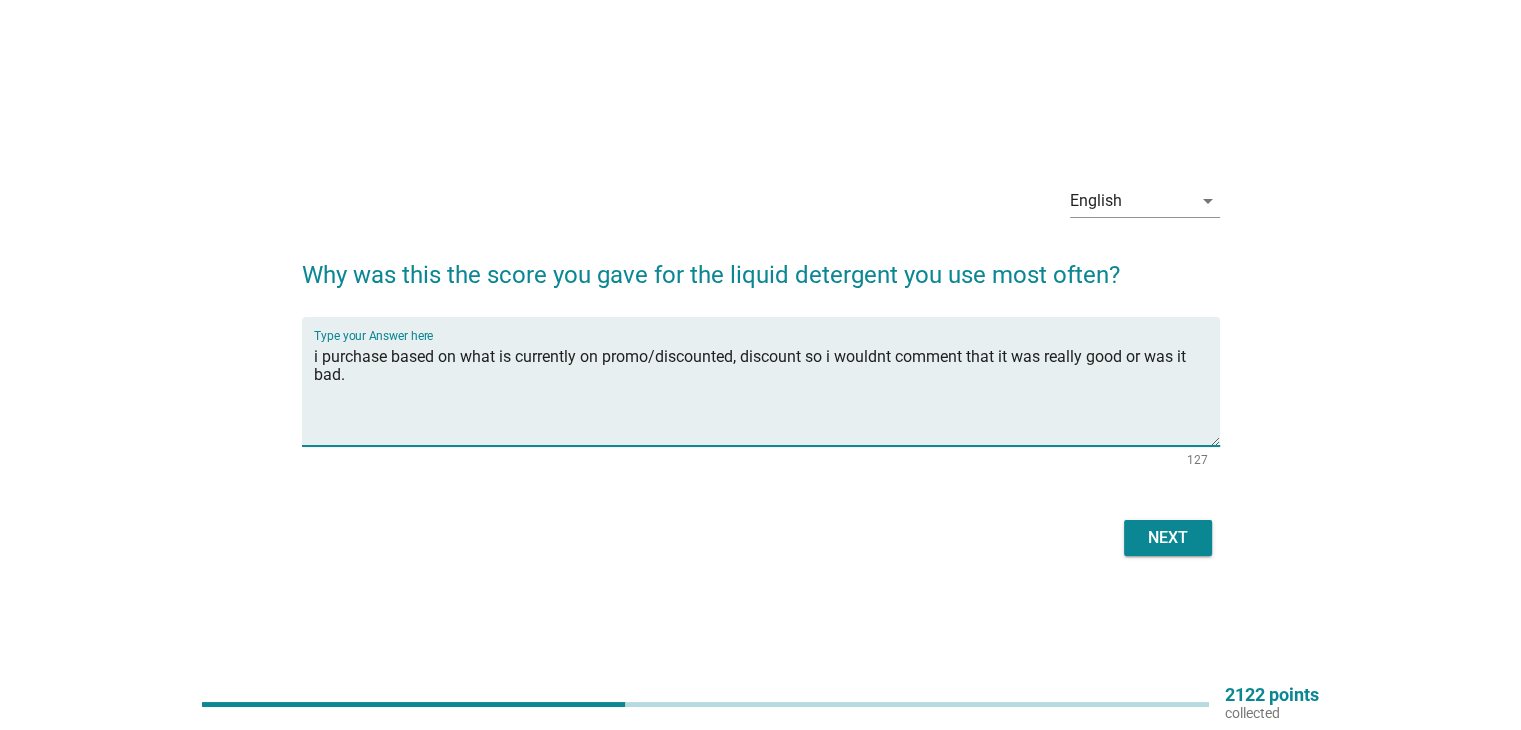 type on "i purchase based on what is currently on promo/discounted, discount so i wouldnt comment that it was really good or was it bad." 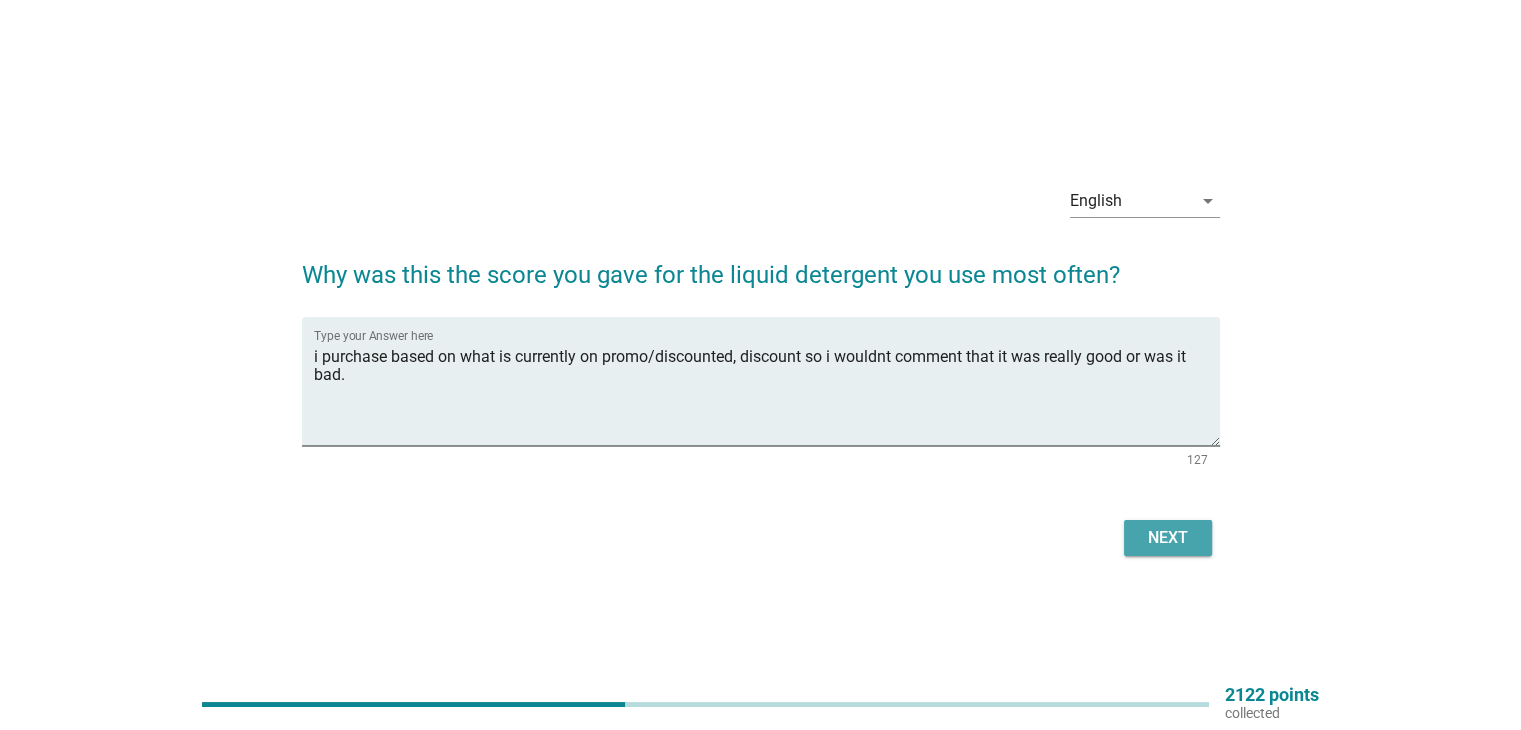 click on "Next" at bounding box center (1168, 538) 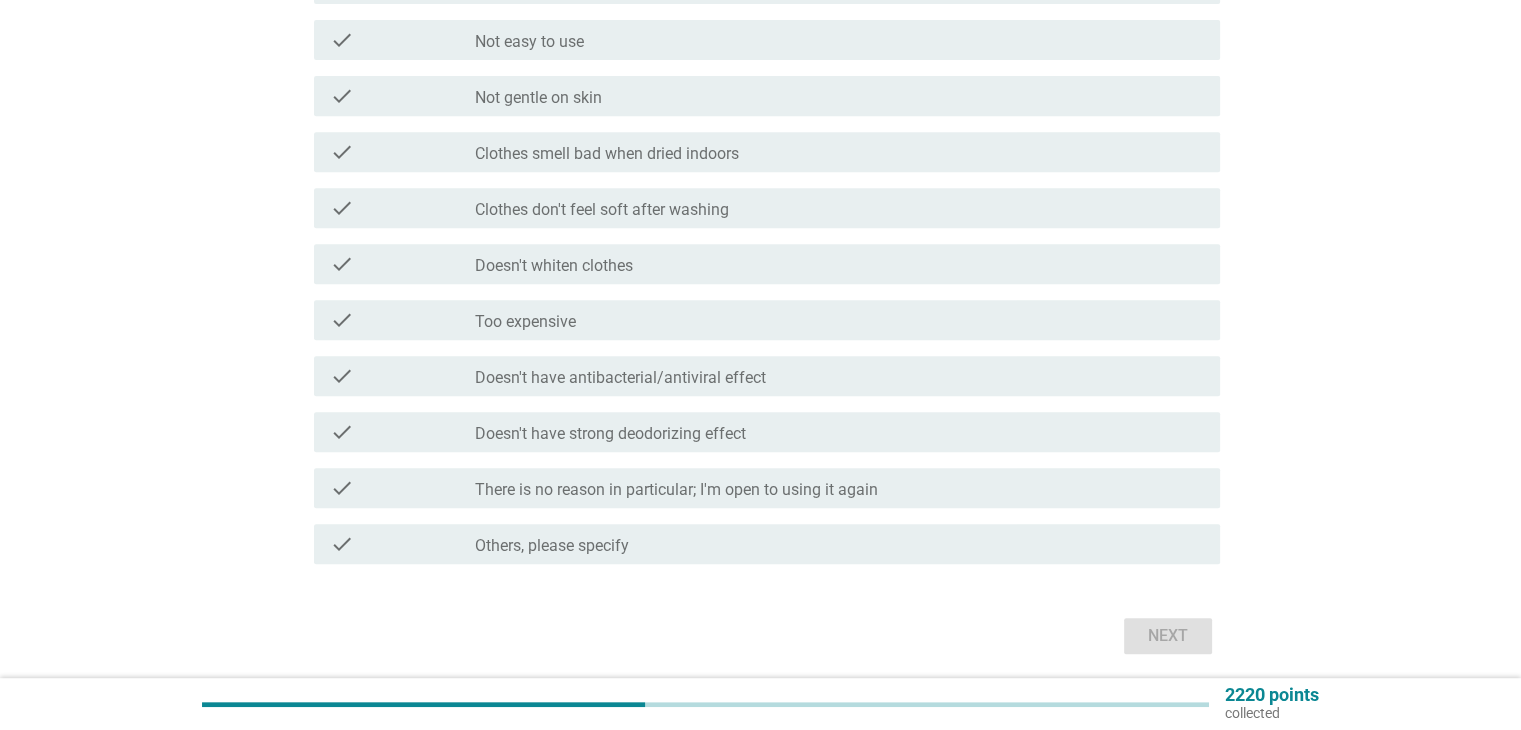 scroll, scrollTop: 900, scrollLeft: 0, axis: vertical 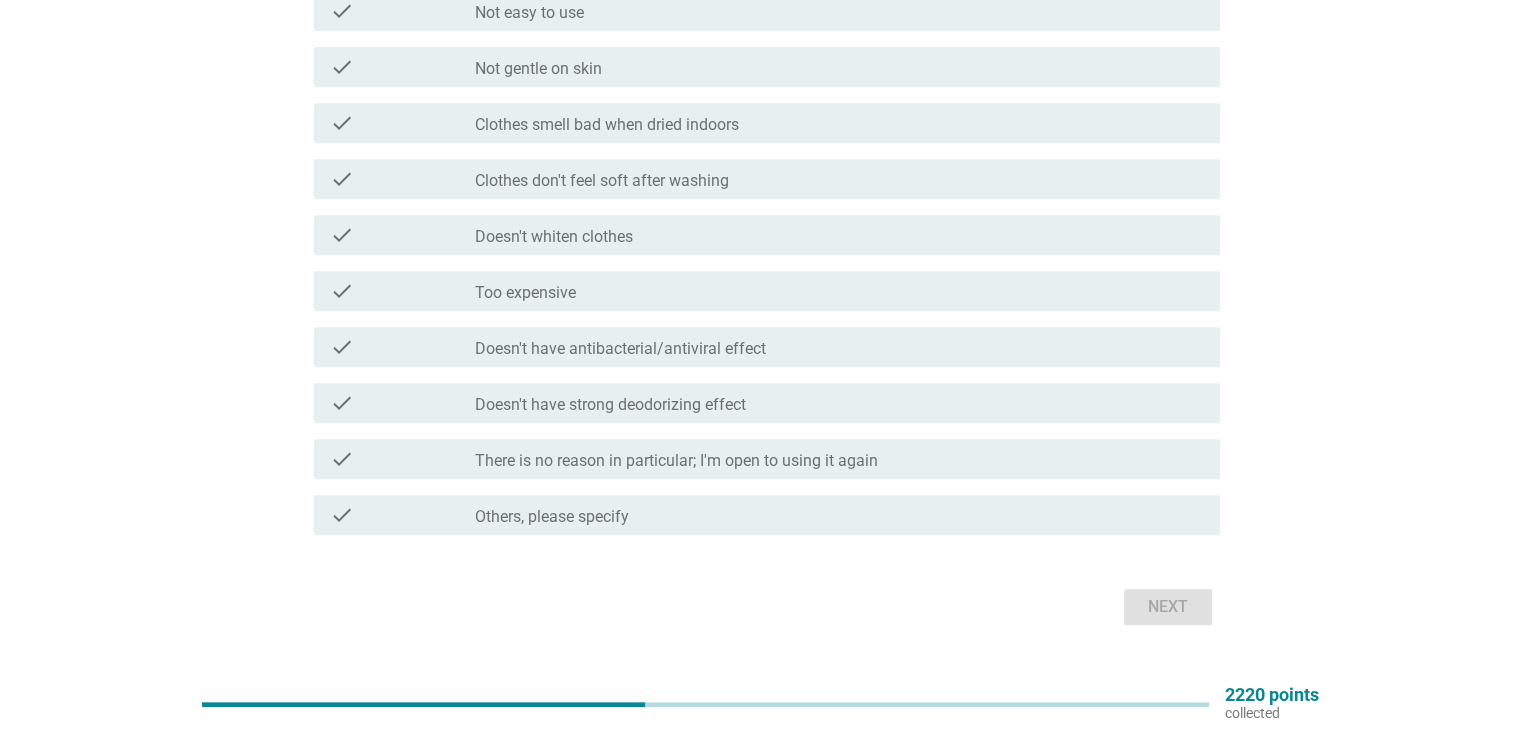 click on "check_box_outline_blank There is no reason in particular; I'm open to using it again" at bounding box center (839, 459) 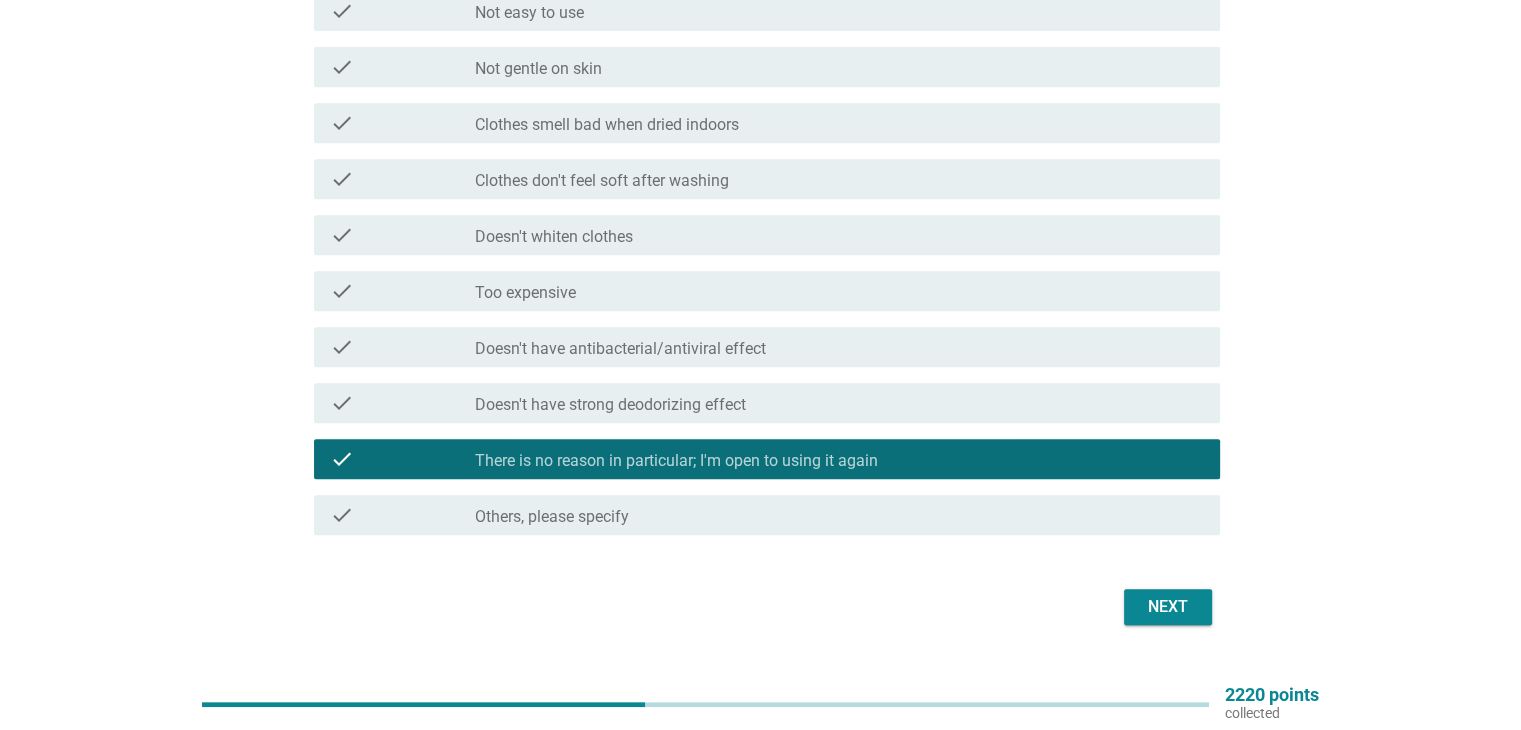click on "Next" at bounding box center [1168, 607] 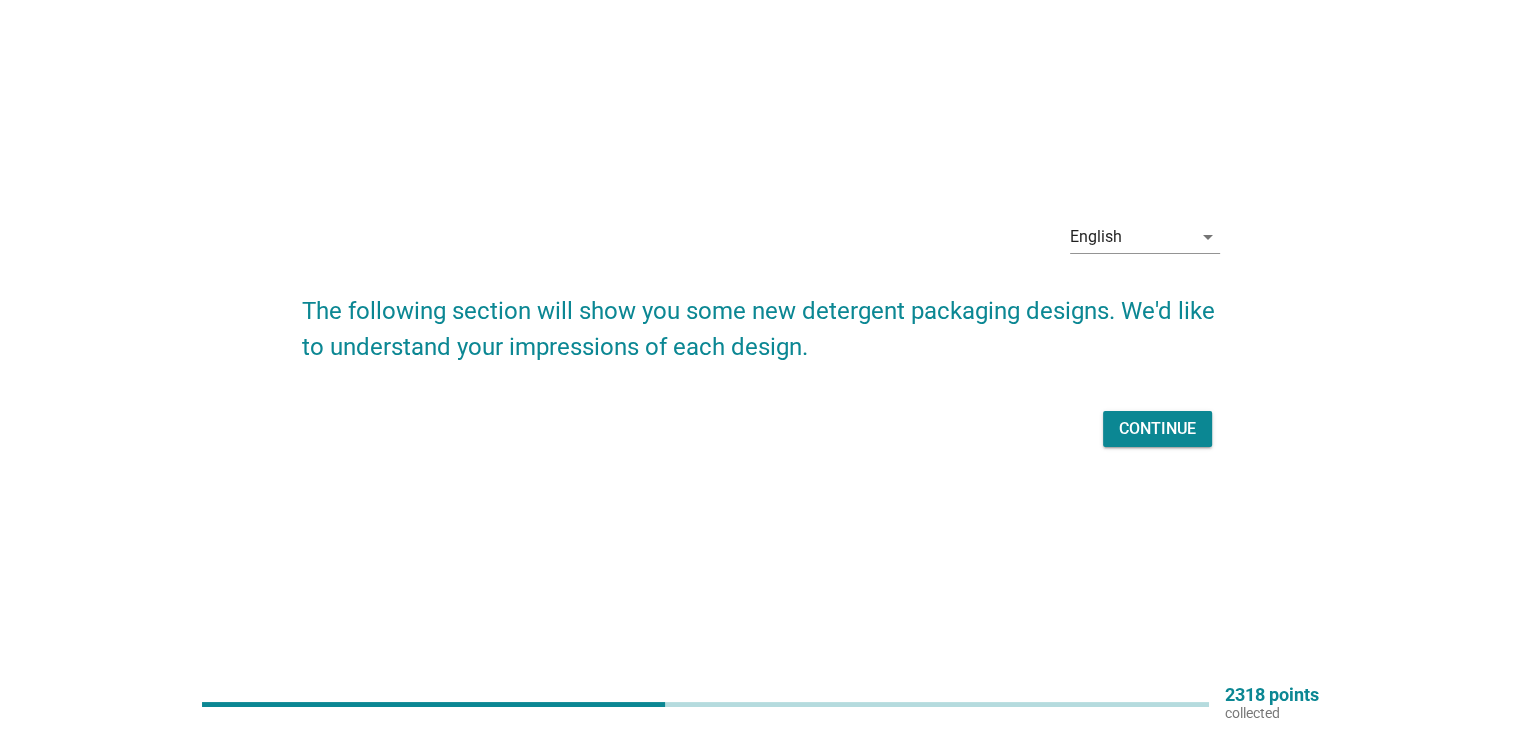 scroll, scrollTop: 52, scrollLeft: 0, axis: vertical 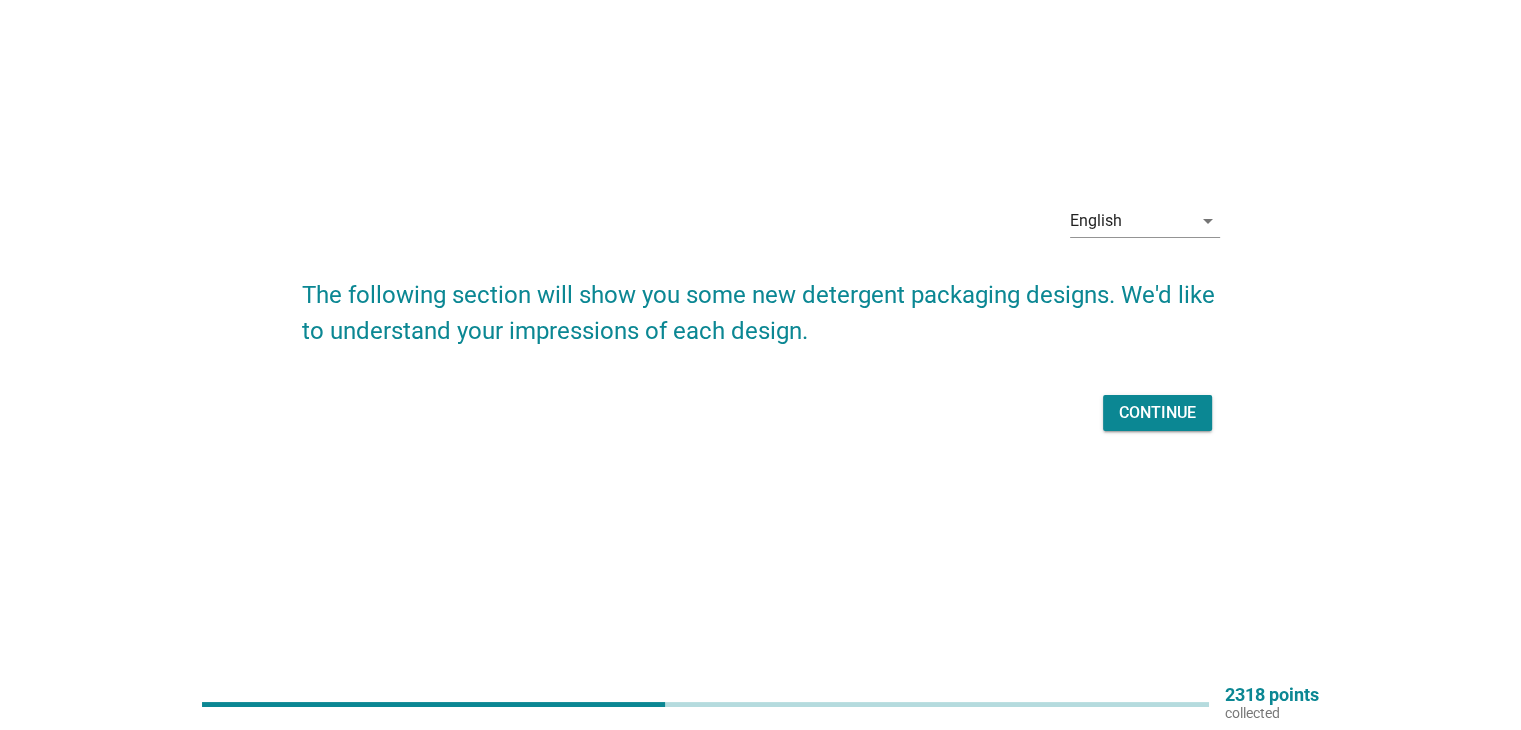 click on "Continue" at bounding box center [1157, 413] 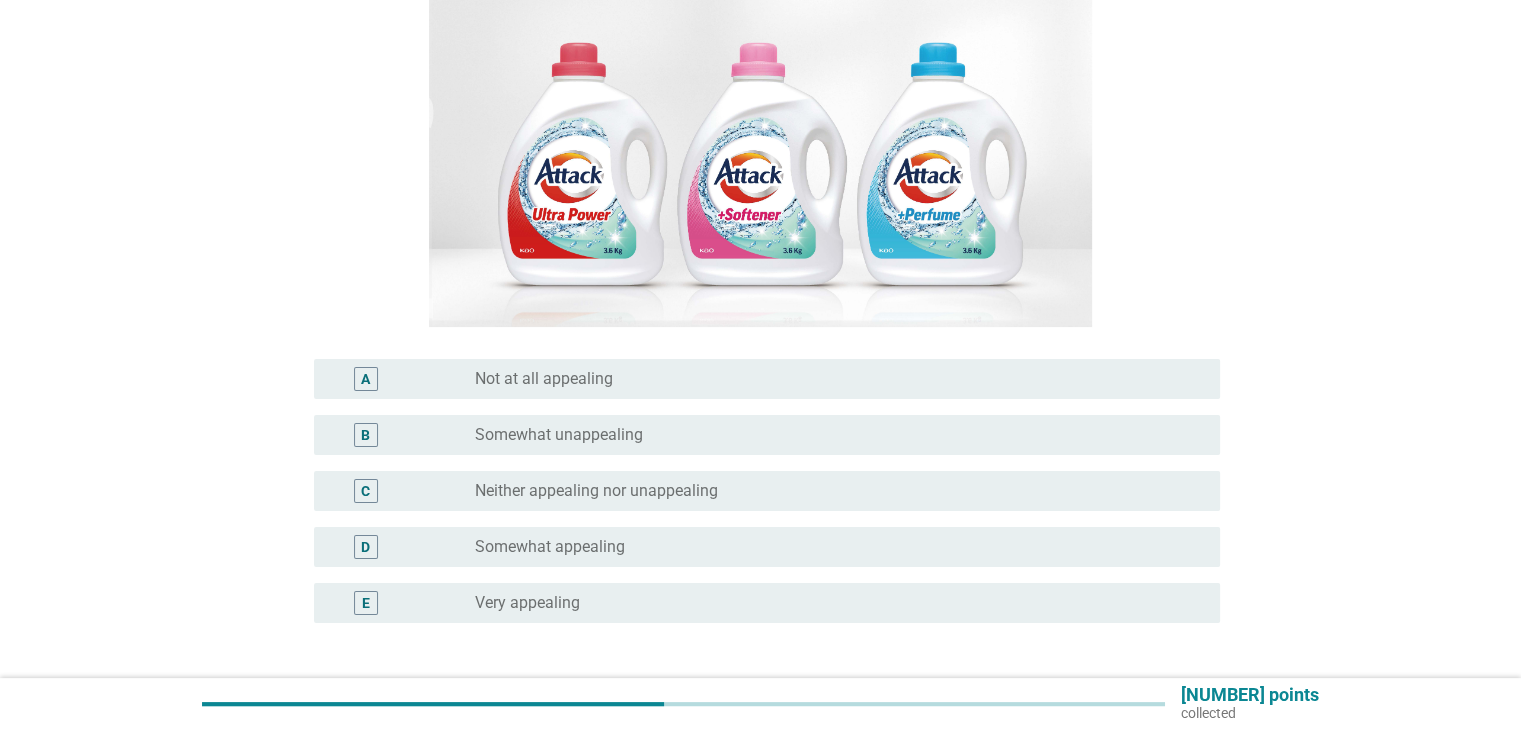 scroll, scrollTop: 300, scrollLeft: 0, axis: vertical 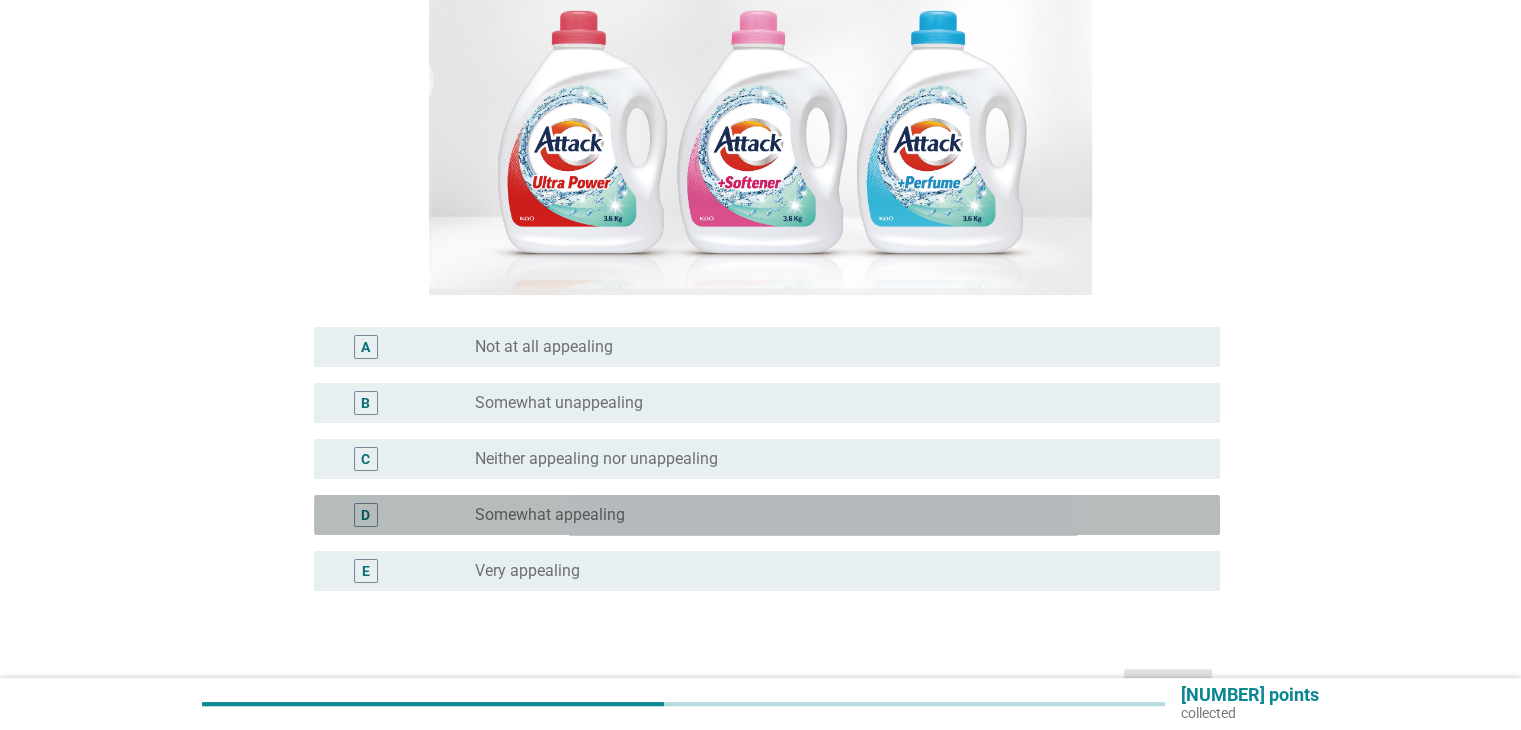 click on "radio_button_unchecked Somewhat appealing" at bounding box center [839, 515] 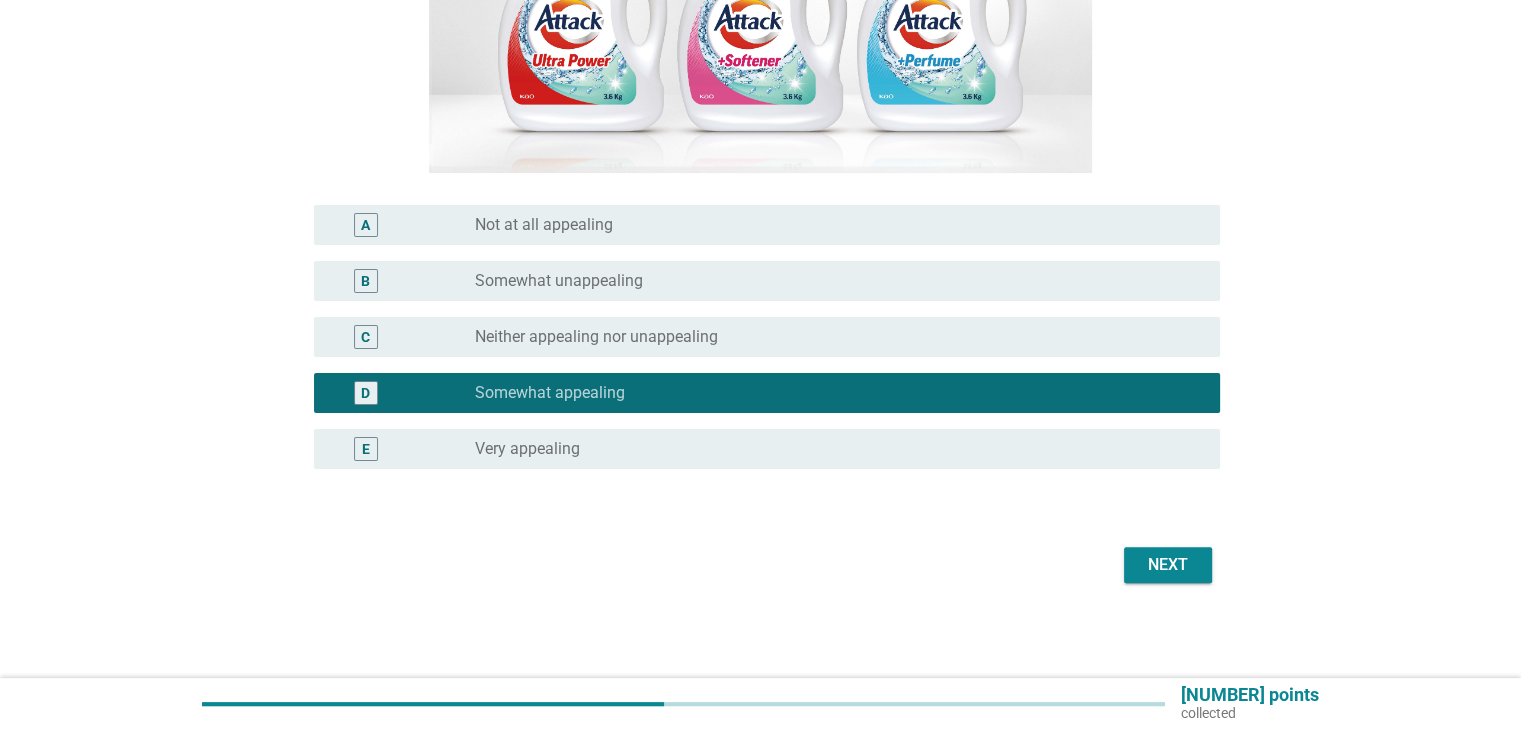 scroll, scrollTop: 423, scrollLeft: 0, axis: vertical 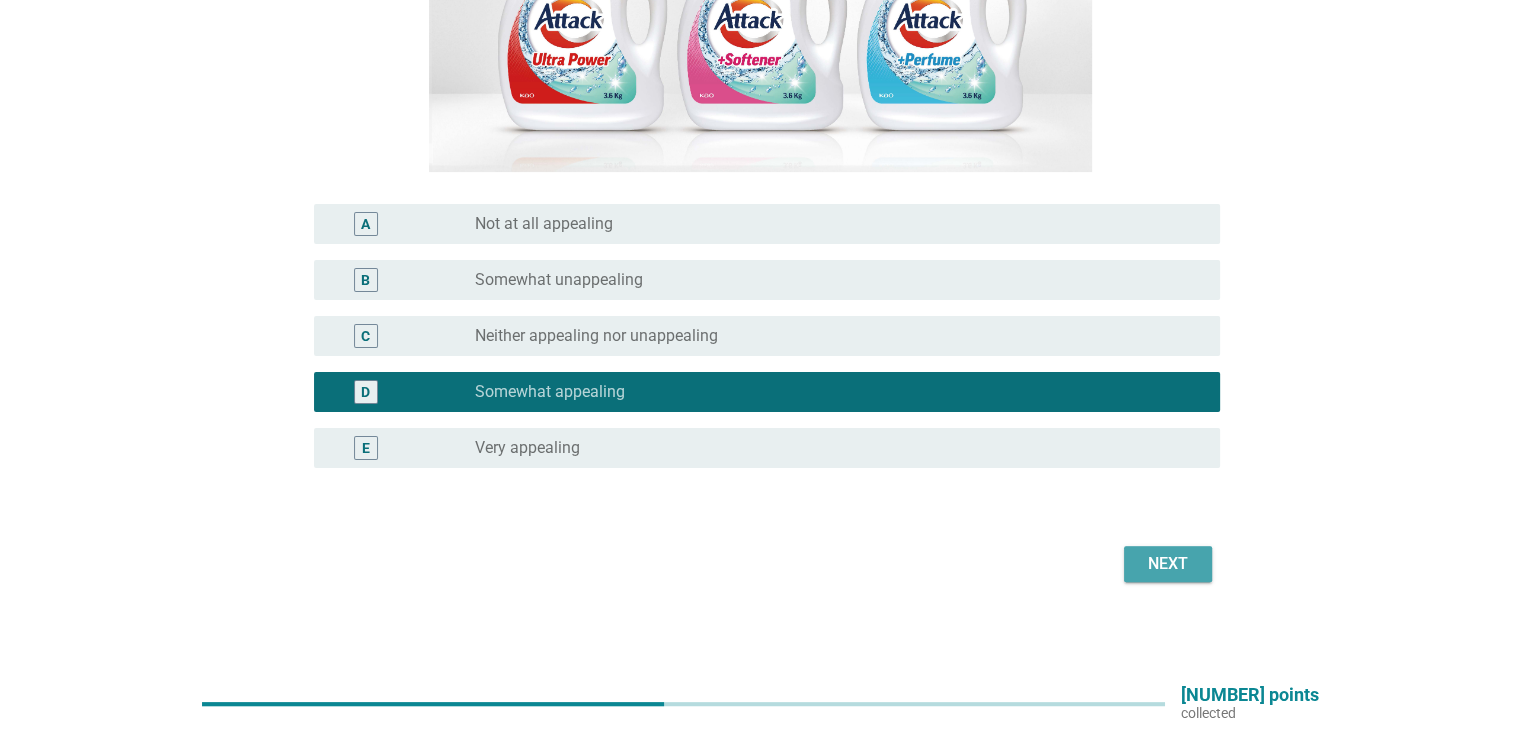 click on "Next" at bounding box center [1168, 564] 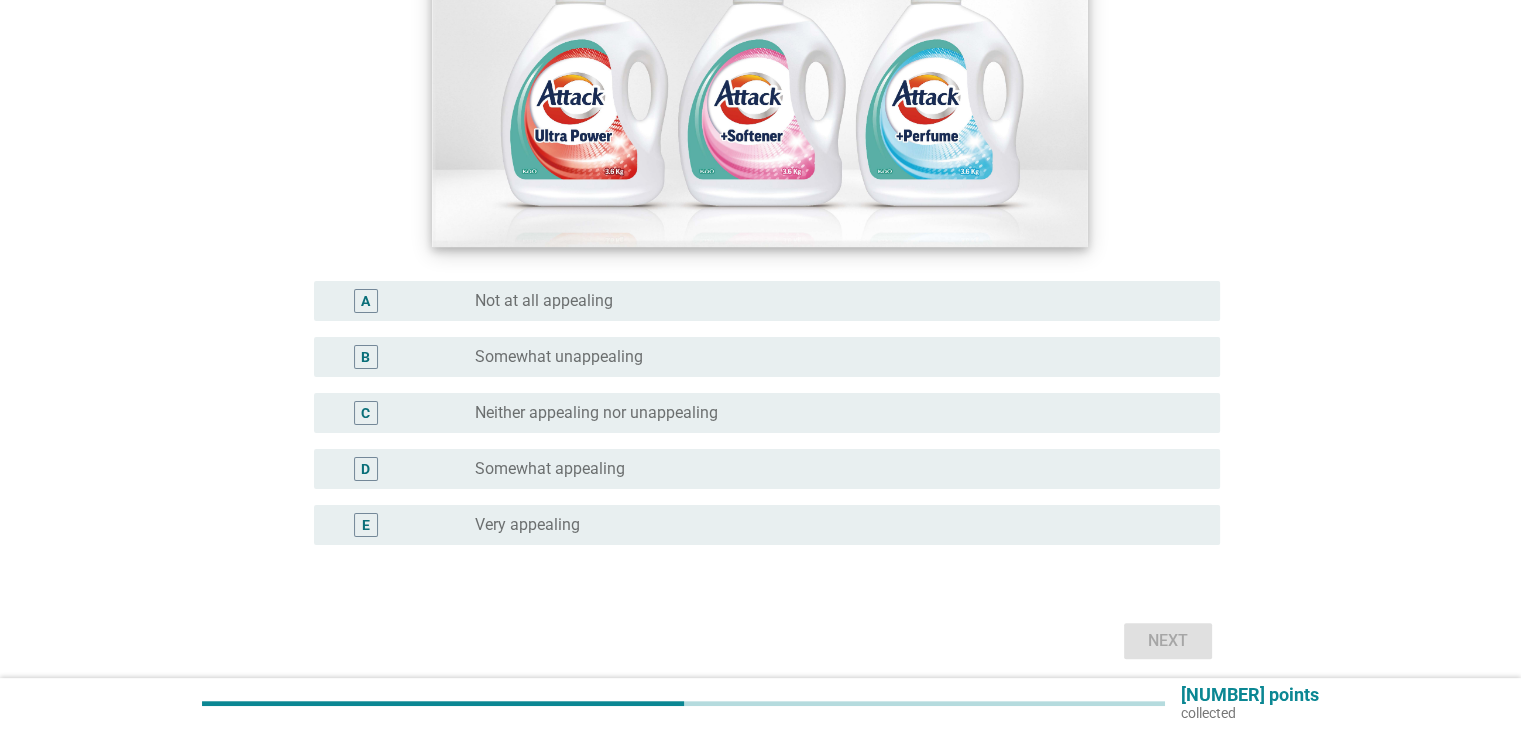 scroll, scrollTop: 400, scrollLeft: 0, axis: vertical 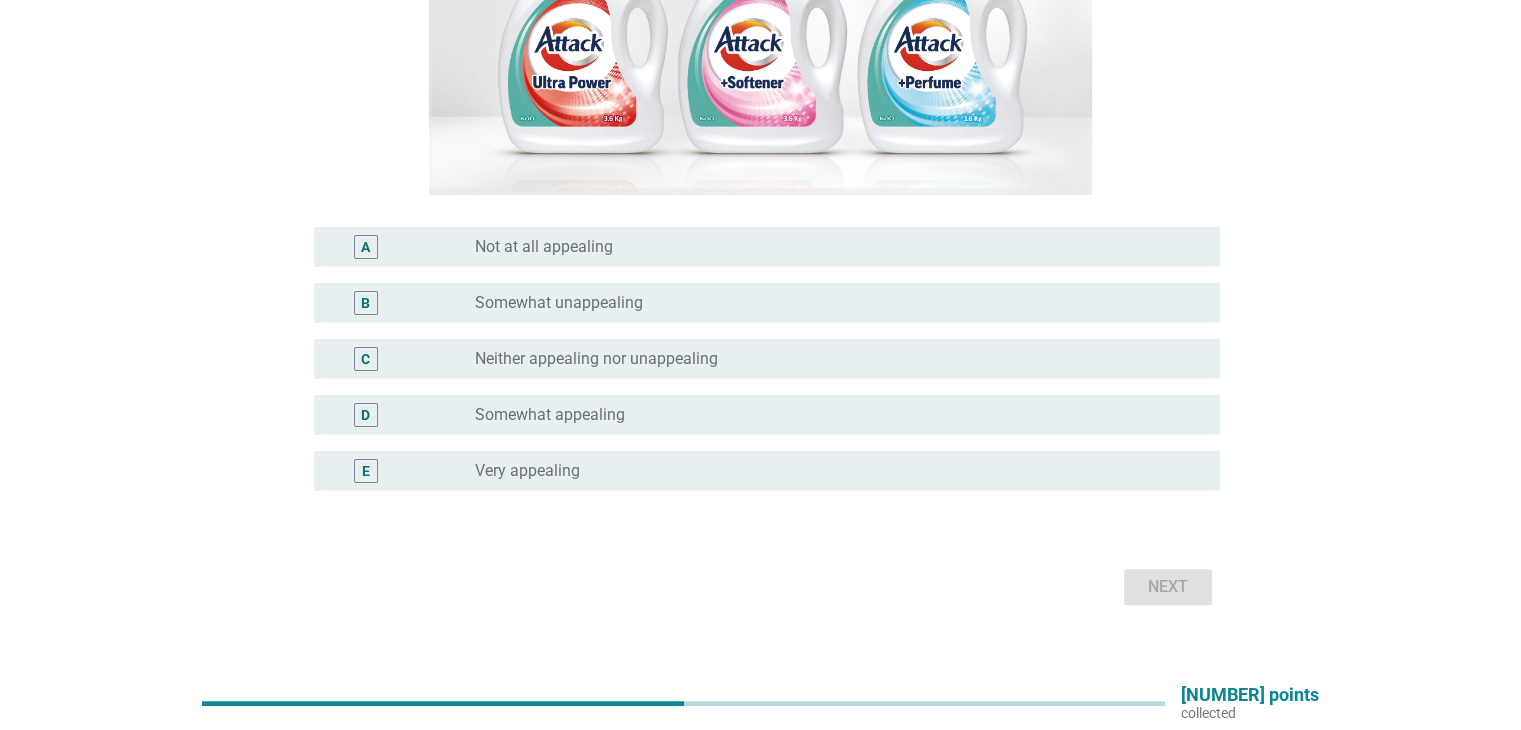 click on "radio_button_unchecked Somewhat appealing" at bounding box center [831, 415] 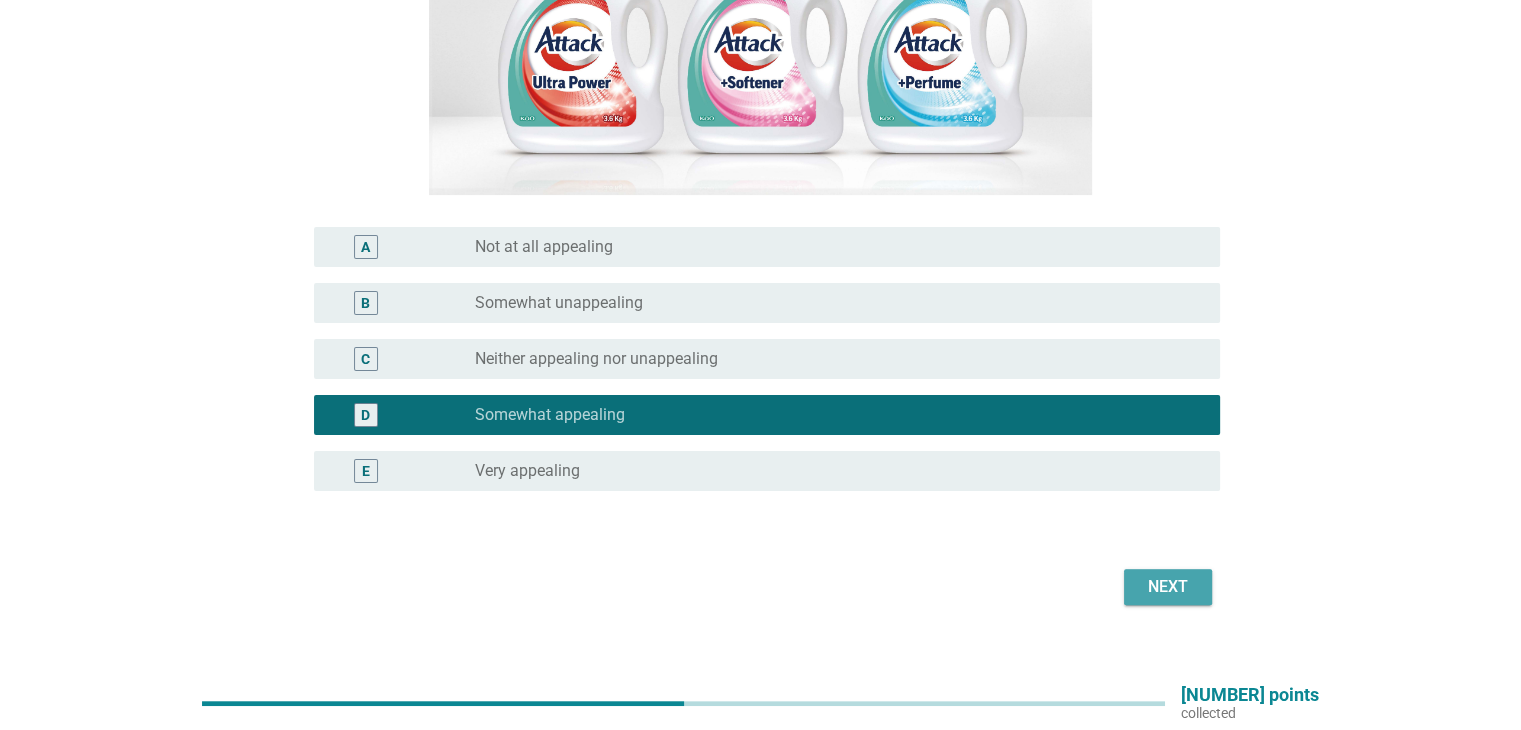 click on "Next" at bounding box center [1168, 587] 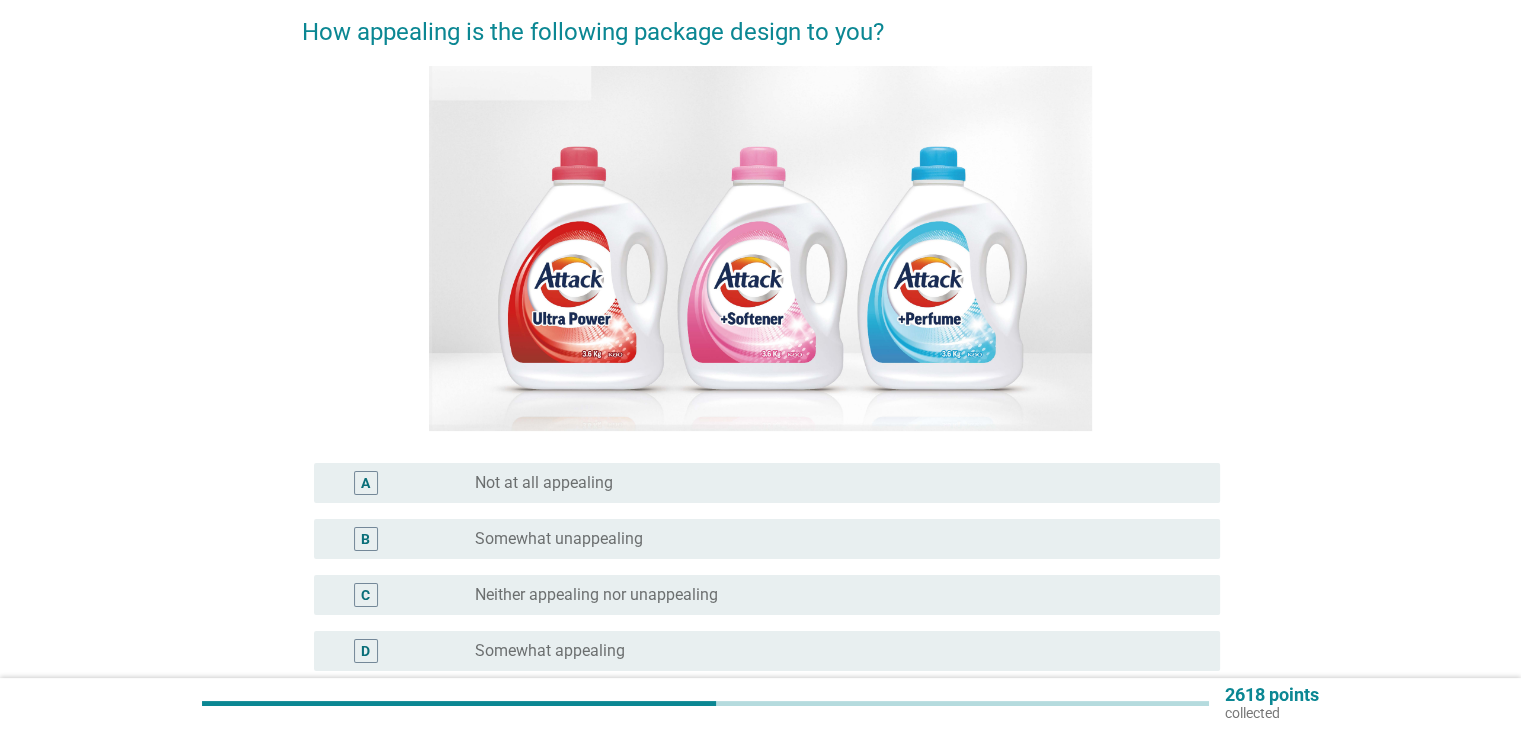 scroll, scrollTop: 200, scrollLeft: 0, axis: vertical 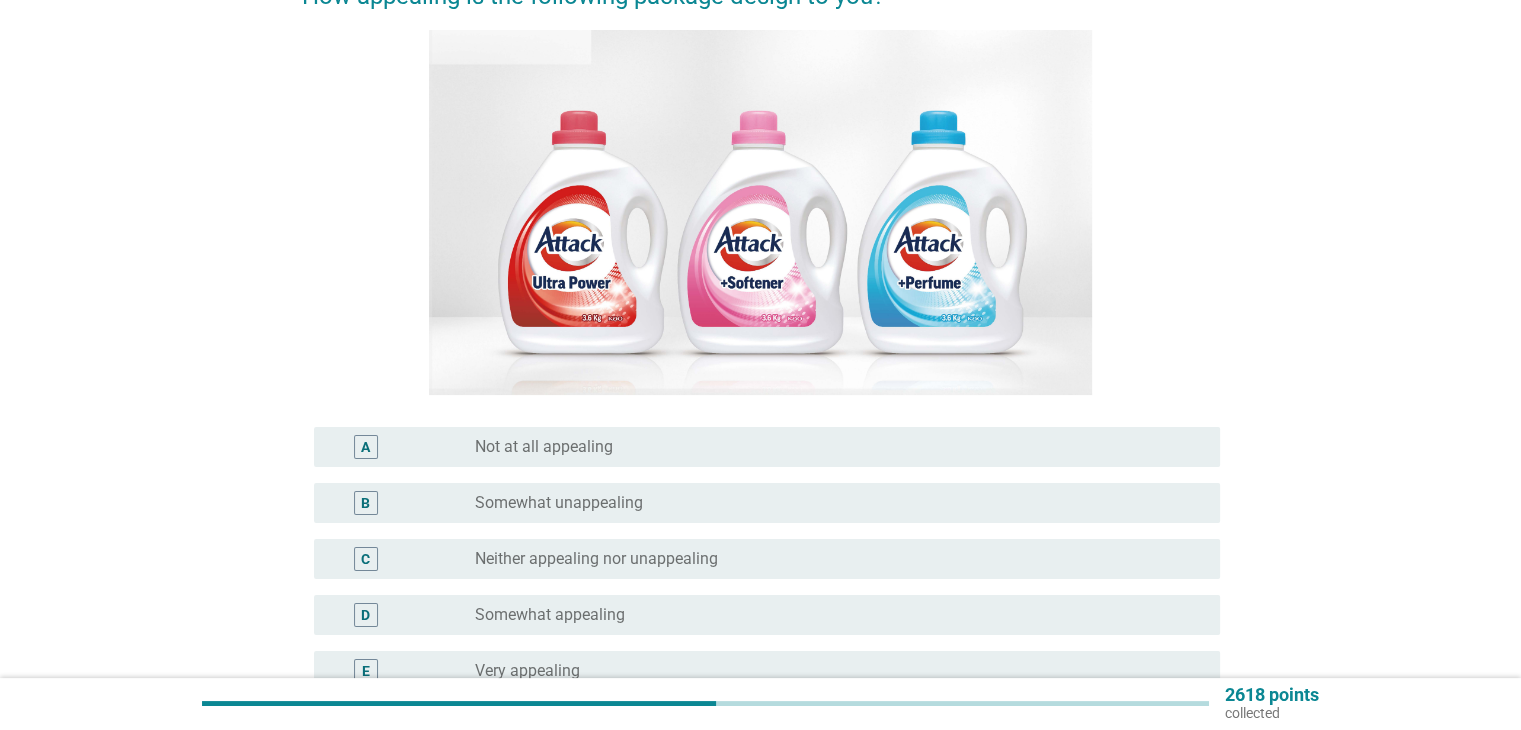 click on "radio_button_unchecked Somewhat appealing" at bounding box center [831, 615] 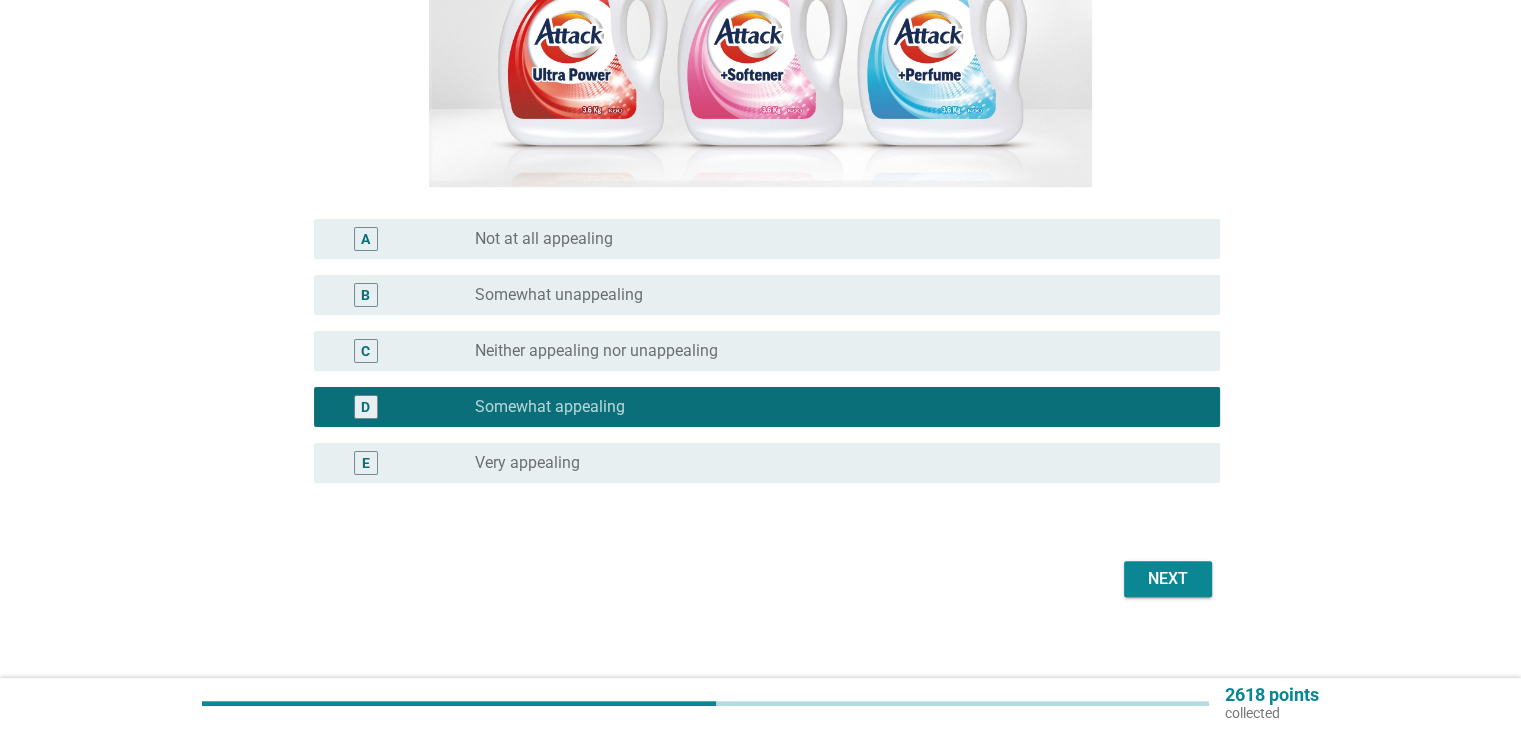 scroll, scrollTop: 423, scrollLeft: 0, axis: vertical 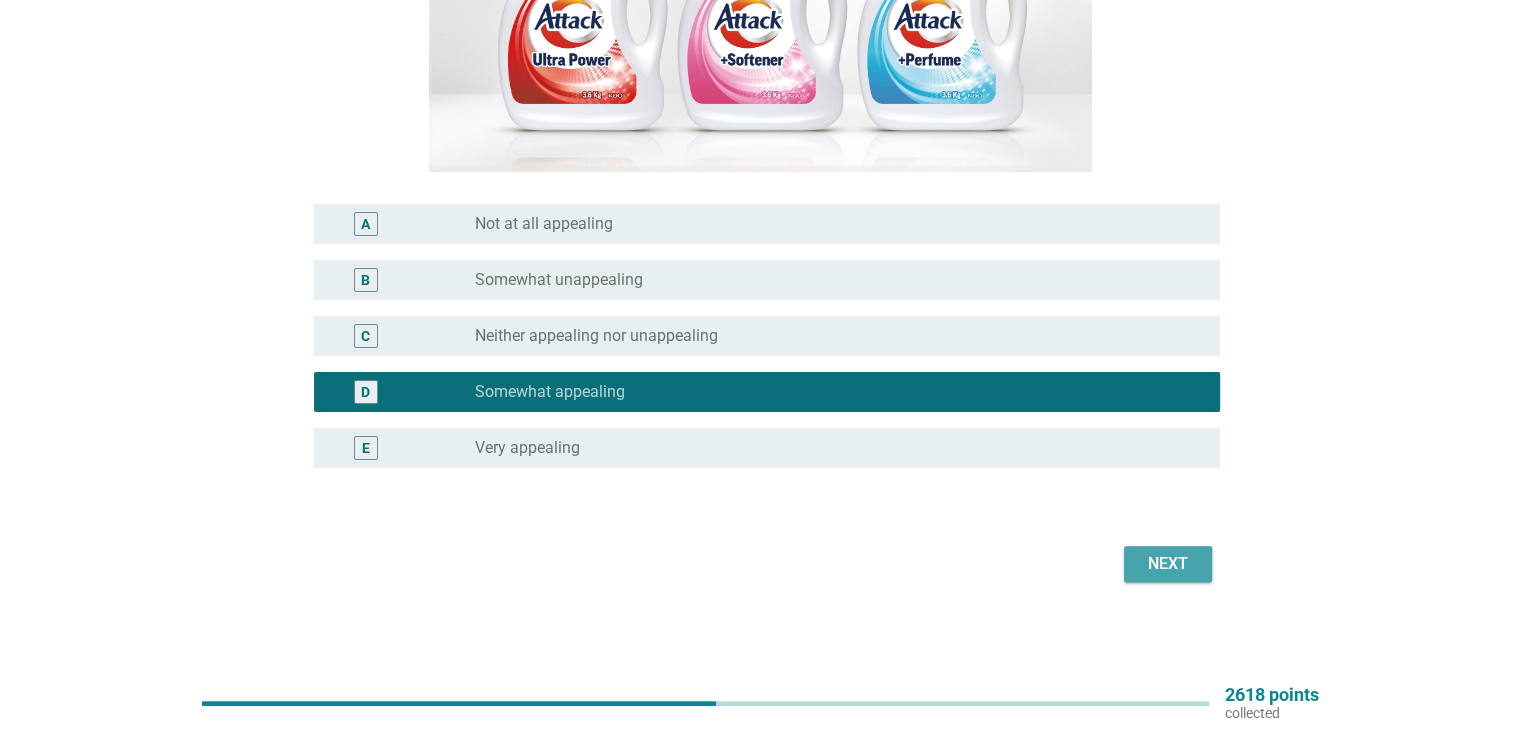 click on "Next" at bounding box center [1168, 564] 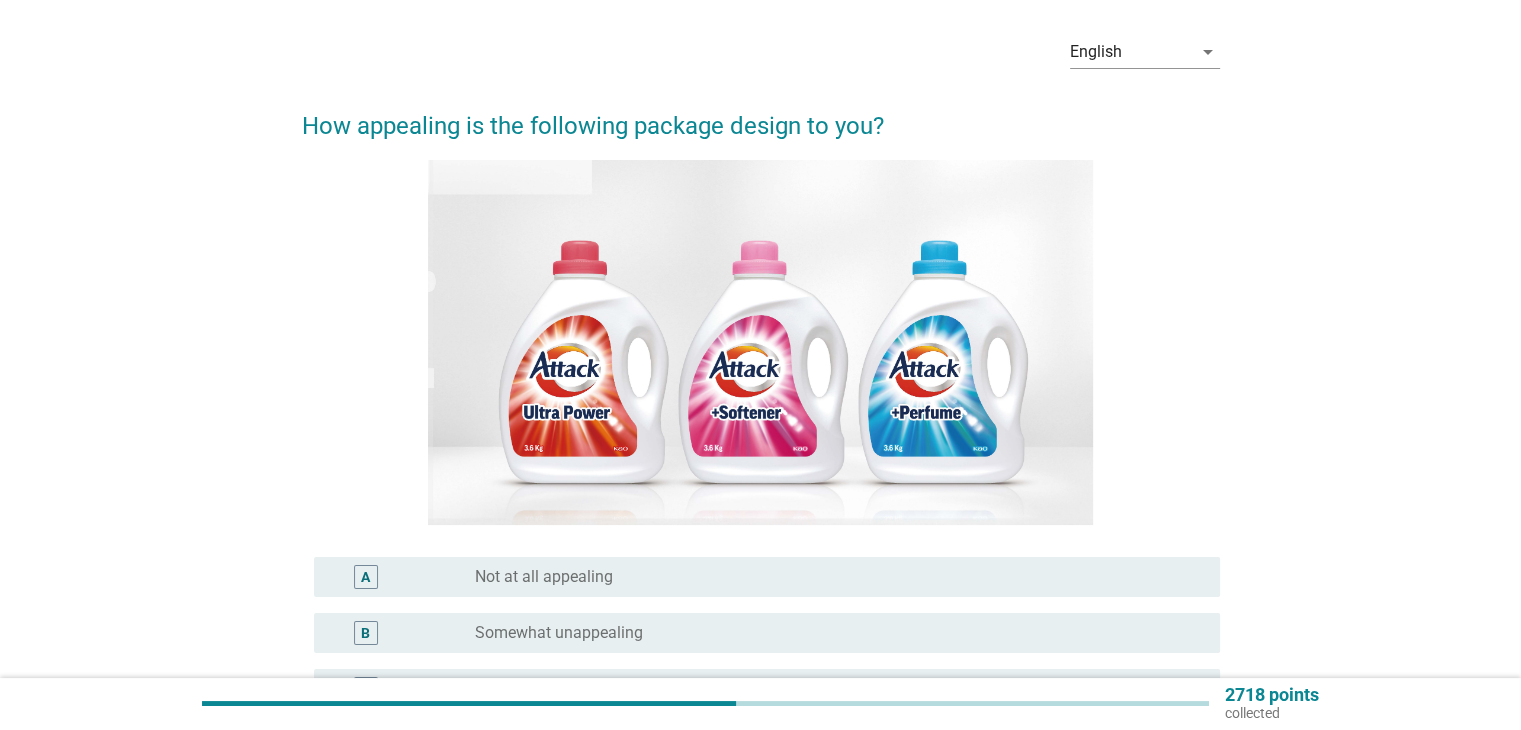scroll, scrollTop: 200, scrollLeft: 0, axis: vertical 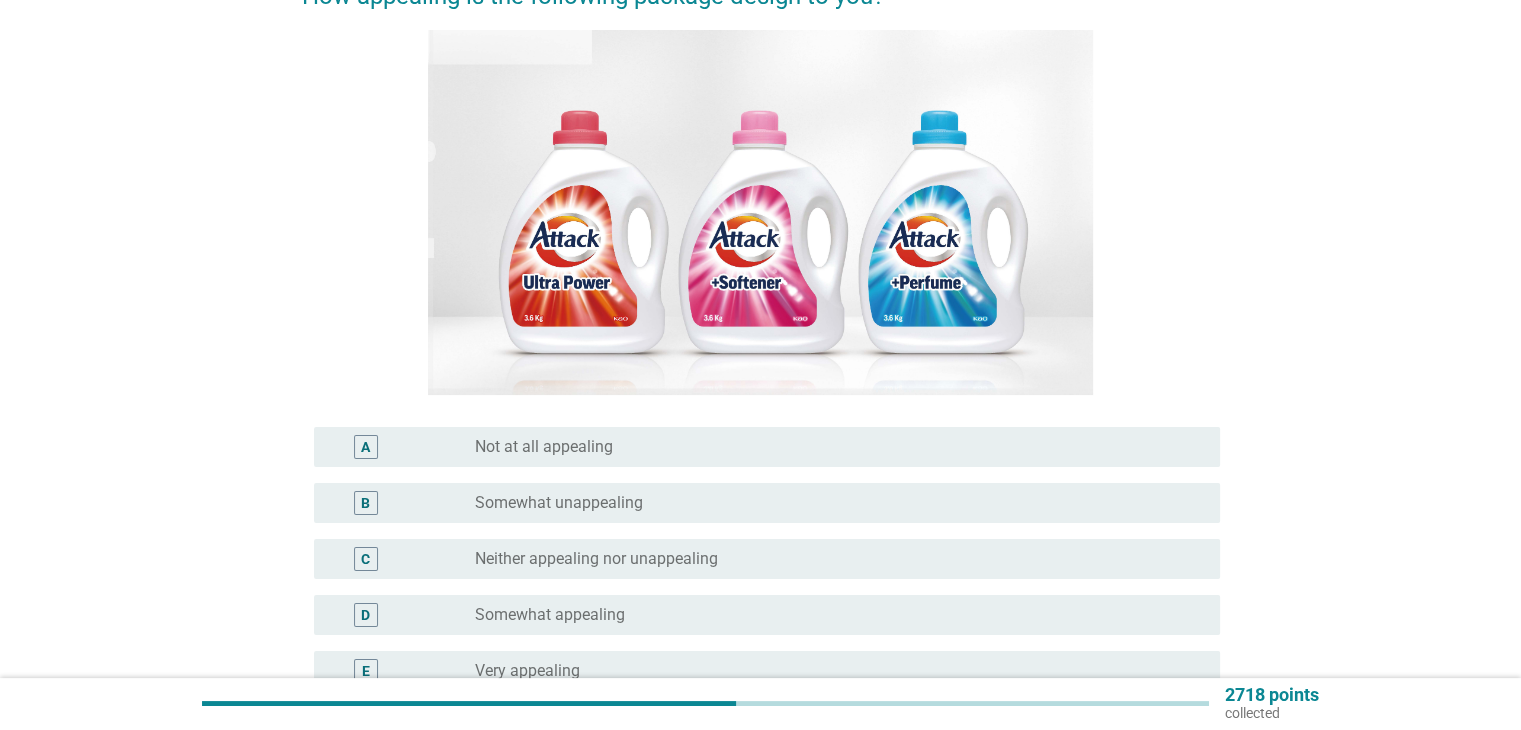 click on "radio_button_unchecked Somewhat appealing" at bounding box center [831, 615] 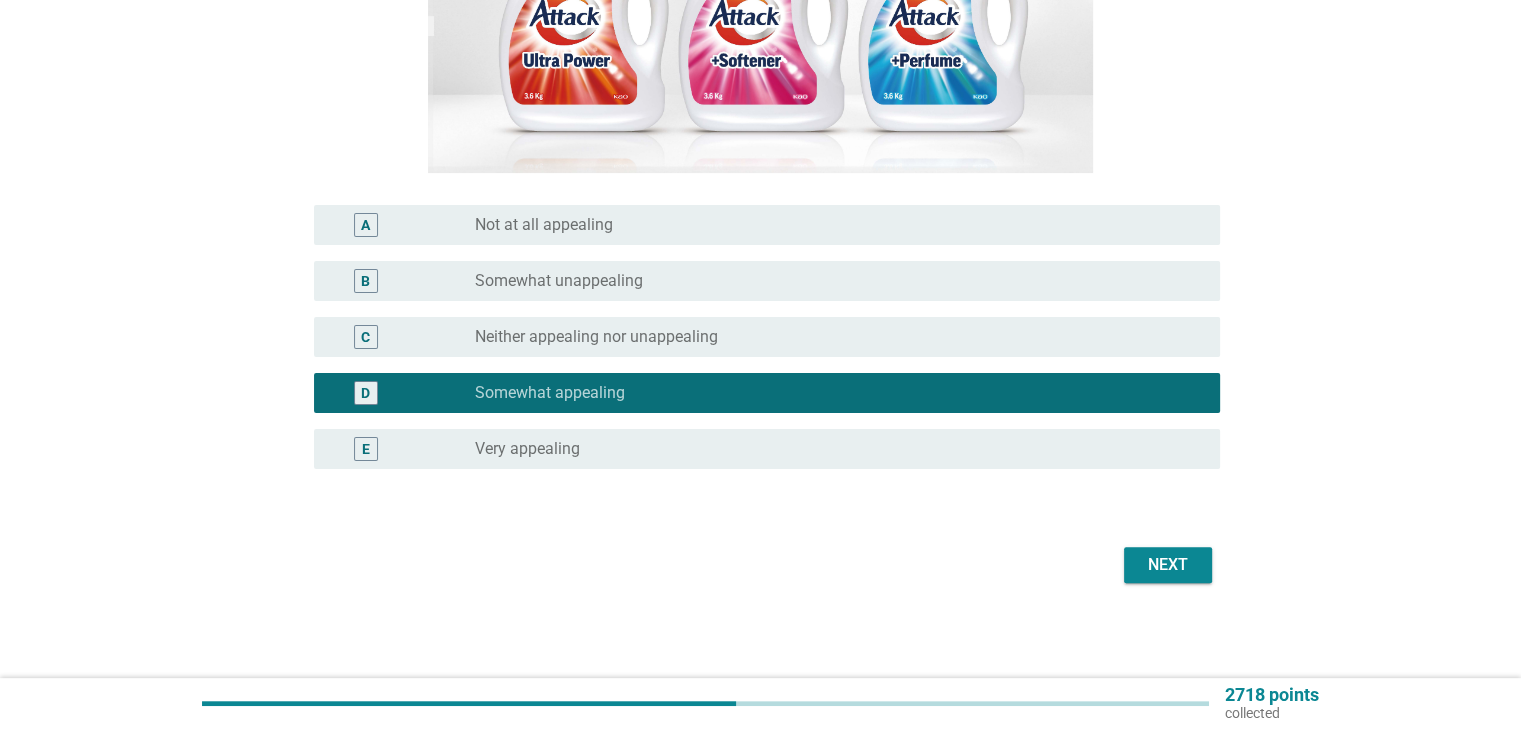 scroll, scrollTop: 423, scrollLeft: 0, axis: vertical 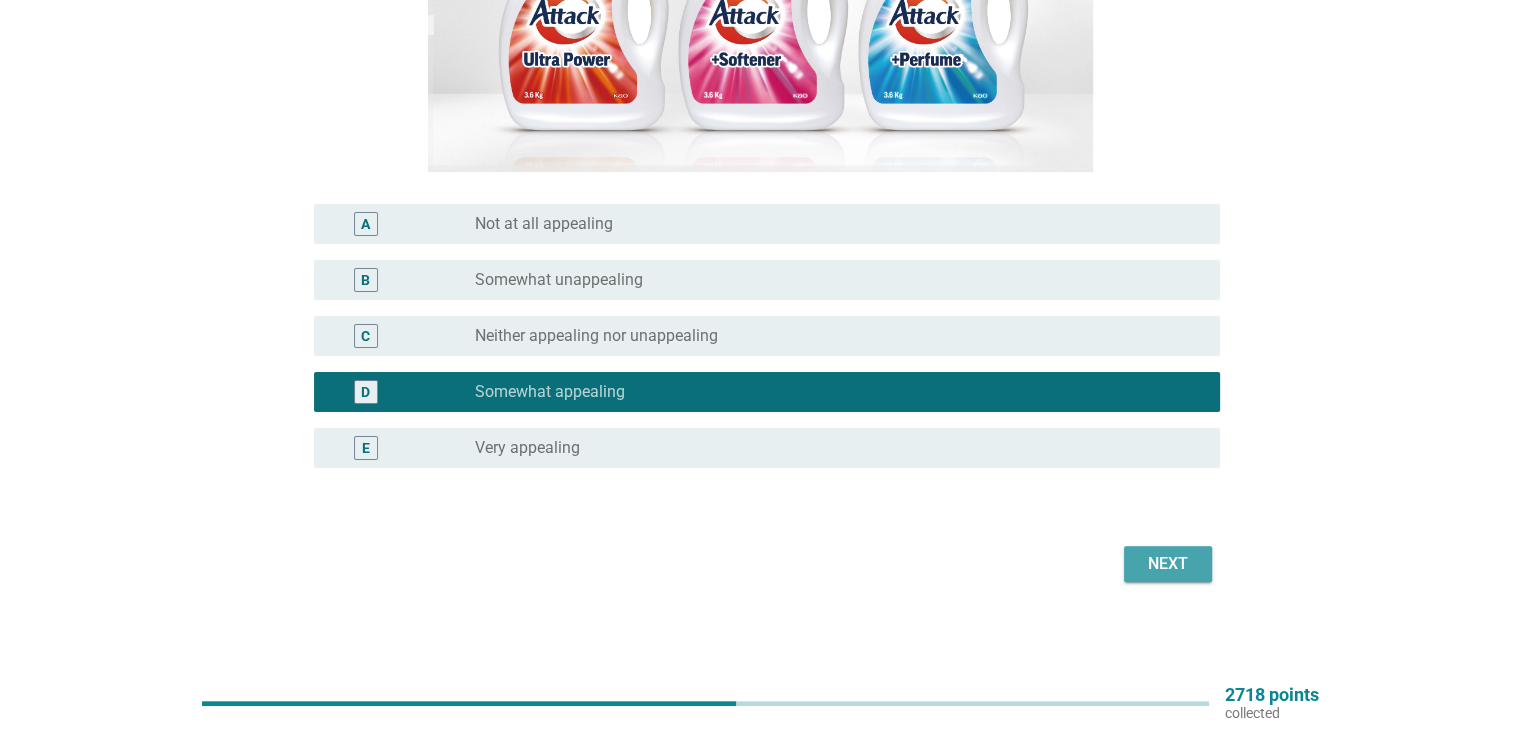 click on "Next" at bounding box center (1168, 564) 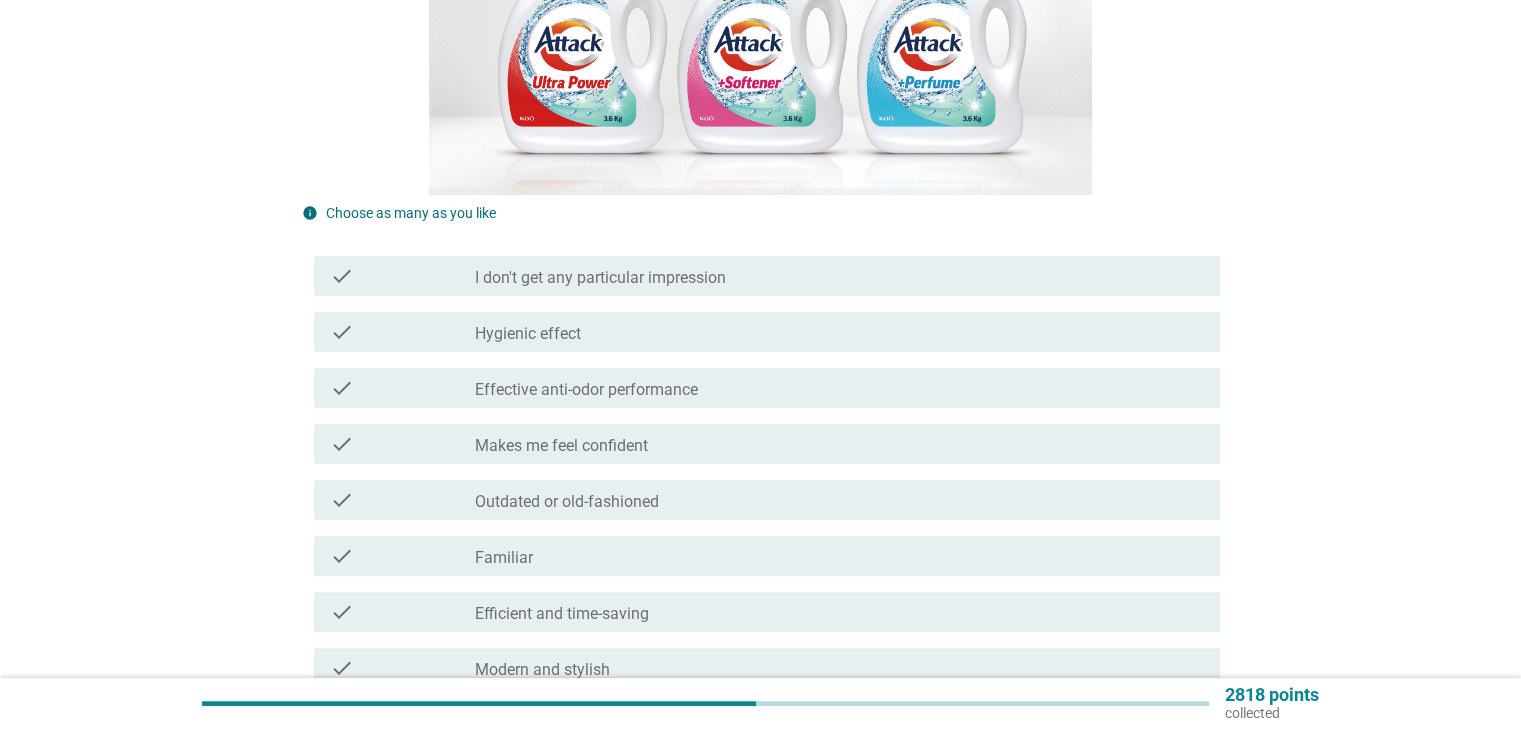 scroll, scrollTop: 500, scrollLeft: 0, axis: vertical 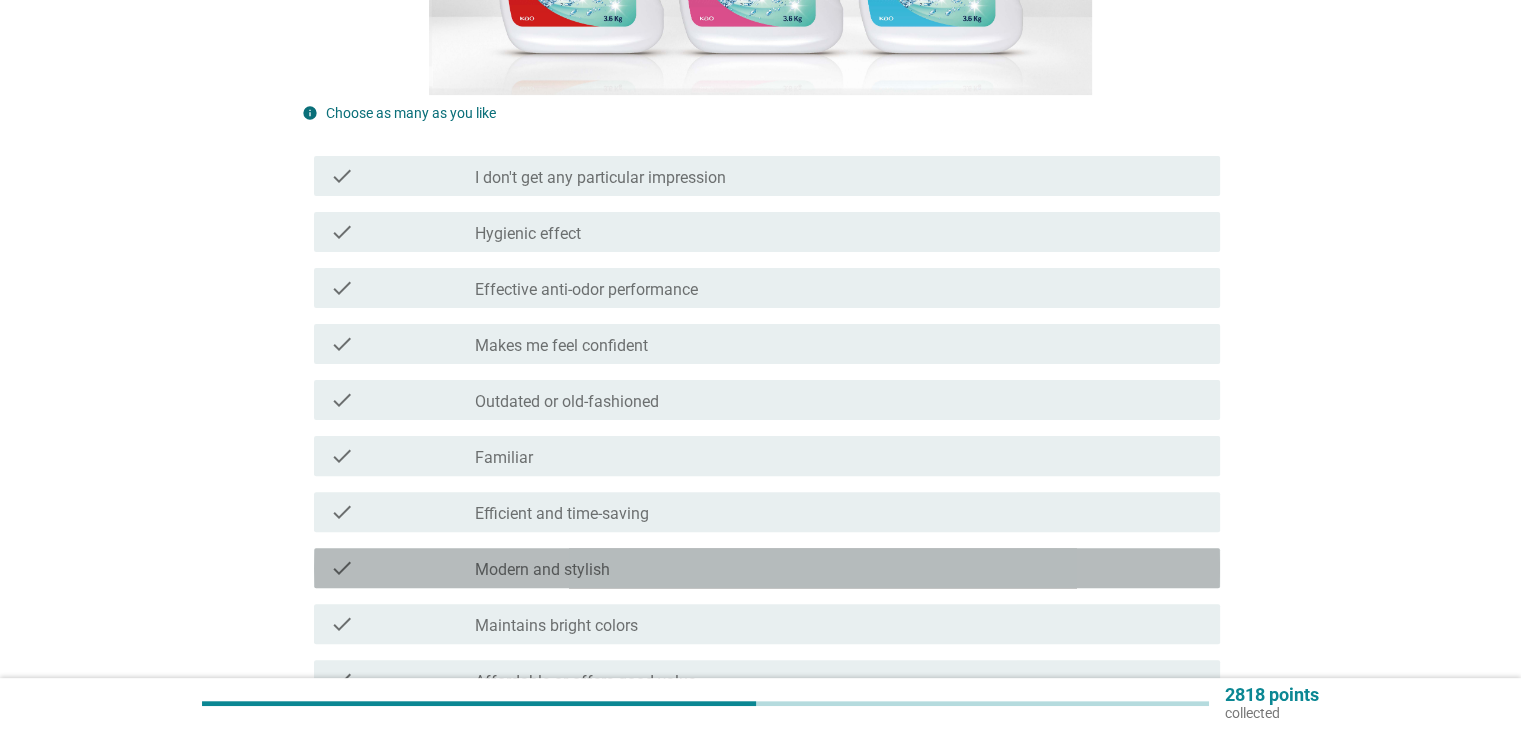 click on "check_box_outline_blank Modern and stylish" at bounding box center [839, 568] 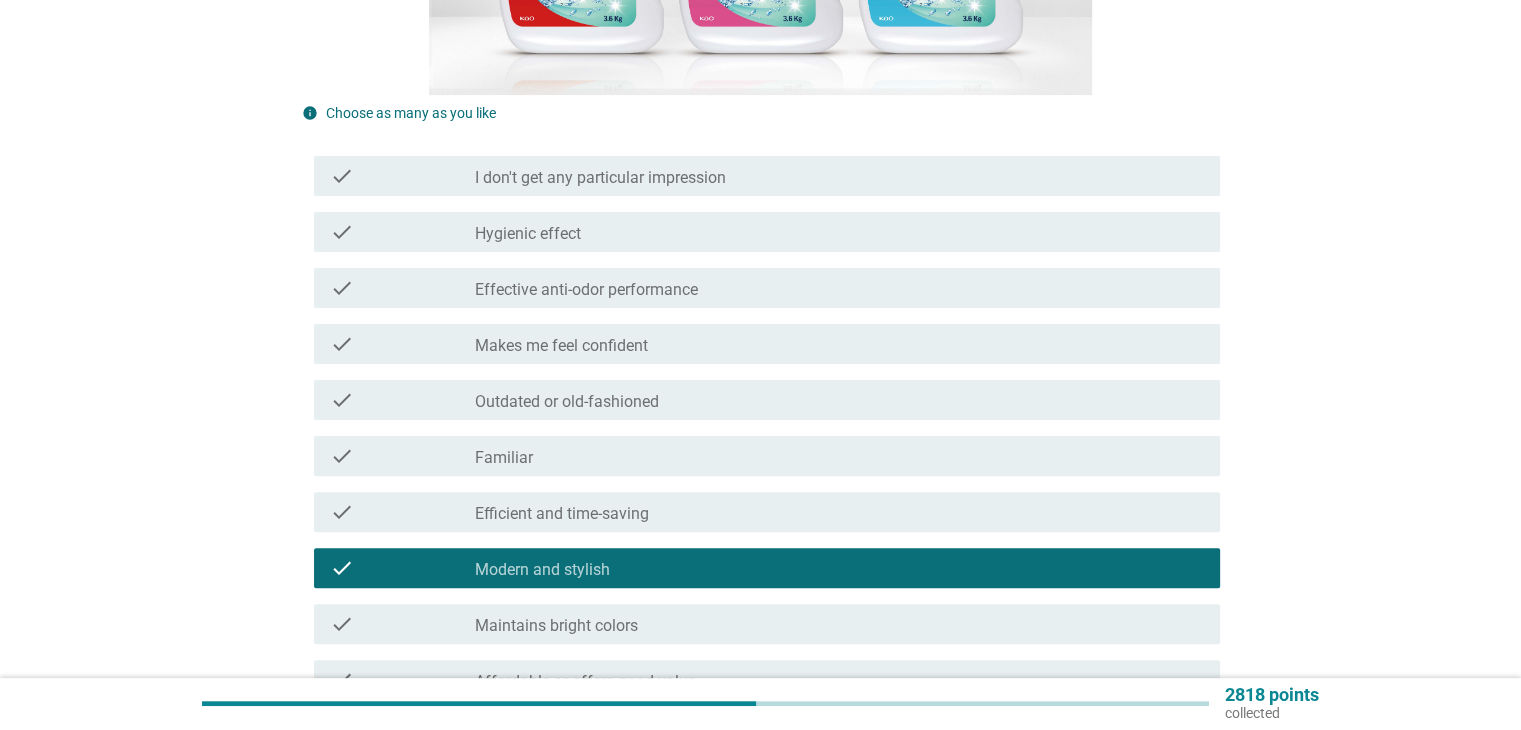 click on "check     check_box_outline_blank Maintains bright colors" at bounding box center (767, 624) 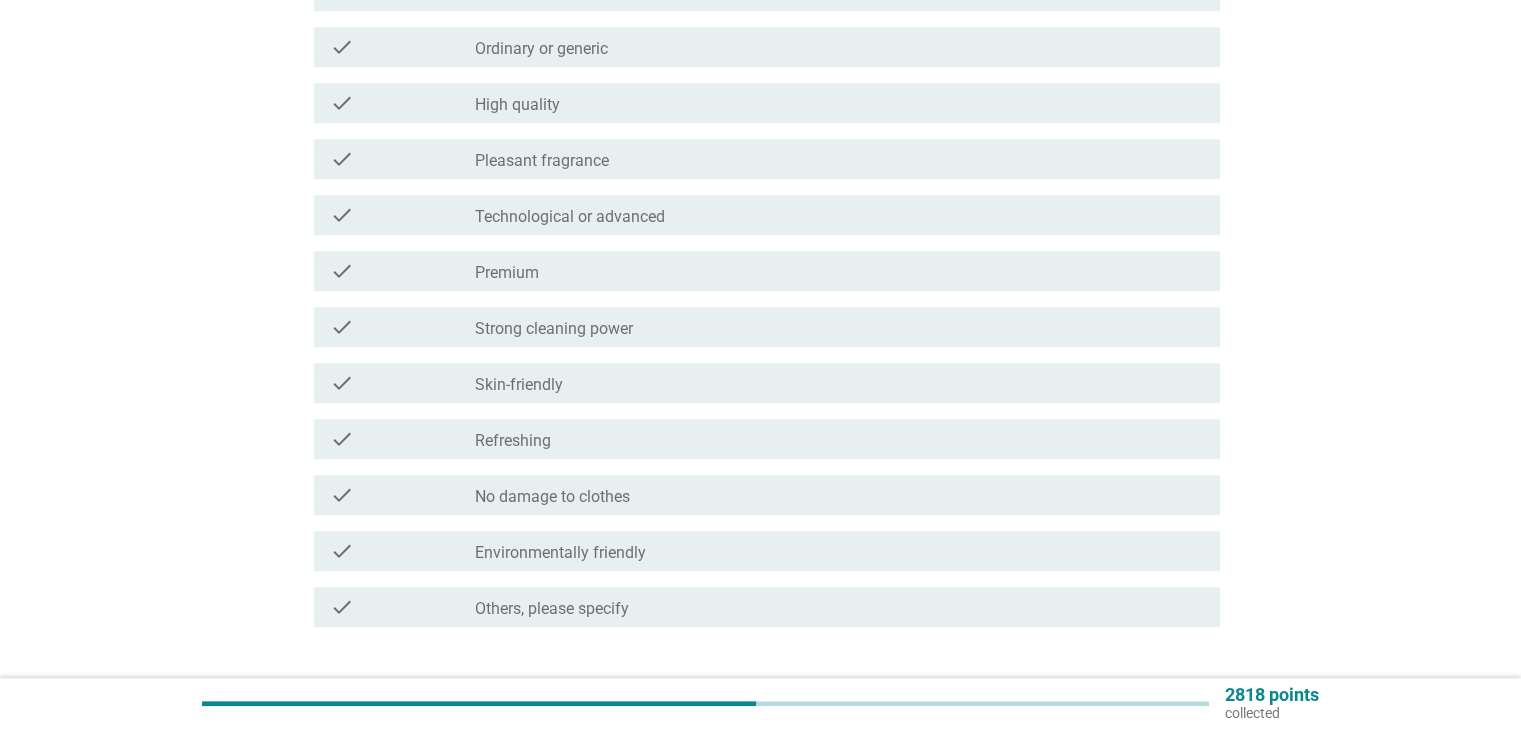 scroll, scrollTop: 1392, scrollLeft: 0, axis: vertical 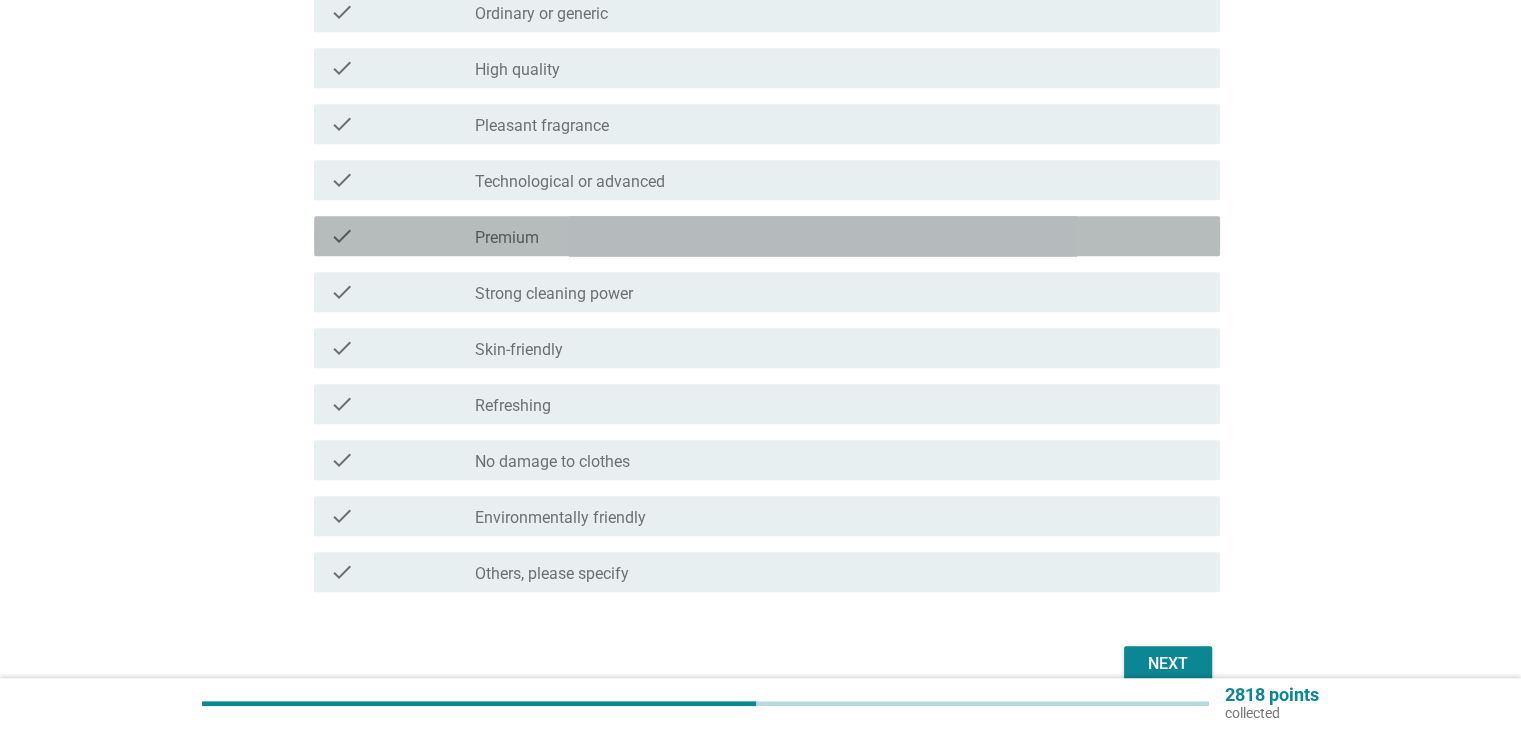 click on "check_box_outline_blank Premium" at bounding box center (839, 236) 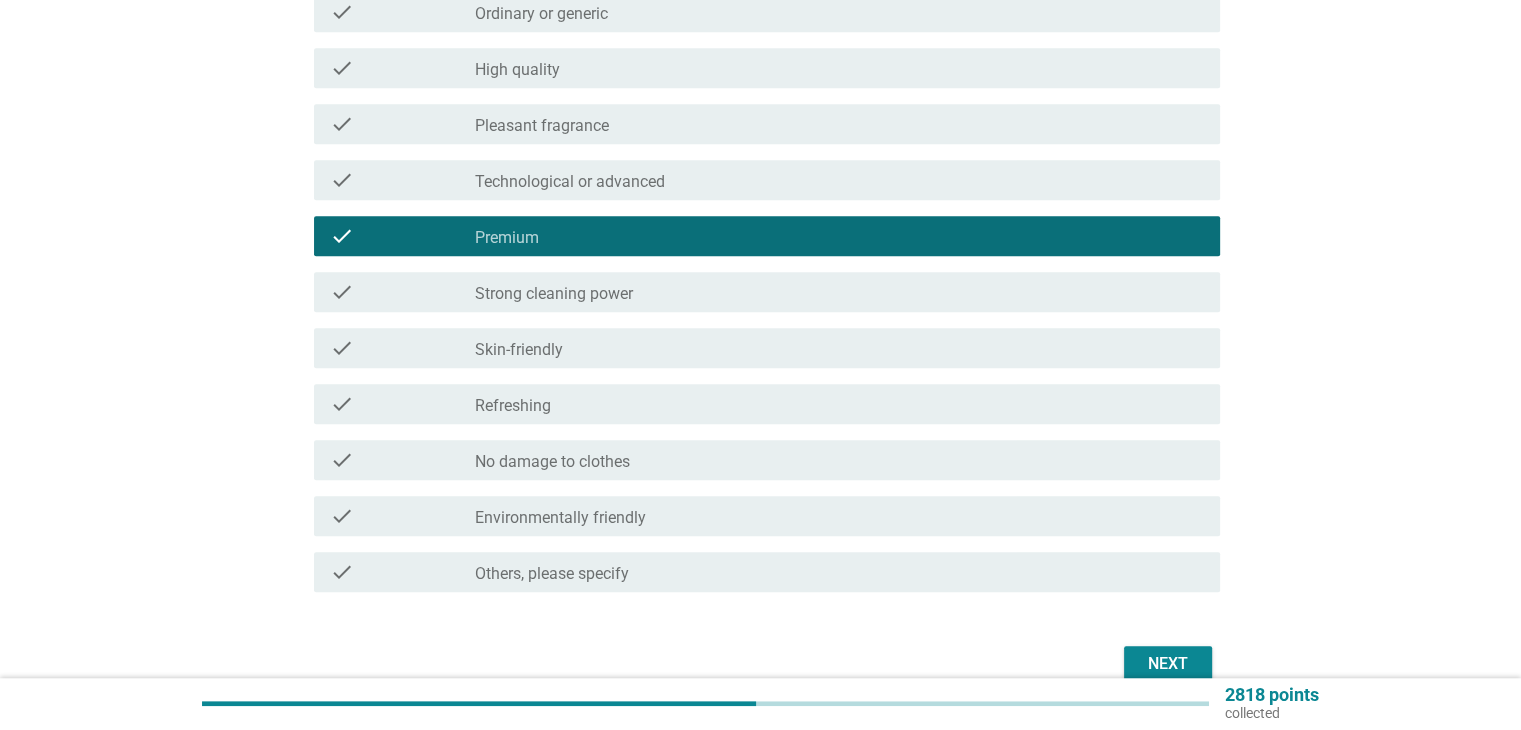 click on "Next" at bounding box center [1168, 664] 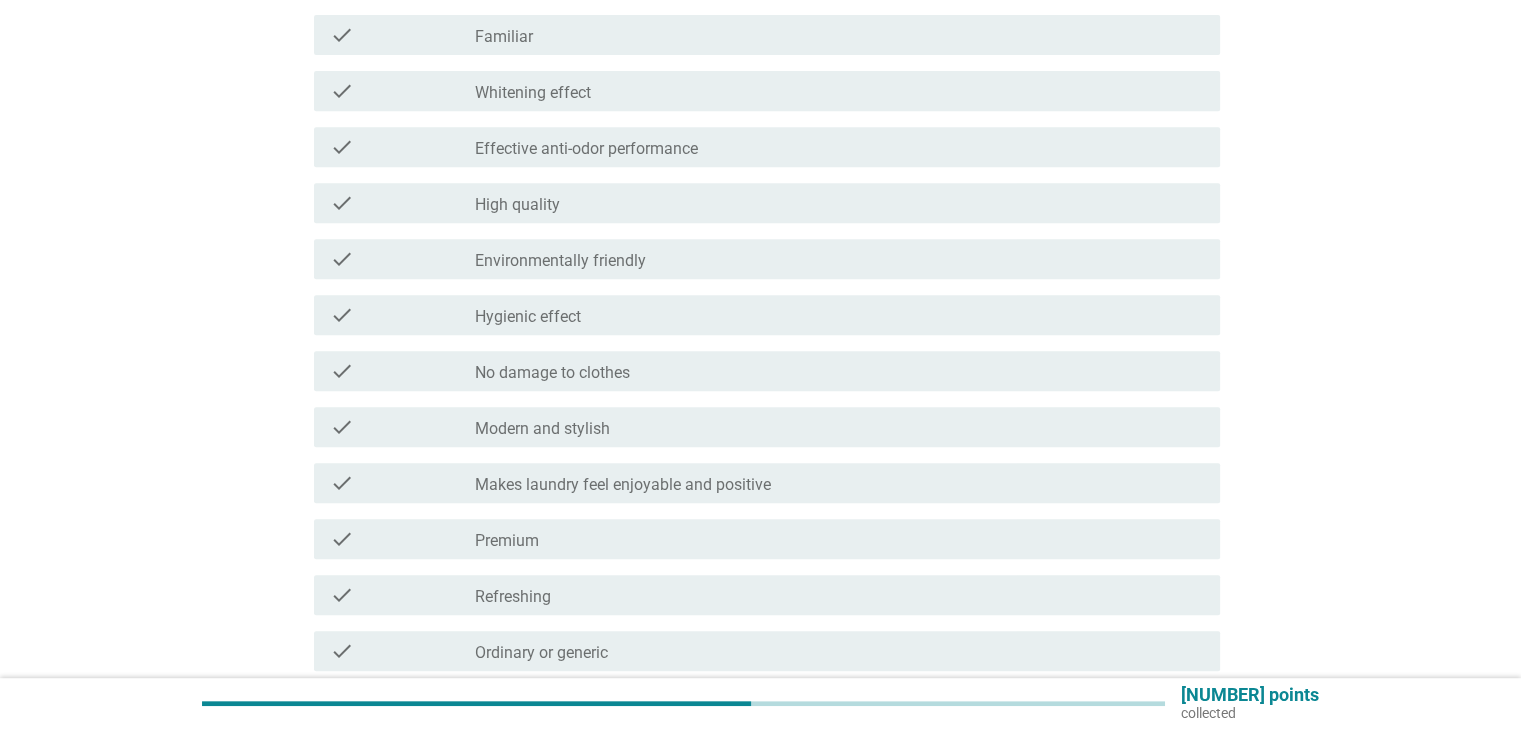 scroll, scrollTop: 900, scrollLeft: 0, axis: vertical 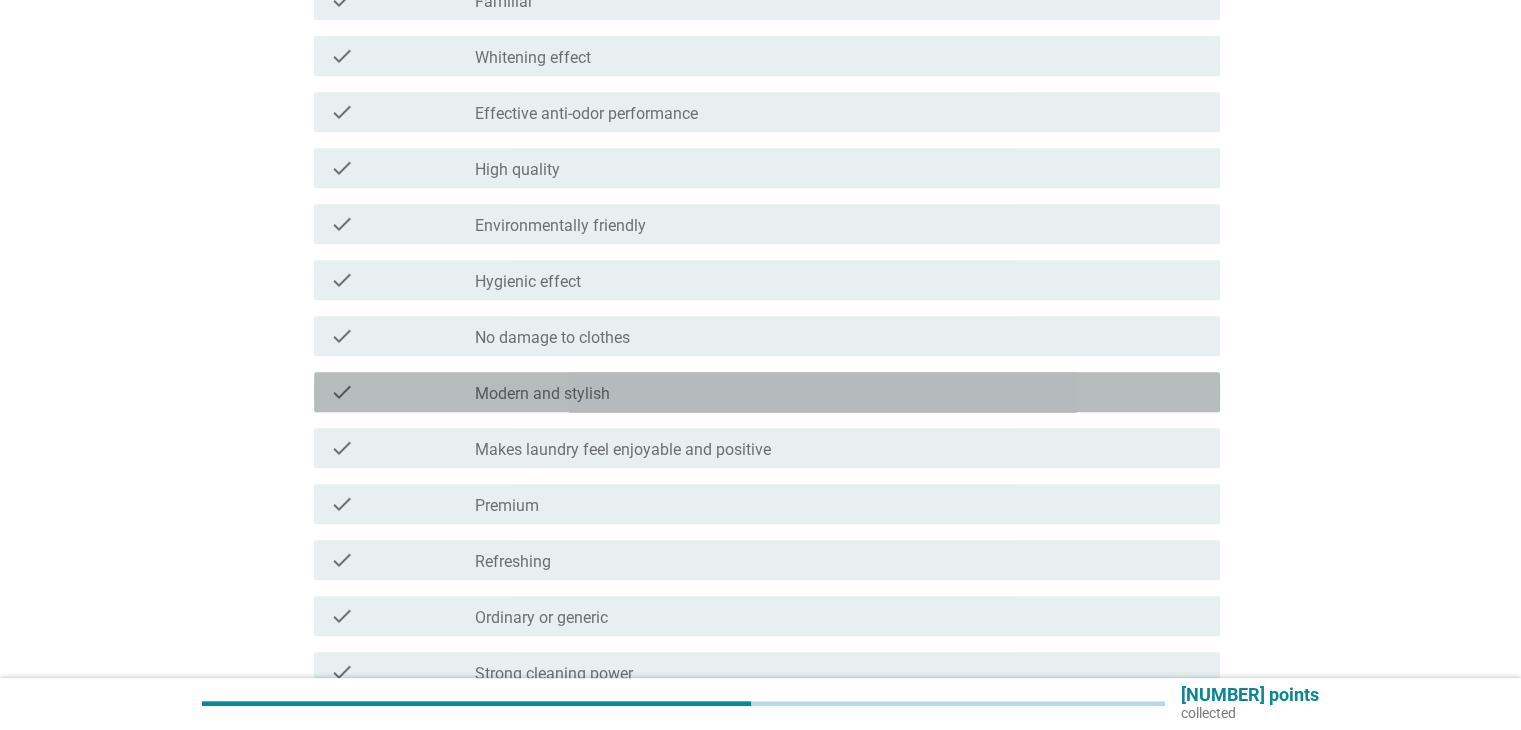 click on "check_box_outline_blank Modern and stylish" at bounding box center (839, 392) 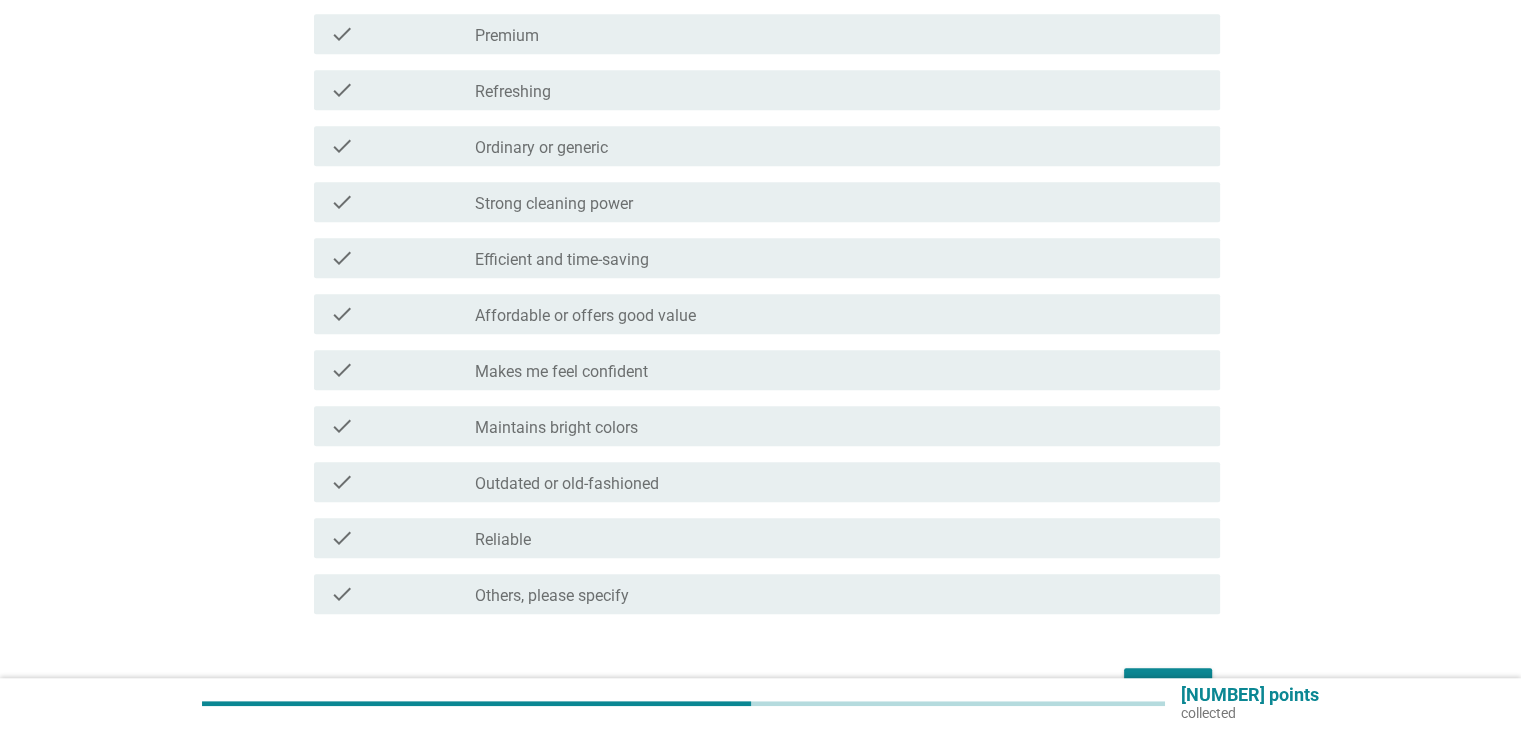 scroll, scrollTop: 1400, scrollLeft: 0, axis: vertical 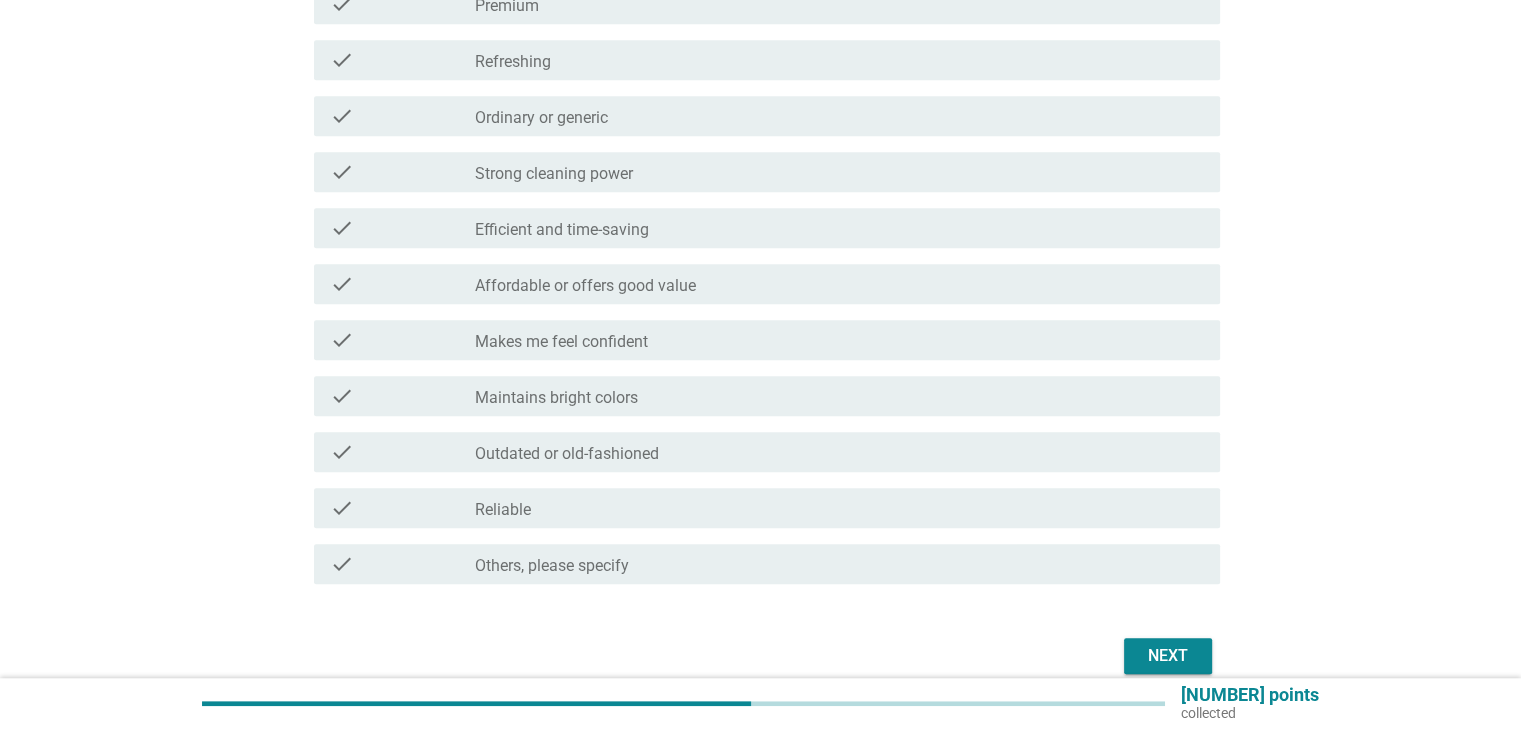 click on "check_box_outline_blank Maintains bright colors" at bounding box center [839, 396] 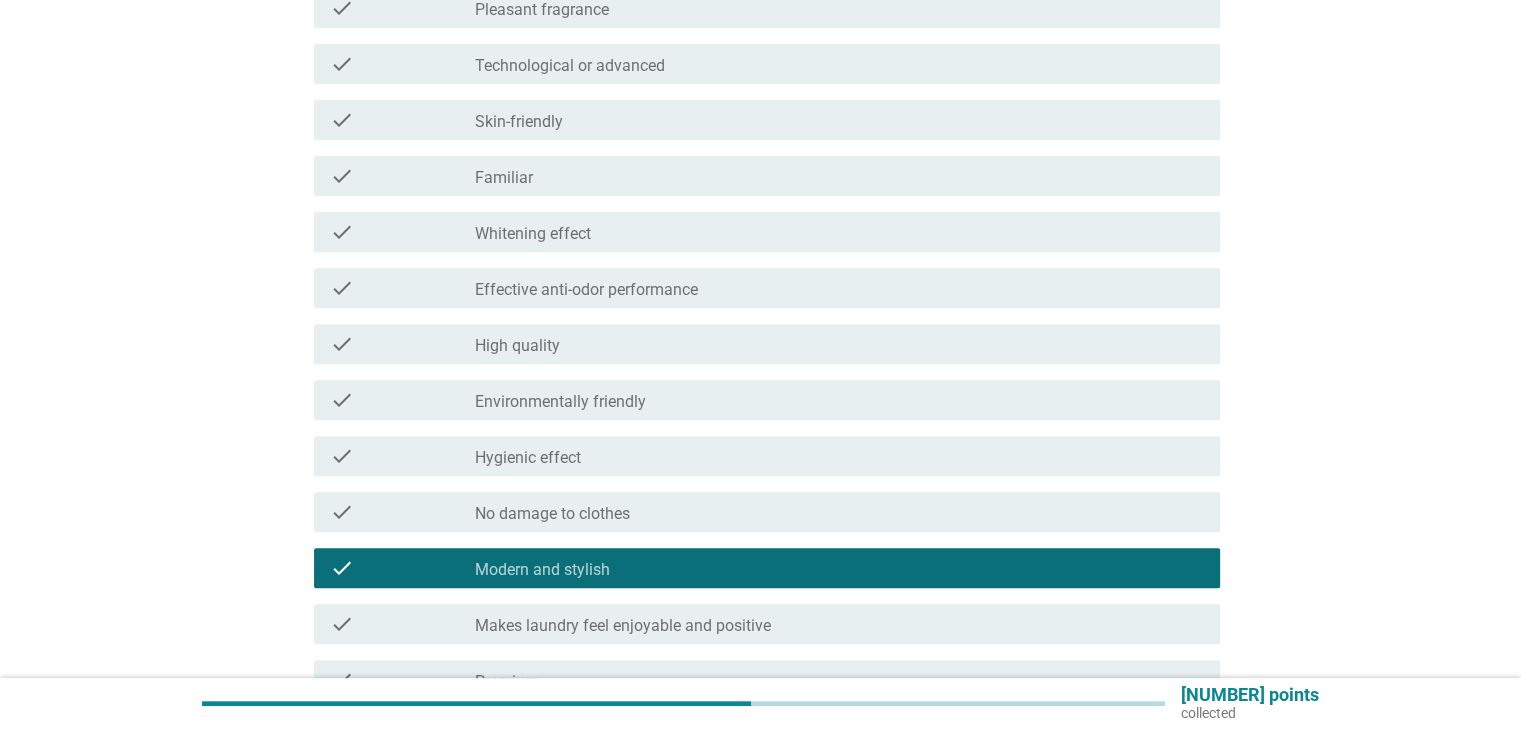scroll, scrollTop: 800, scrollLeft: 0, axis: vertical 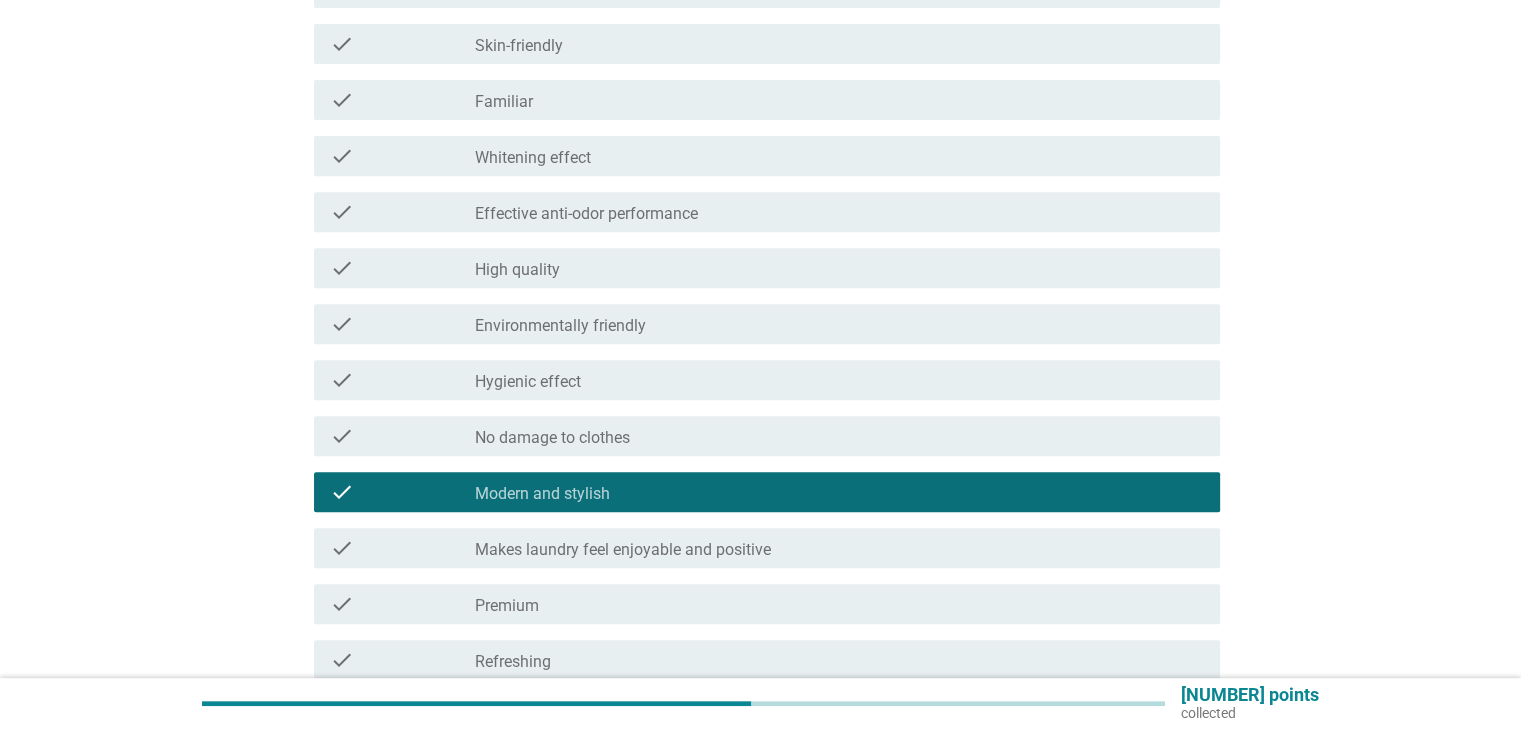 click on "check_box_outline_blank Premium" at bounding box center [839, 604] 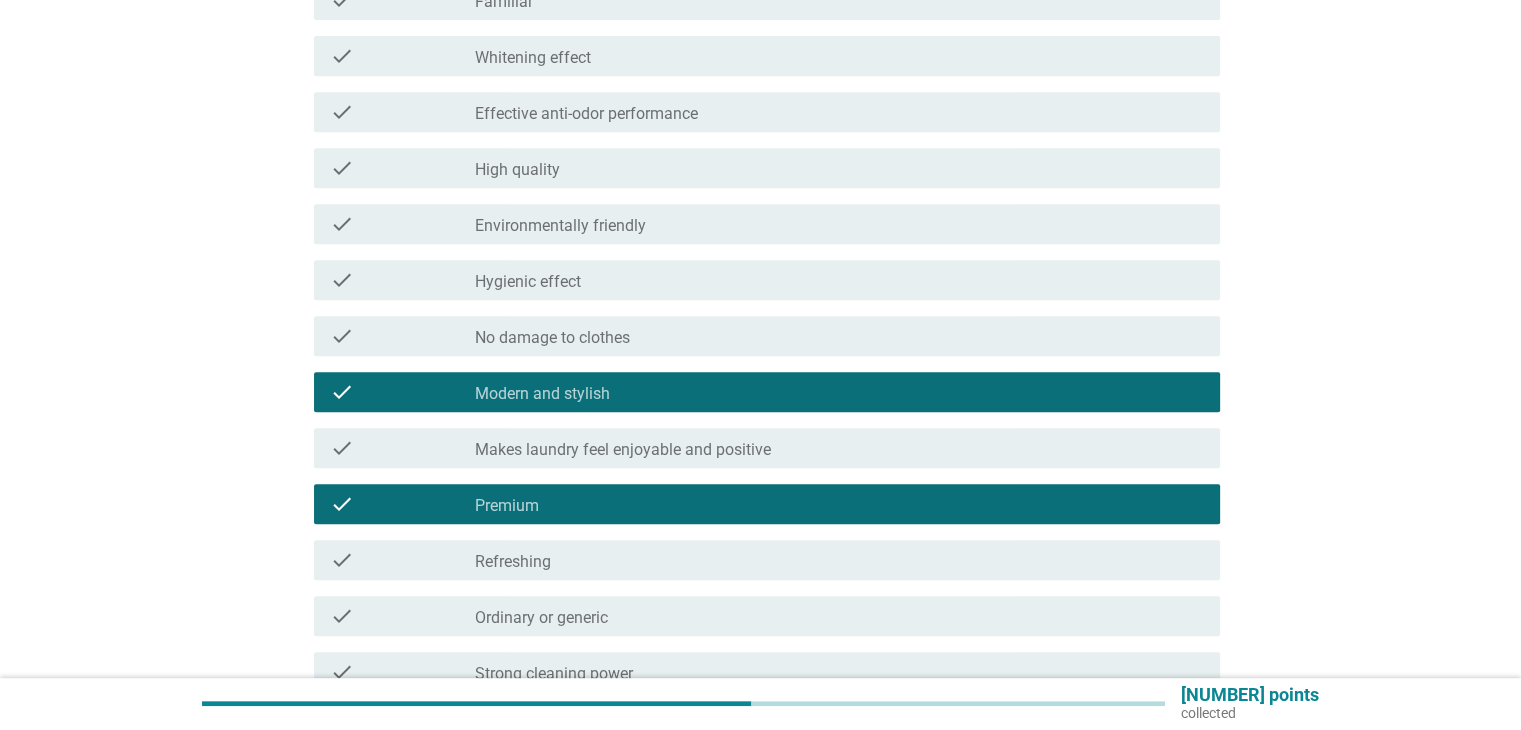 scroll, scrollTop: 1492, scrollLeft: 0, axis: vertical 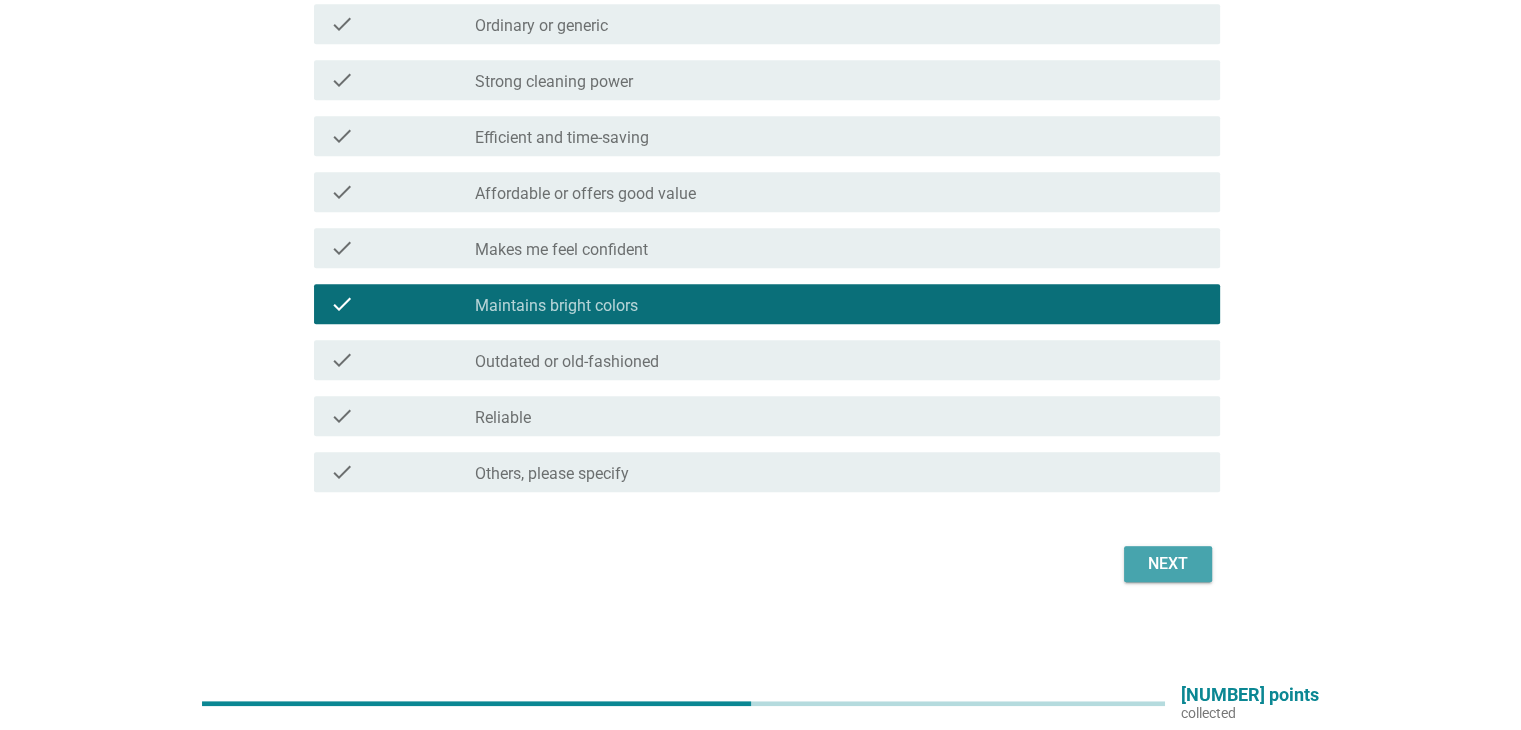 click on "Next" at bounding box center (1168, 564) 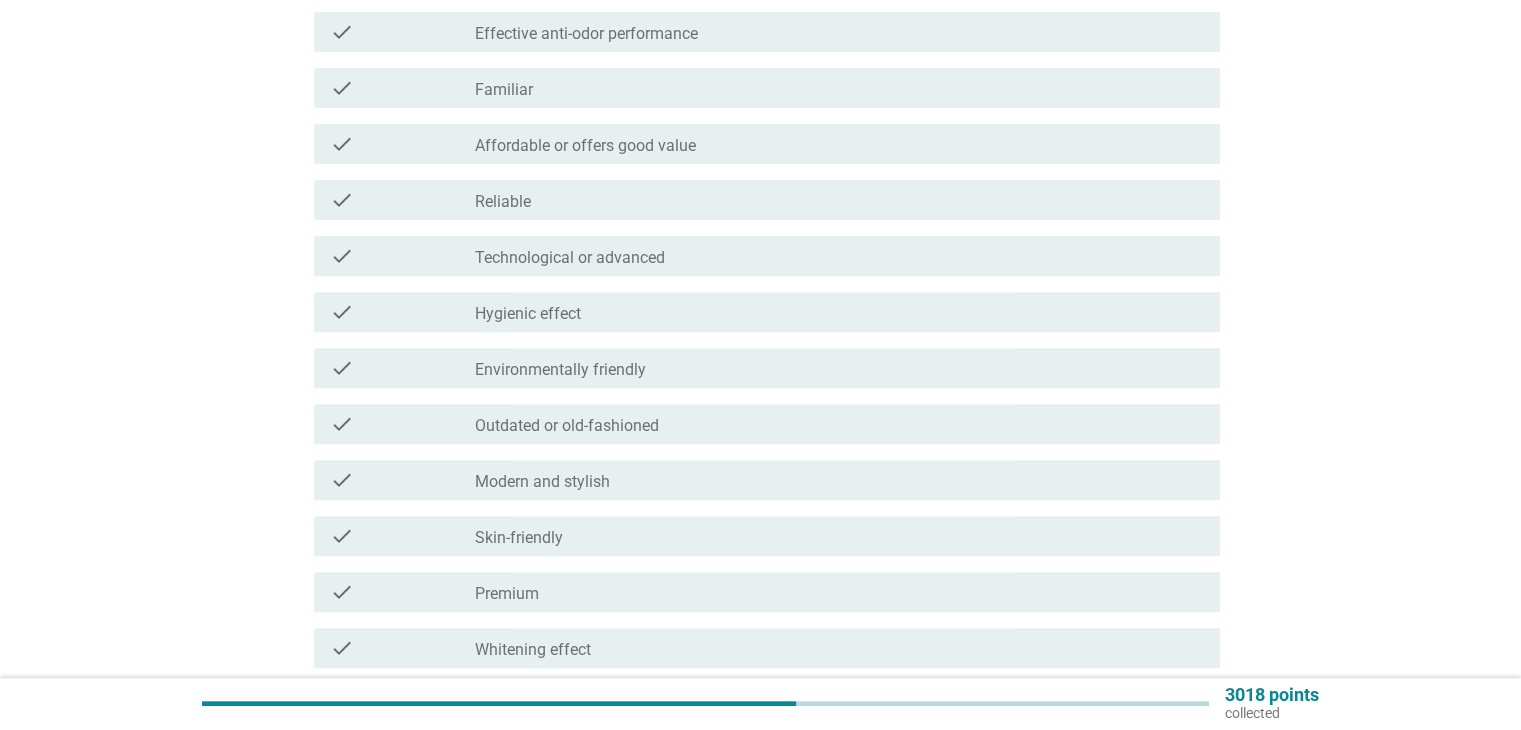 scroll, scrollTop: 800, scrollLeft: 0, axis: vertical 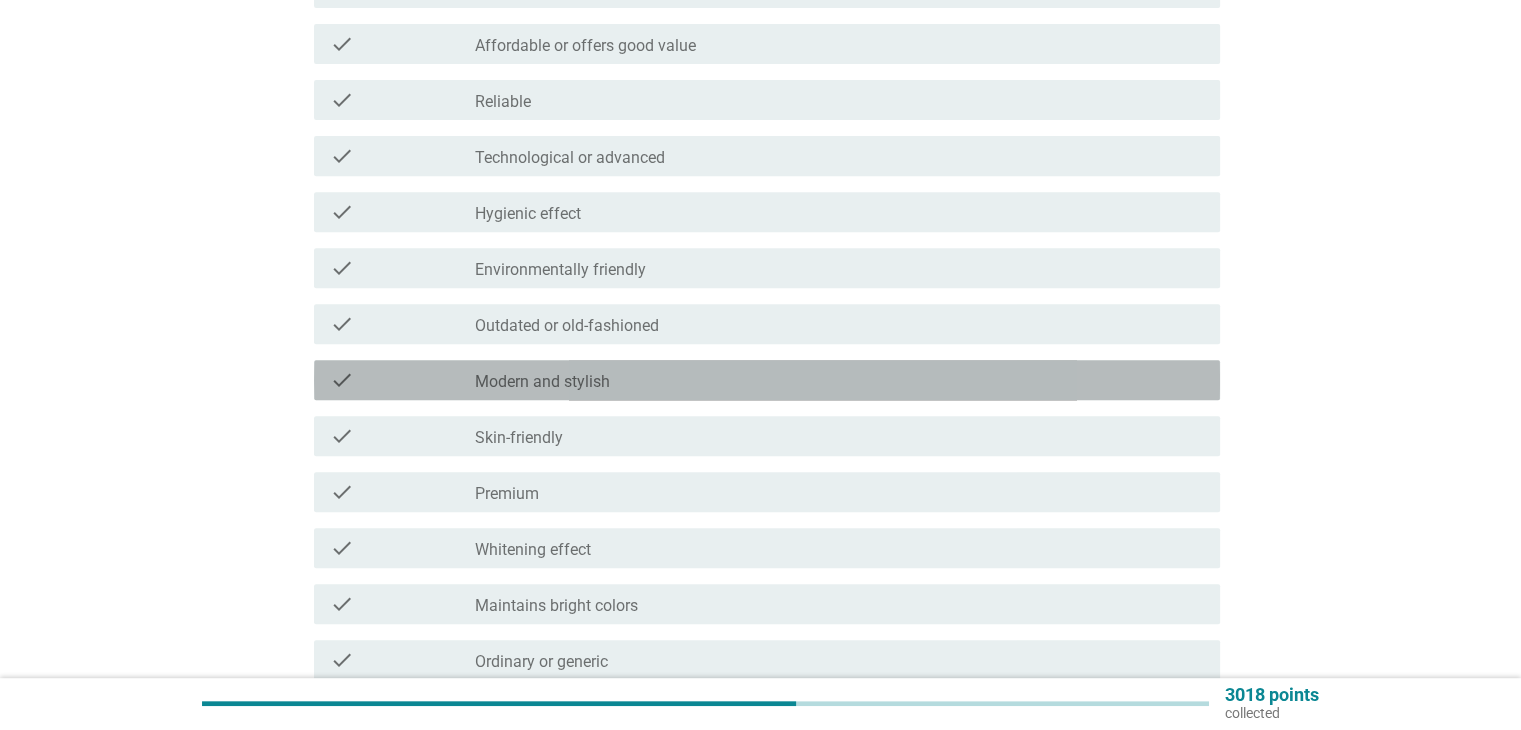 click on "check_box_outline_blank Modern and stylish" at bounding box center (839, 380) 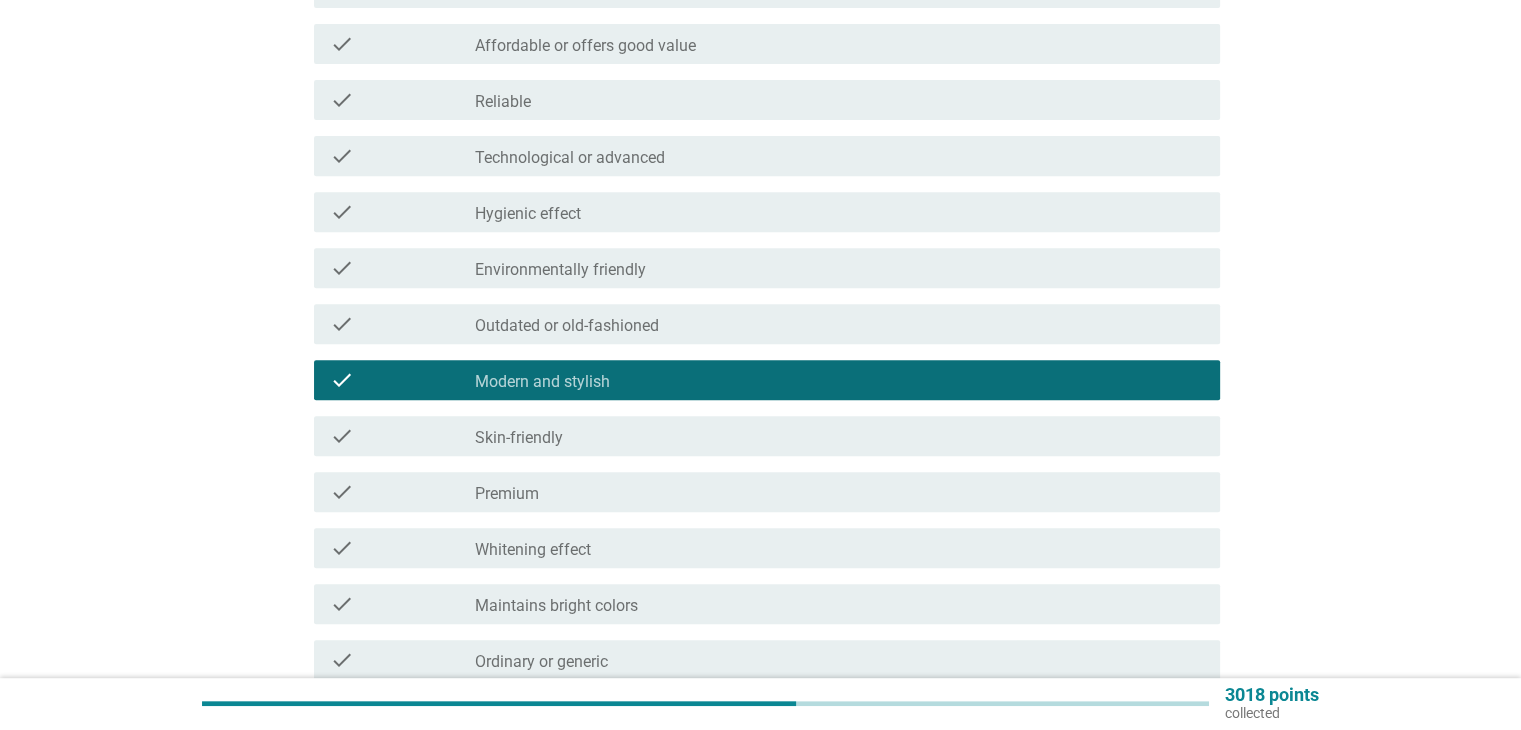 click on "check_box_outline_blank Premium" at bounding box center (839, 492) 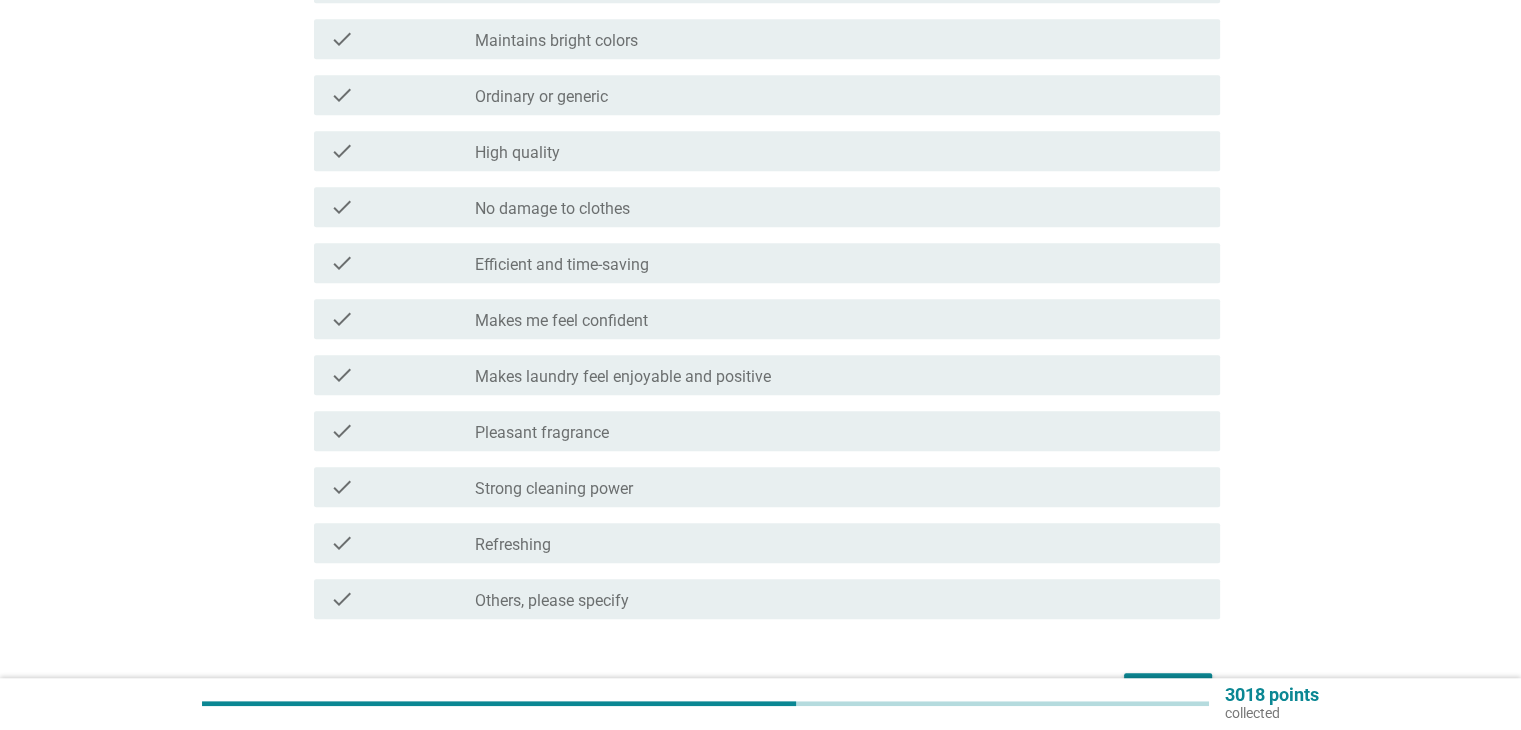 scroll, scrollTop: 1400, scrollLeft: 0, axis: vertical 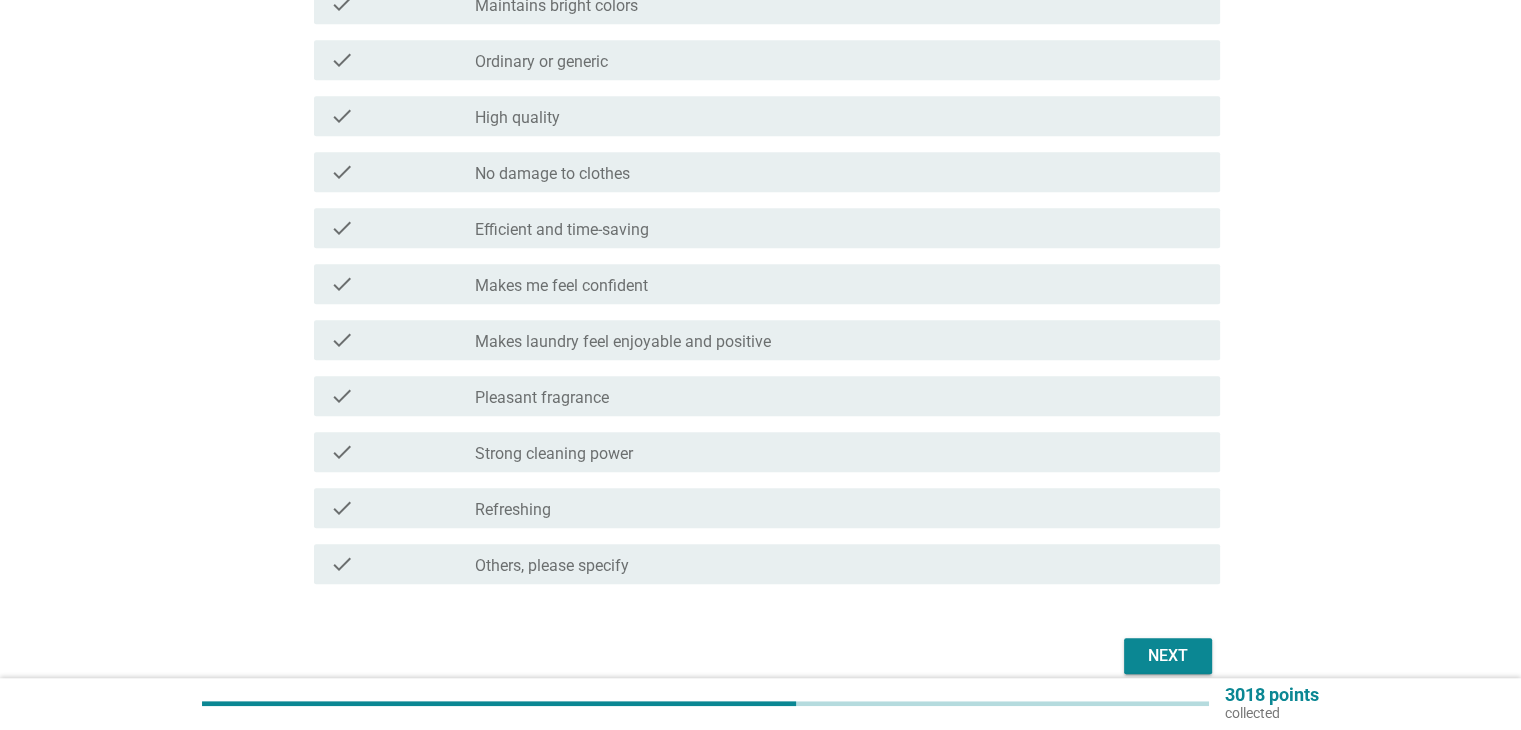 click on "Next" at bounding box center (1168, 656) 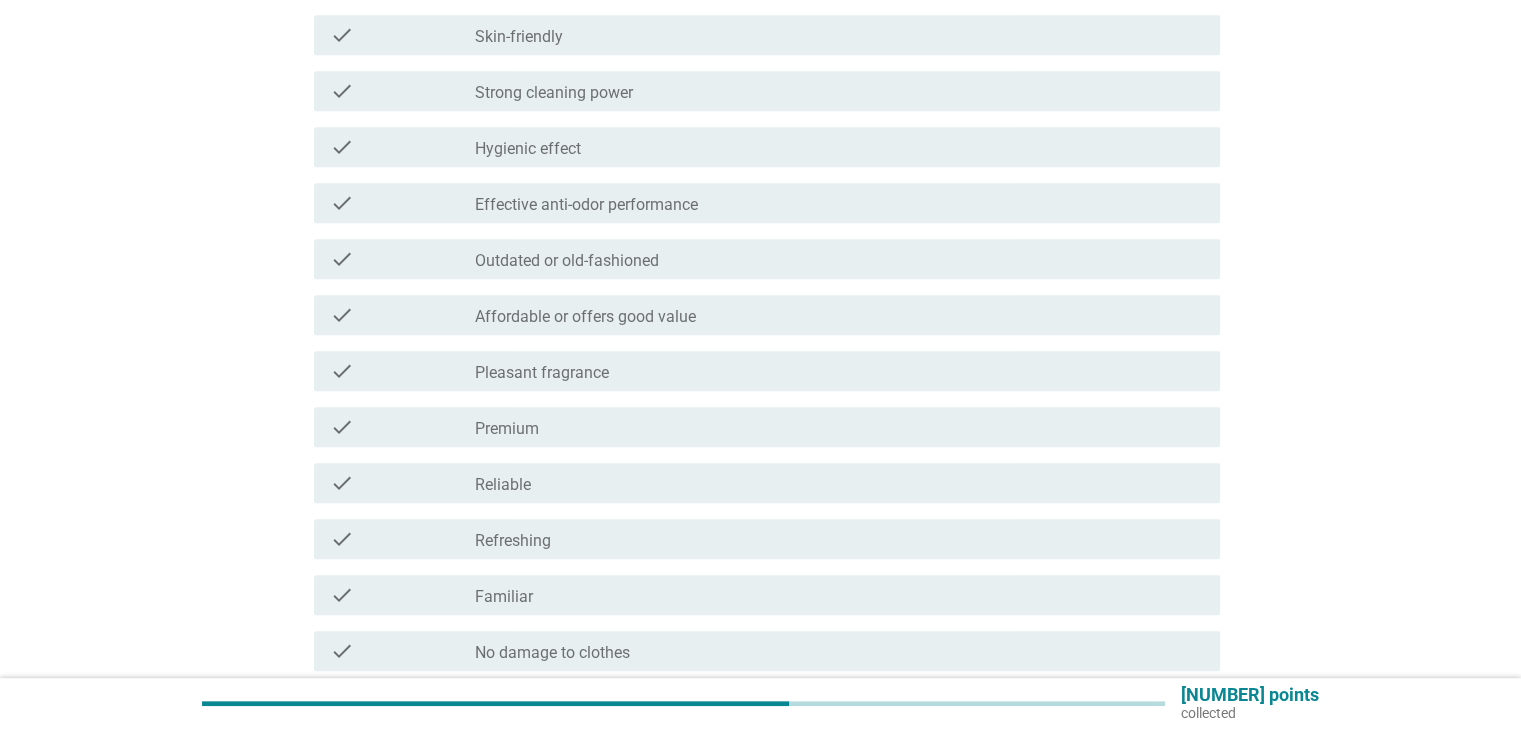 scroll, scrollTop: 1000, scrollLeft: 0, axis: vertical 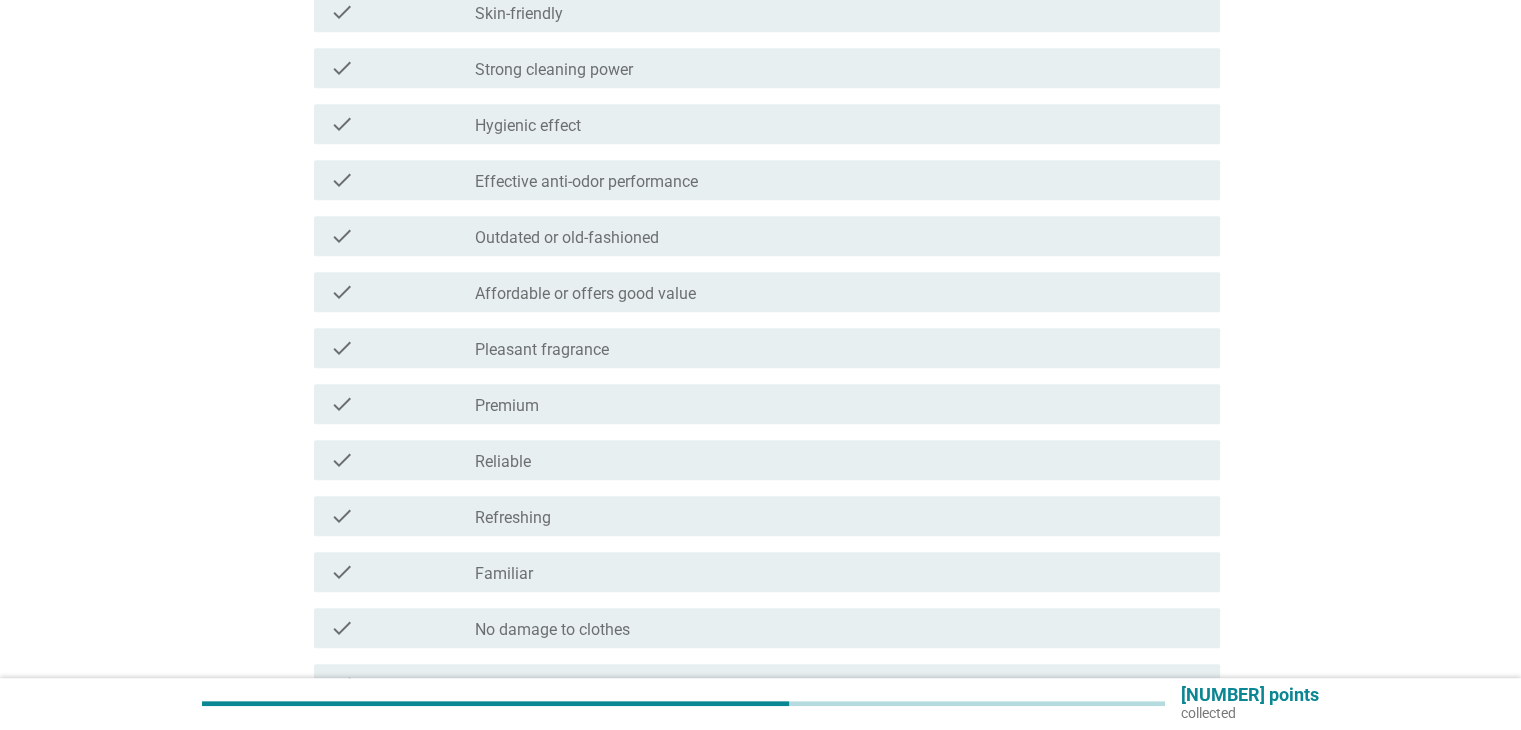click on "check_box_outline_blank Refreshing" at bounding box center (839, 516) 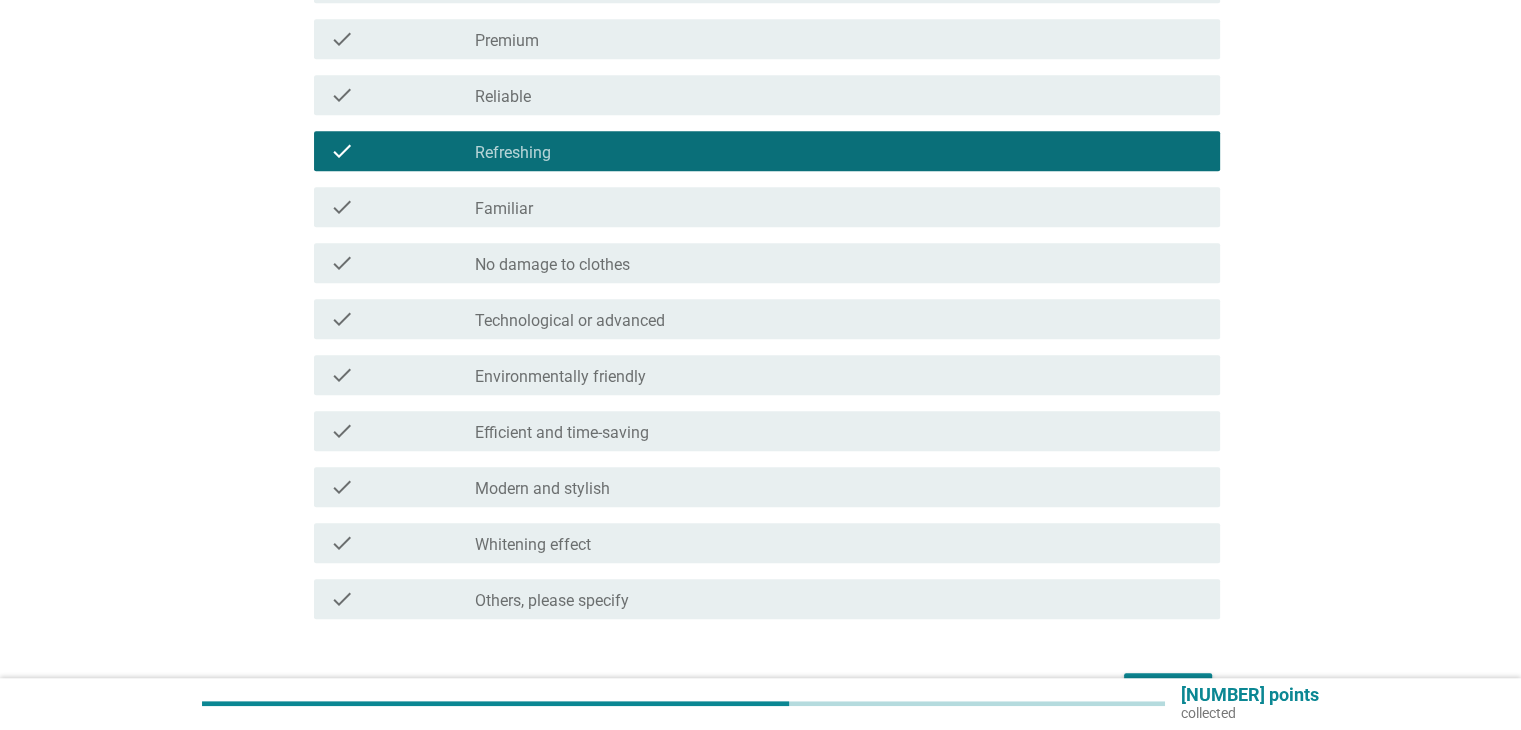 scroll, scrollTop: 1400, scrollLeft: 0, axis: vertical 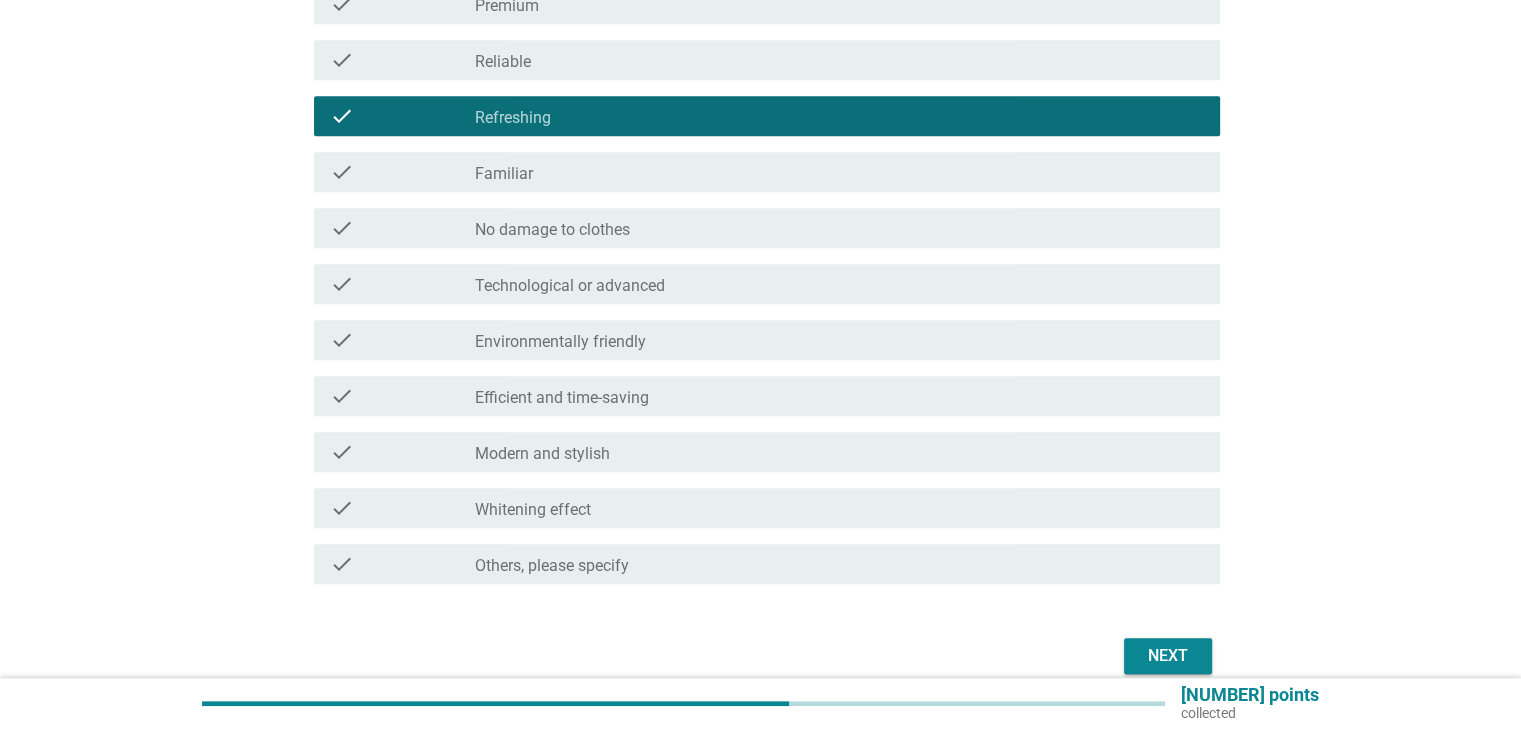 click on "Next" at bounding box center (1168, 656) 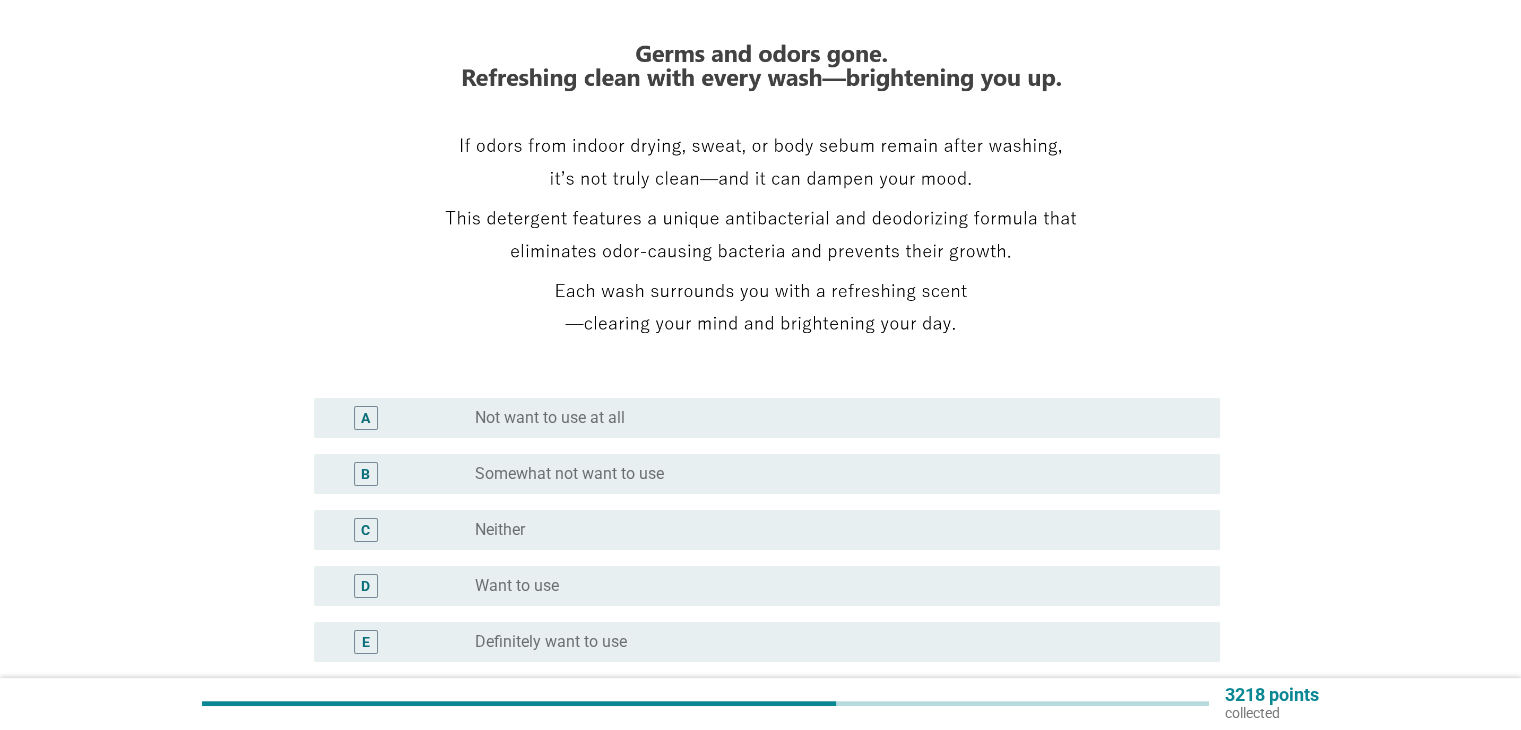 scroll, scrollTop: 300, scrollLeft: 0, axis: vertical 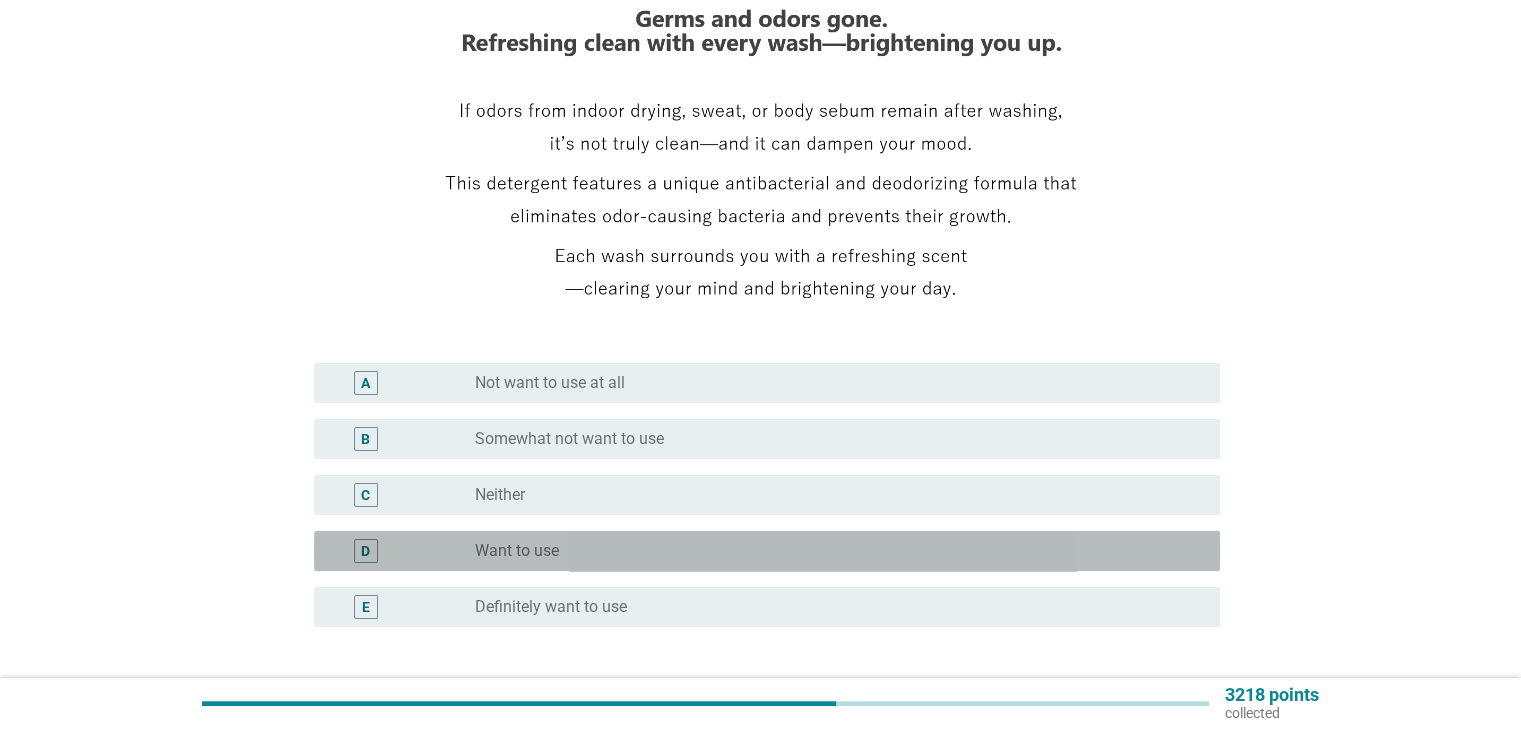 click on "radio_button_unchecked Want to use" at bounding box center (831, 551) 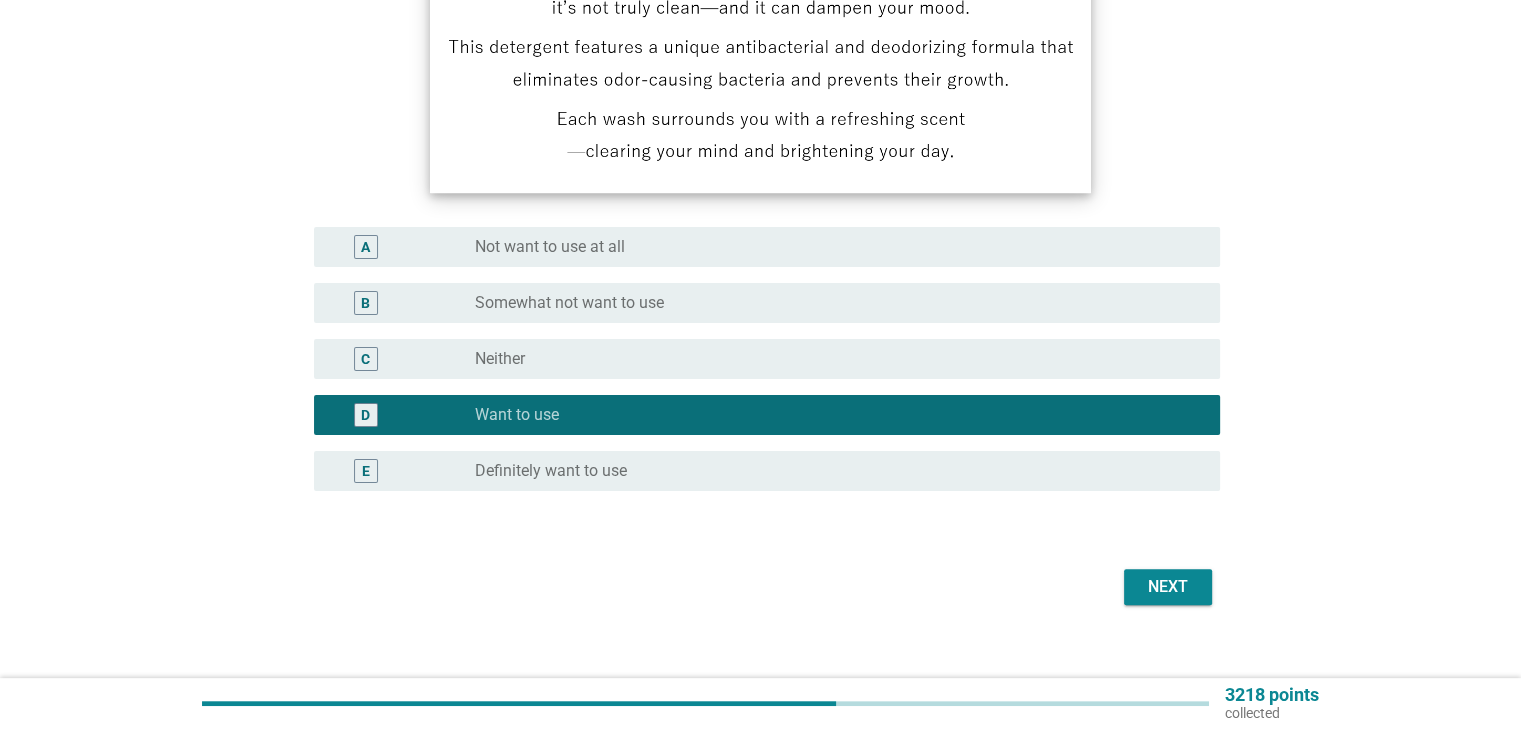 scroll, scrollTop: 459, scrollLeft: 0, axis: vertical 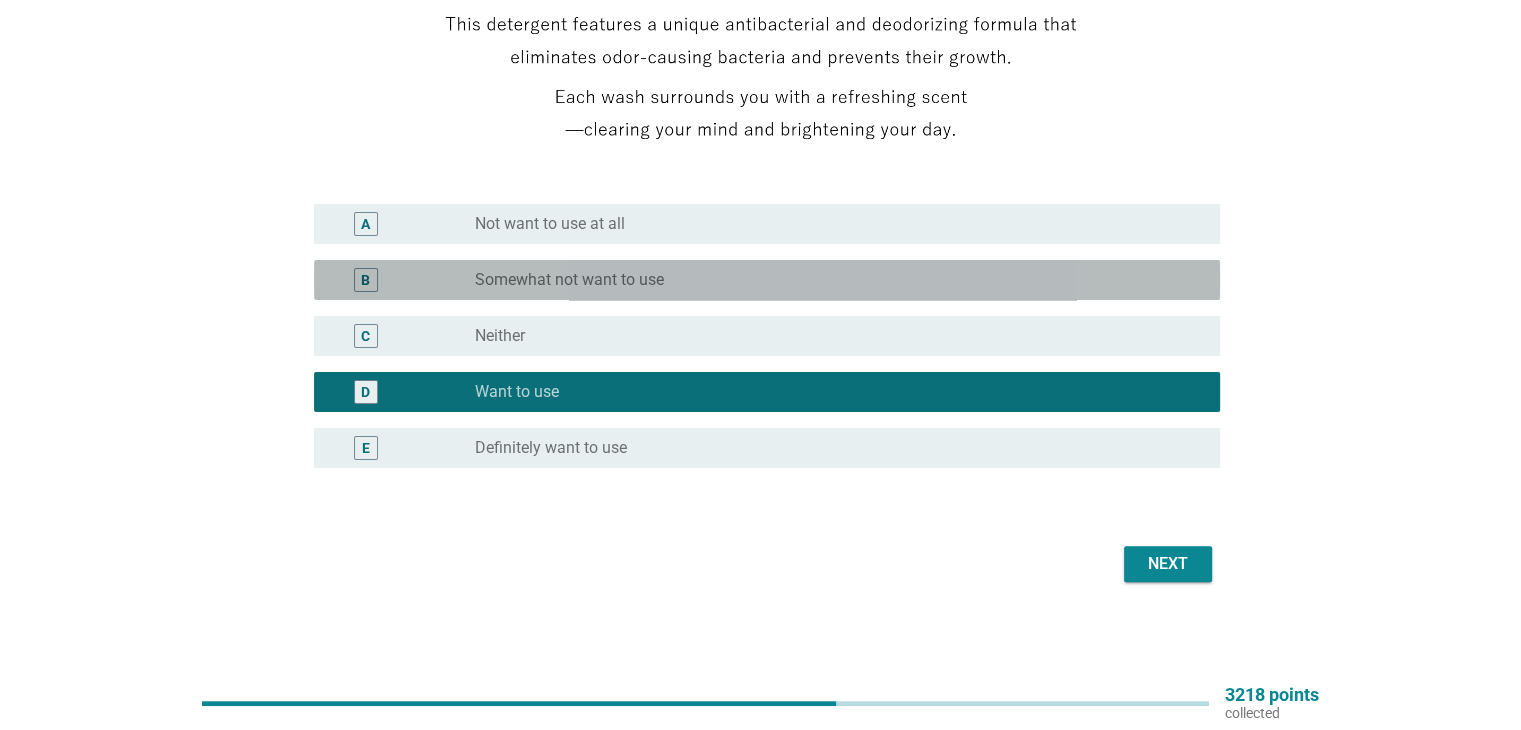 click on "radio_button_unchecked Somewhat not want to use" at bounding box center (831, 280) 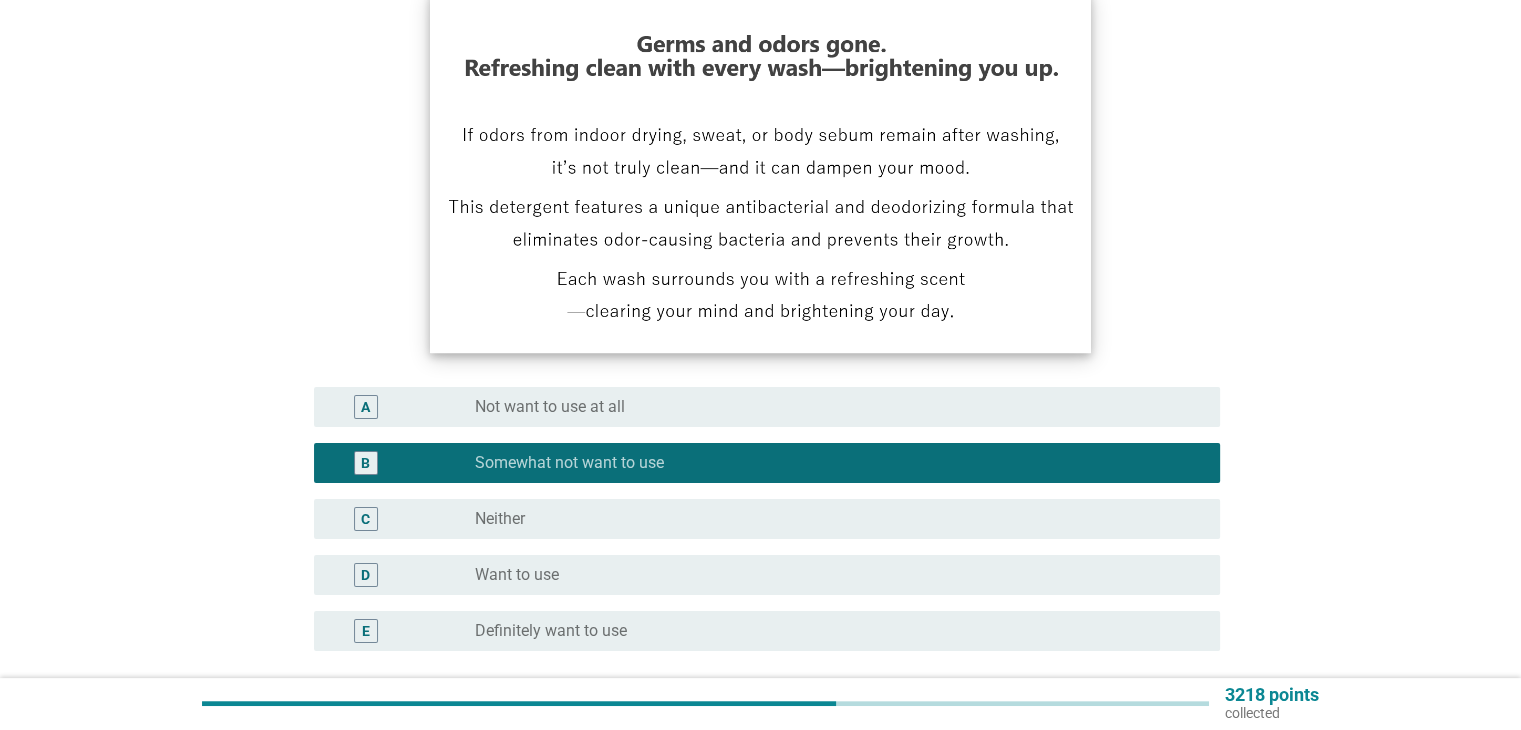 scroll, scrollTop: 300, scrollLeft: 0, axis: vertical 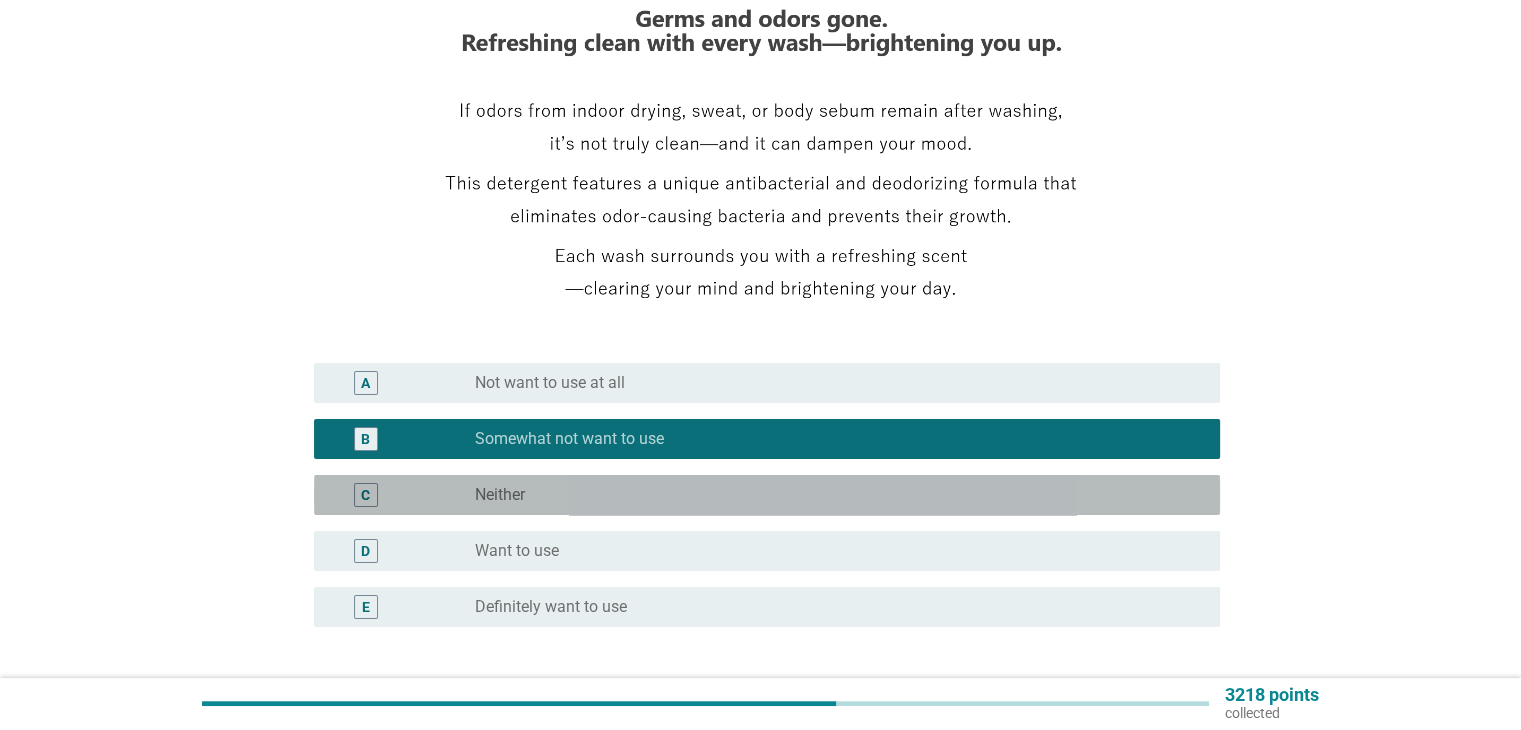 click on "C     radio_button_unchecked Neither" at bounding box center [767, 495] 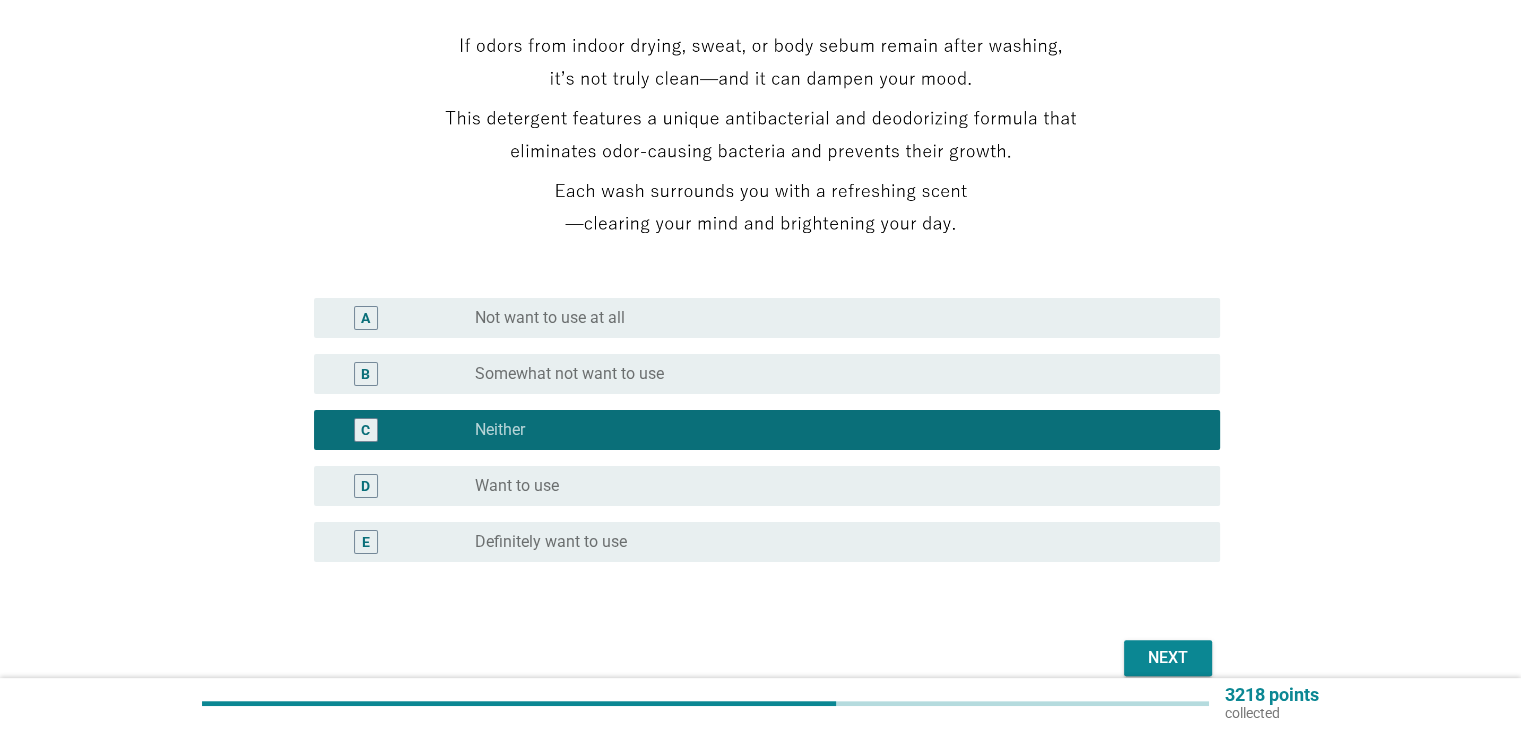 scroll, scrollTop: 400, scrollLeft: 0, axis: vertical 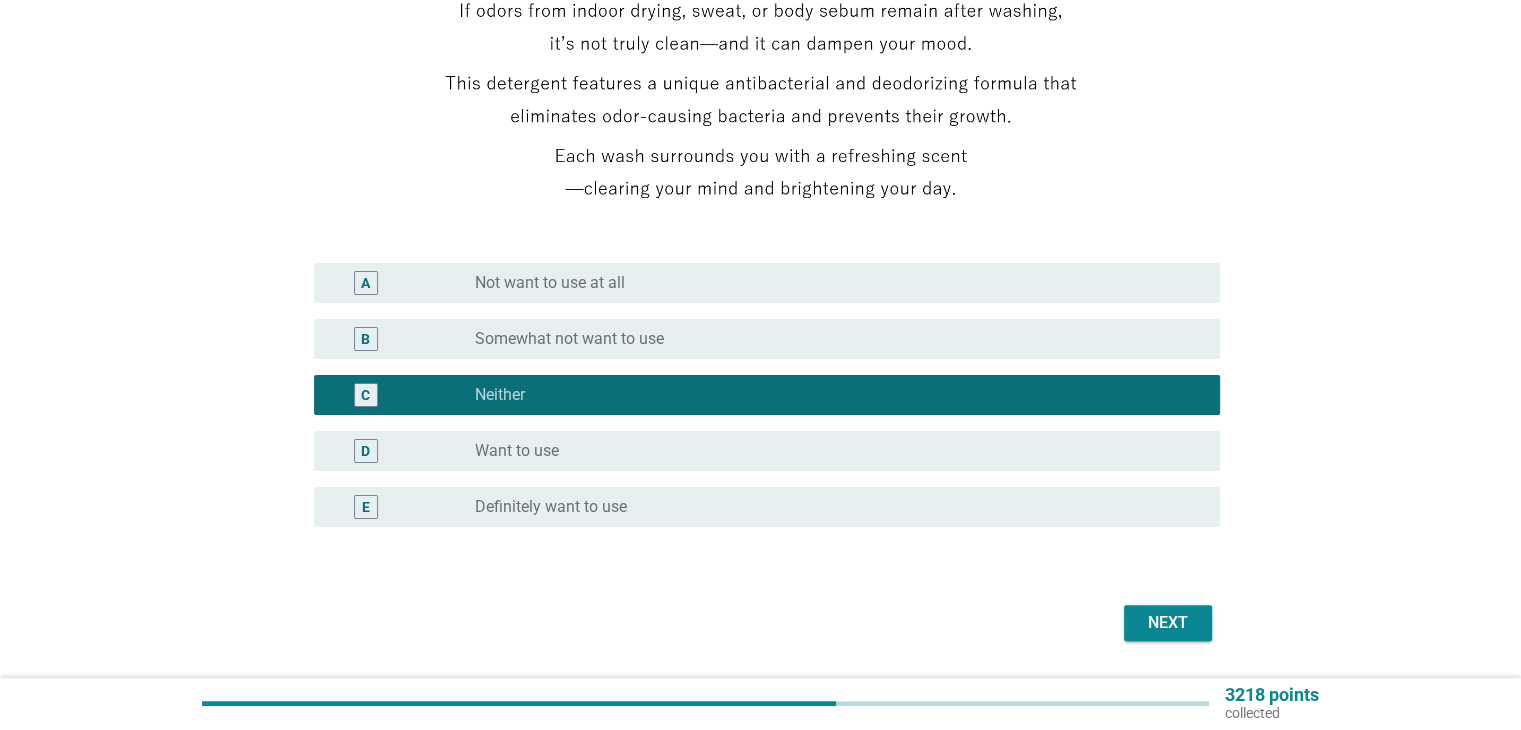 click on "Next" at bounding box center [1168, 623] 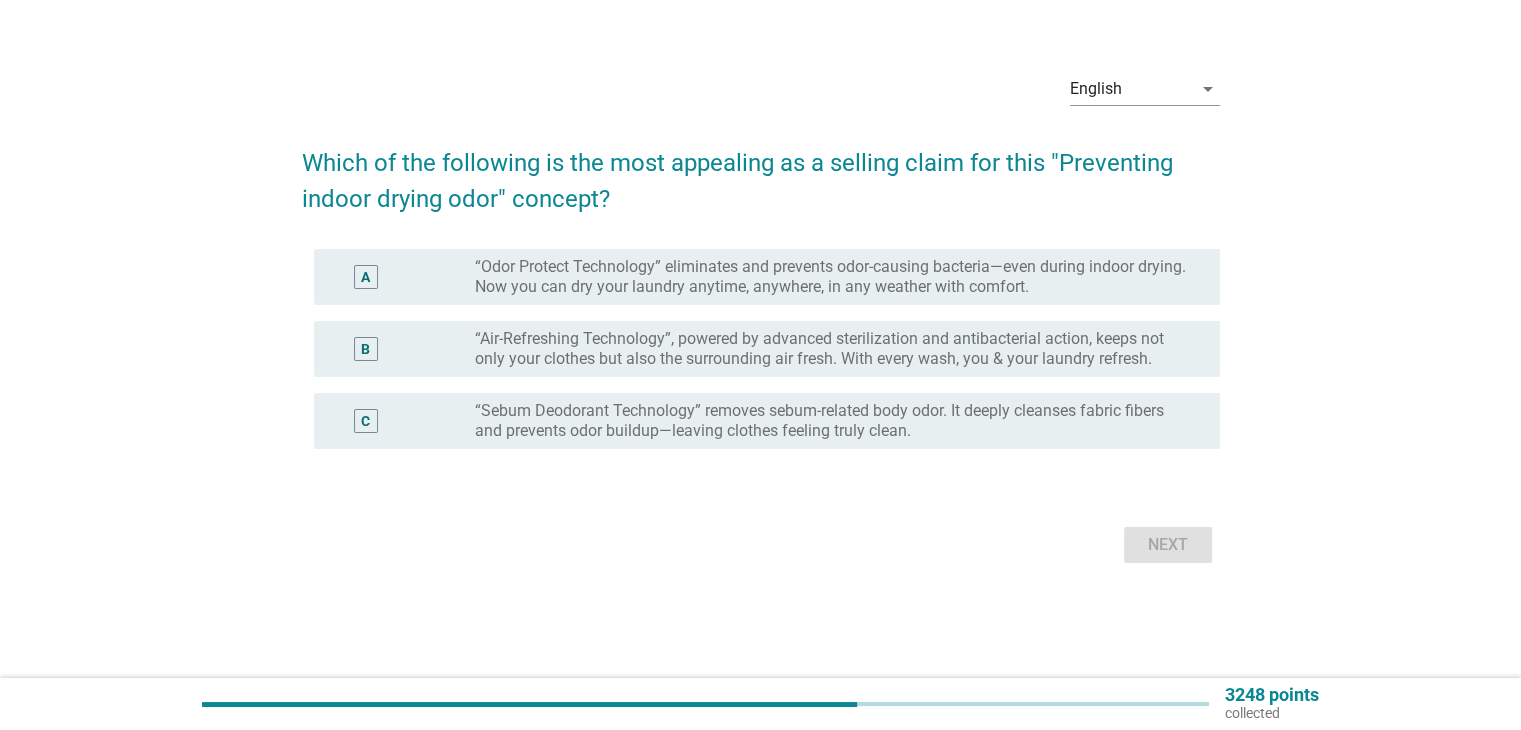 scroll, scrollTop: 0, scrollLeft: 0, axis: both 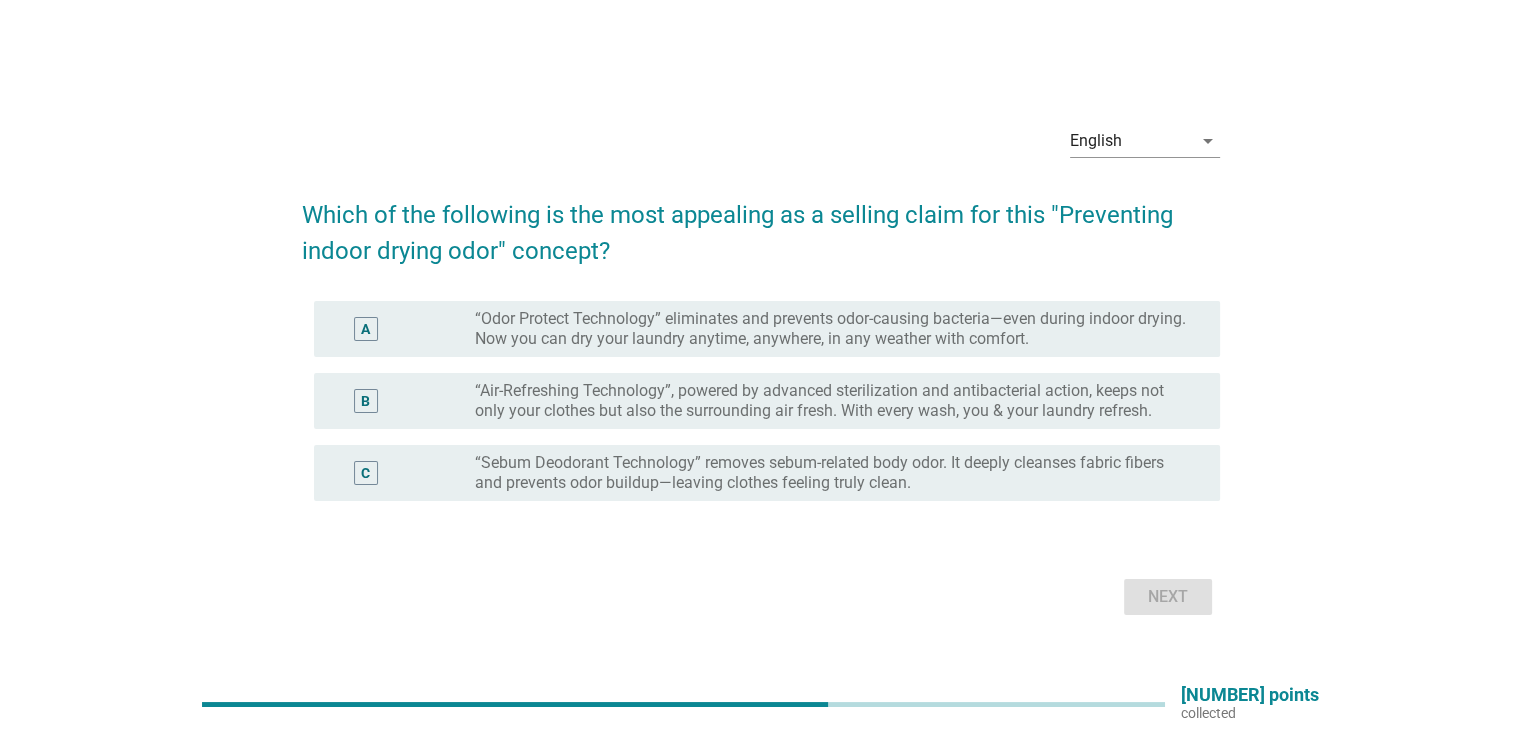 click on "“Air-Refreshing Technology”, powered by advanced sterilization and antibacterial action, keeps not only your clothes but also the surrounding air fresh. With every wash, you & your laundry refresh." at bounding box center (831, 401) 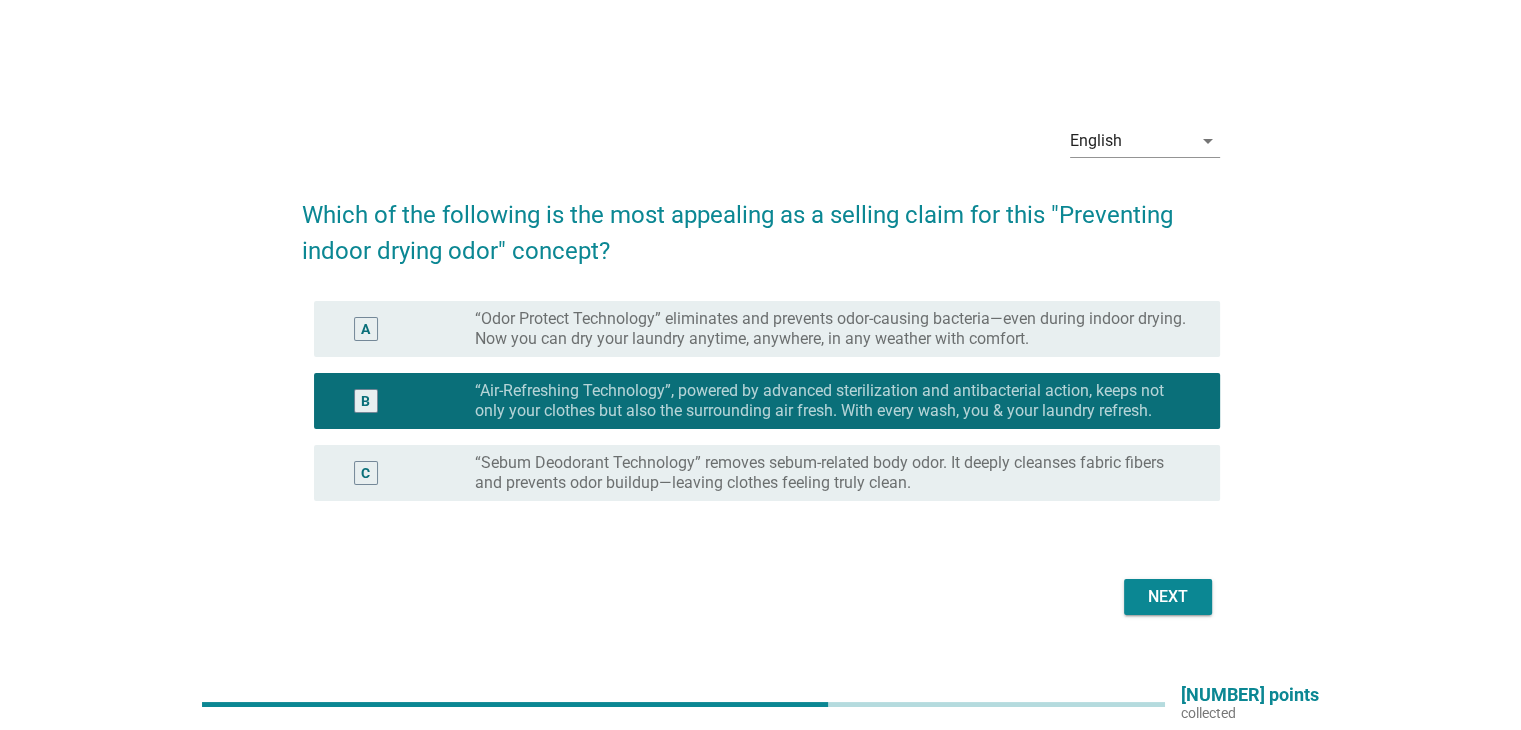 click on "“Sebum Deodorant Technology” removes sebum-related body odor. It deeply cleanses fabric fibers and prevents odor buildup—leaving clothes feeling truly clean." at bounding box center (831, 473) 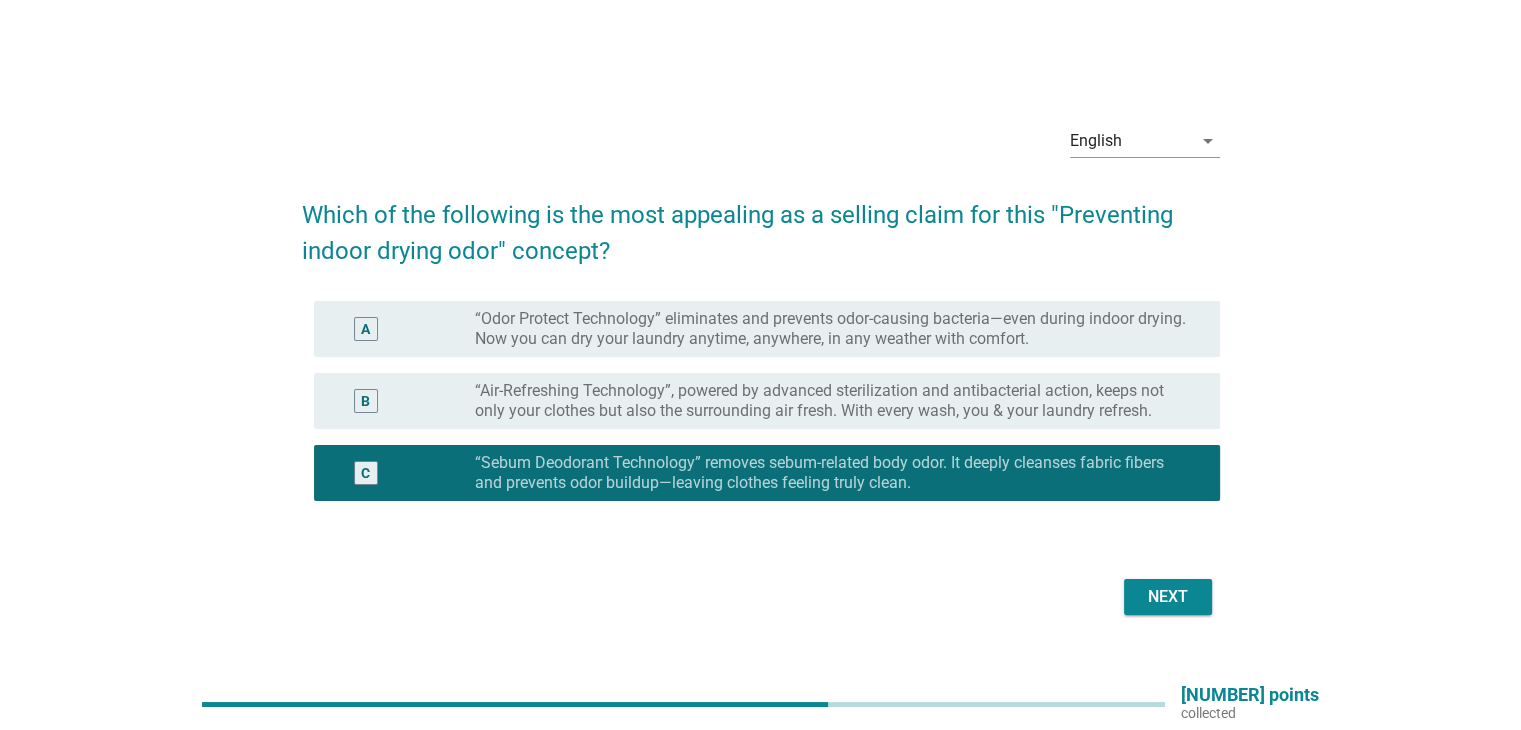 click on "“Odor Protect Technology” eliminates and prevents odor-causing bacteria—even during indoor drying. Now you can dry your laundry anytime, anywhere, in any weather with comfort." at bounding box center [831, 329] 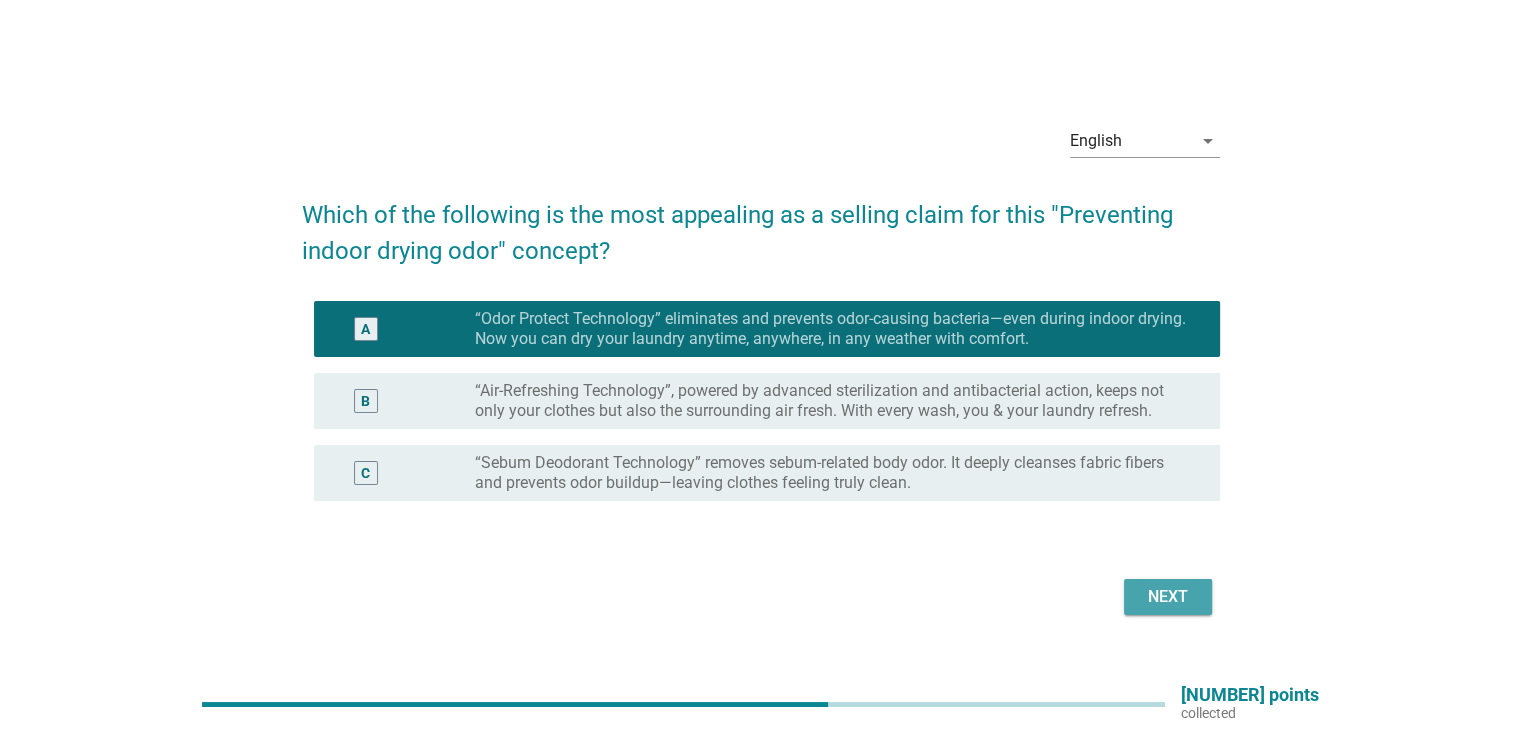 click on "Next" at bounding box center (1168, 597) 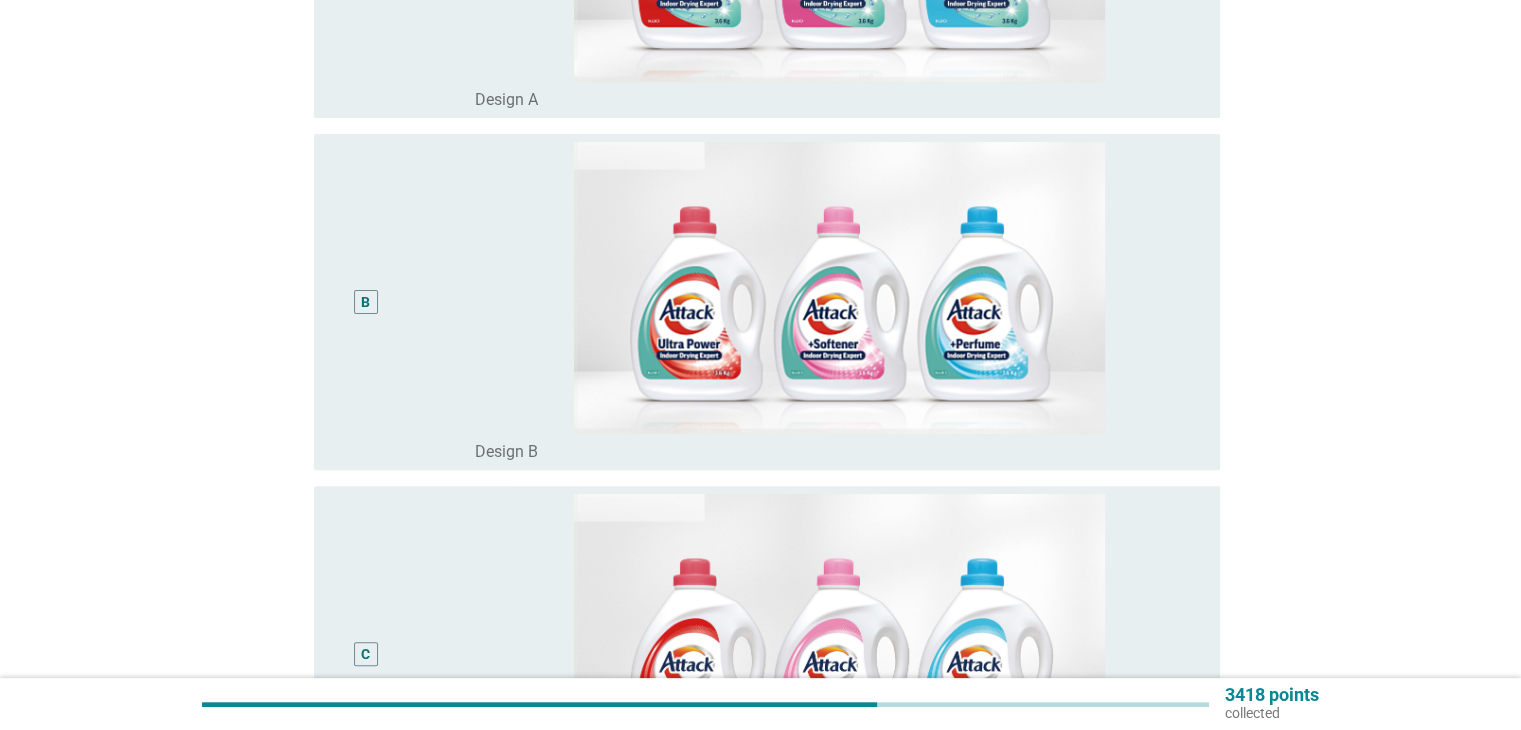scroll, scrollTop: 100, scrollLeft: 0, axis: vertical 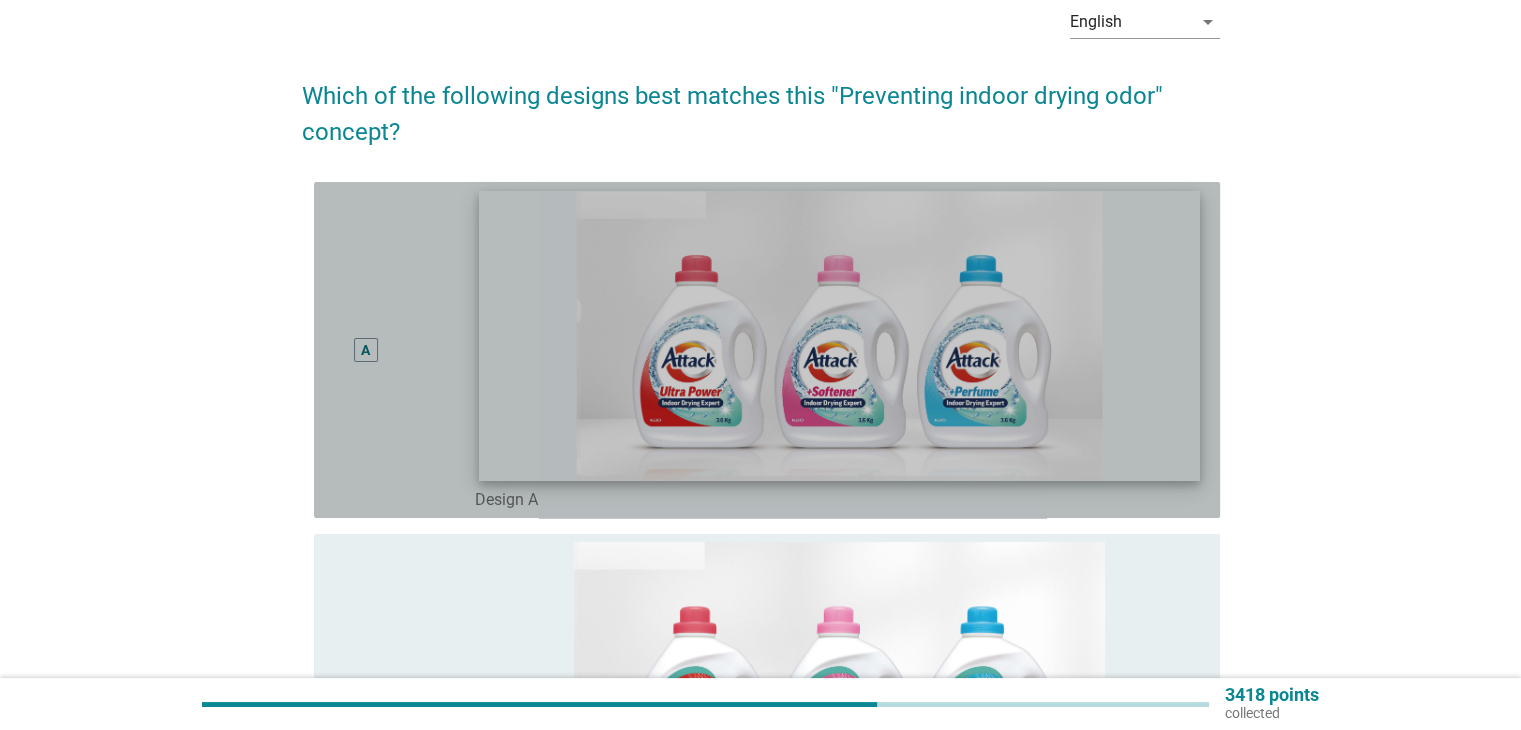 click at bounding box center [839, 335] 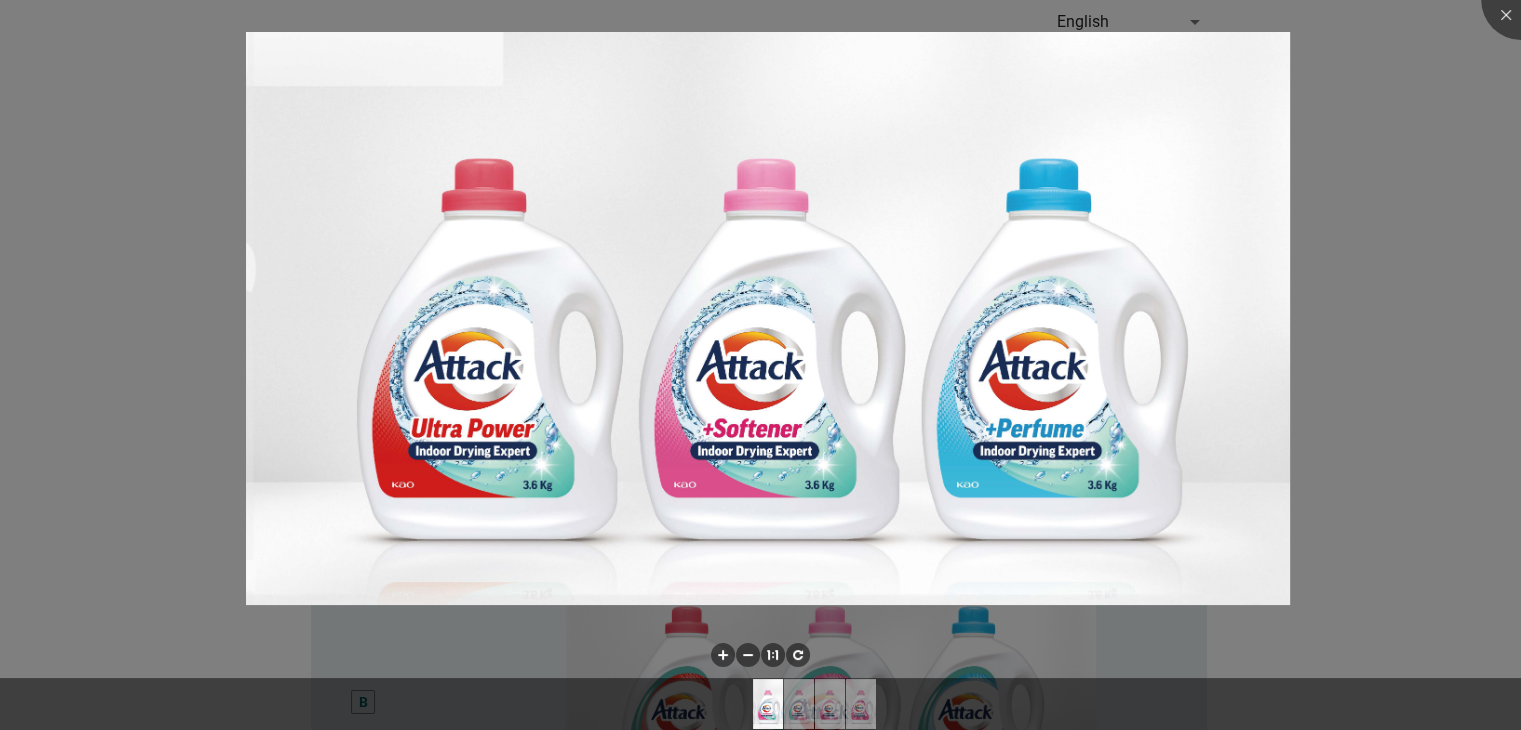 click at bounding box center [760, 365] 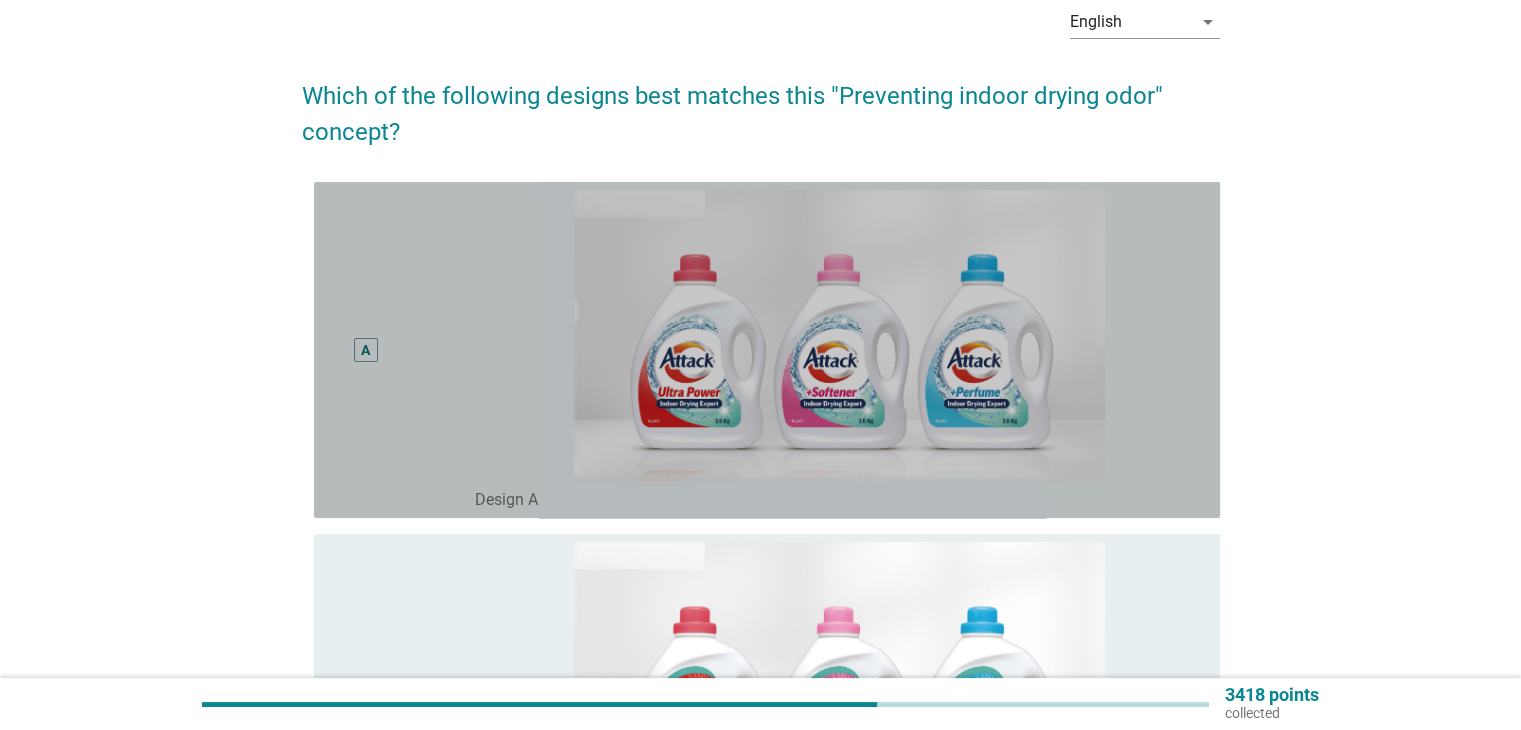click on "A" at bounding box center (365, 350) 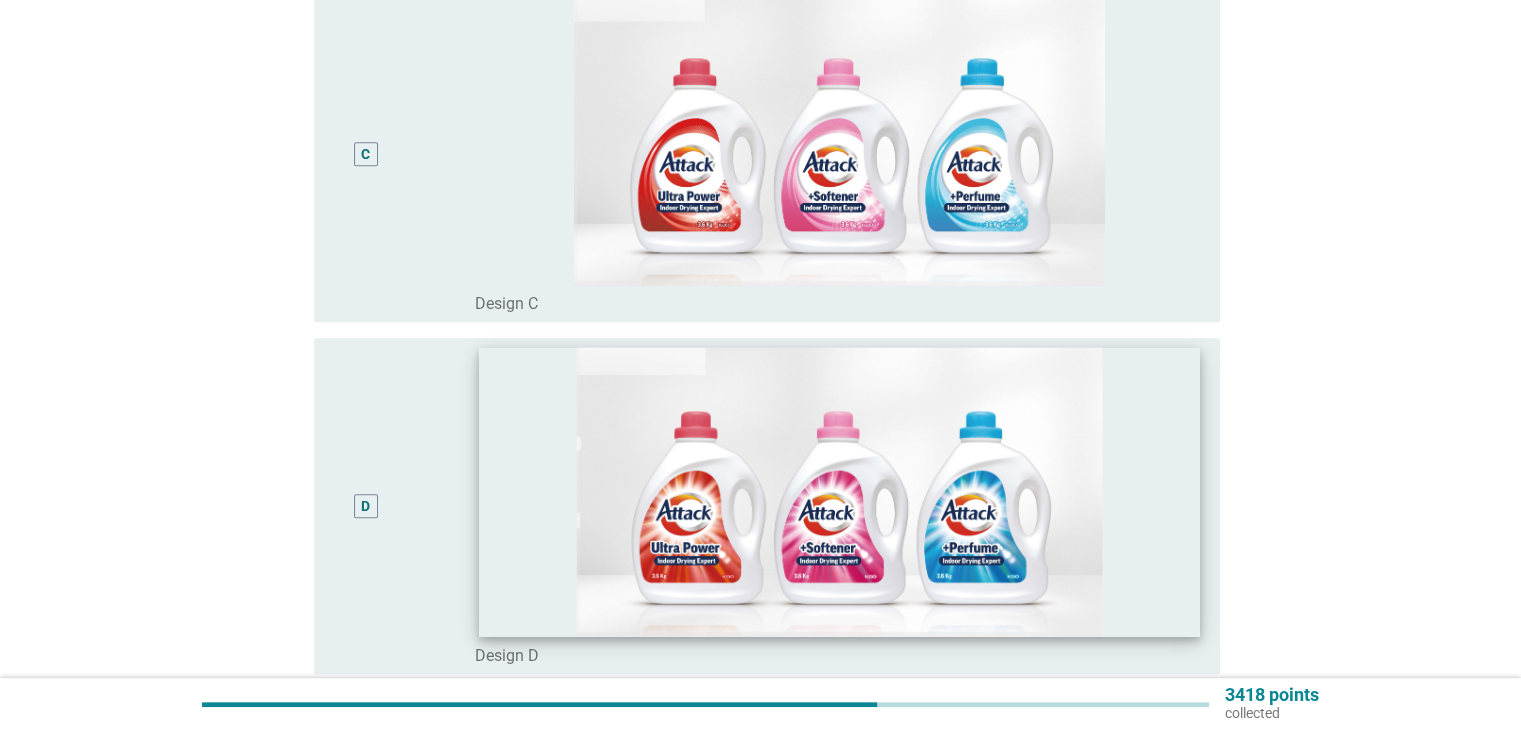 scroll, scrollTop: 1205, scrollLeft: 0, axis: vertical 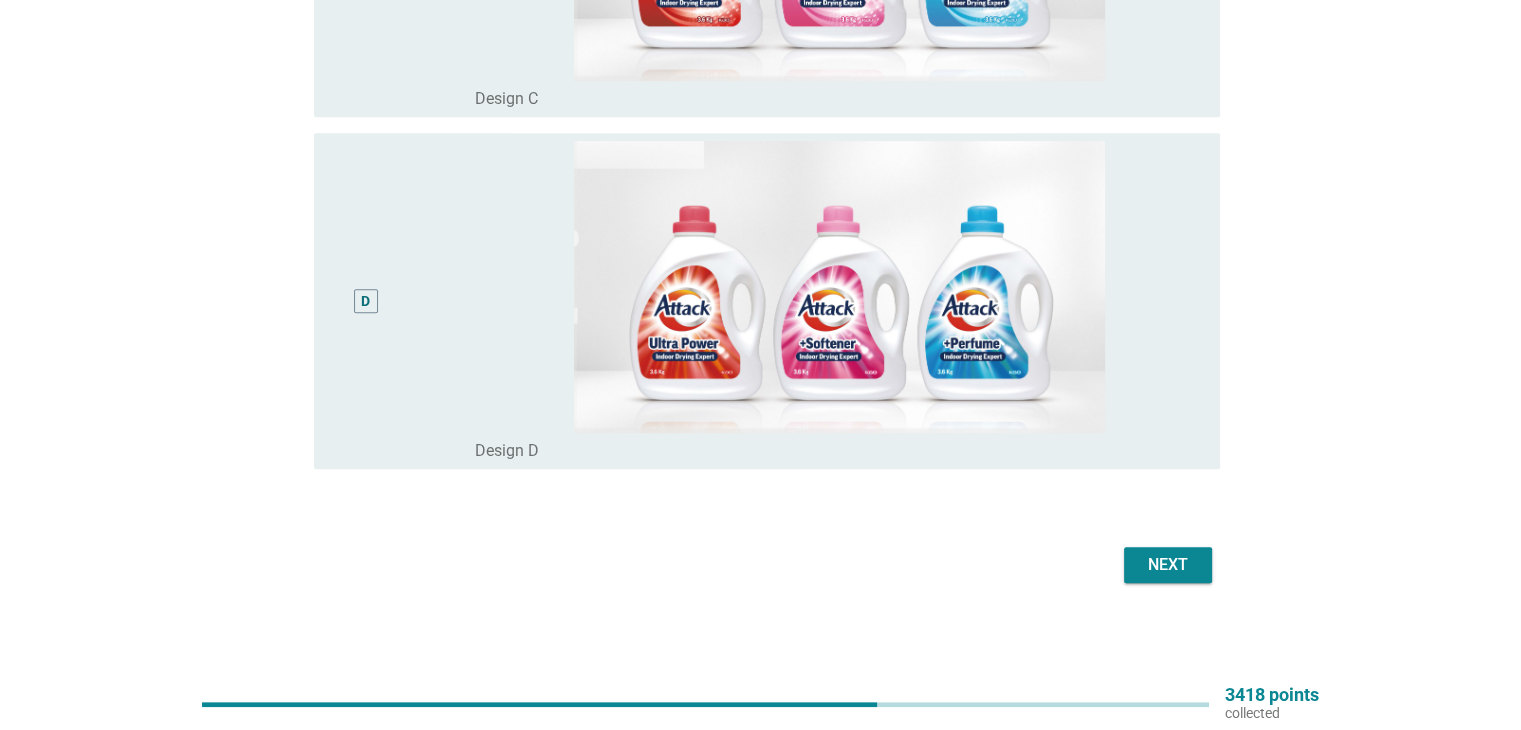 click on "Next" at bounding box center (1168, 565) 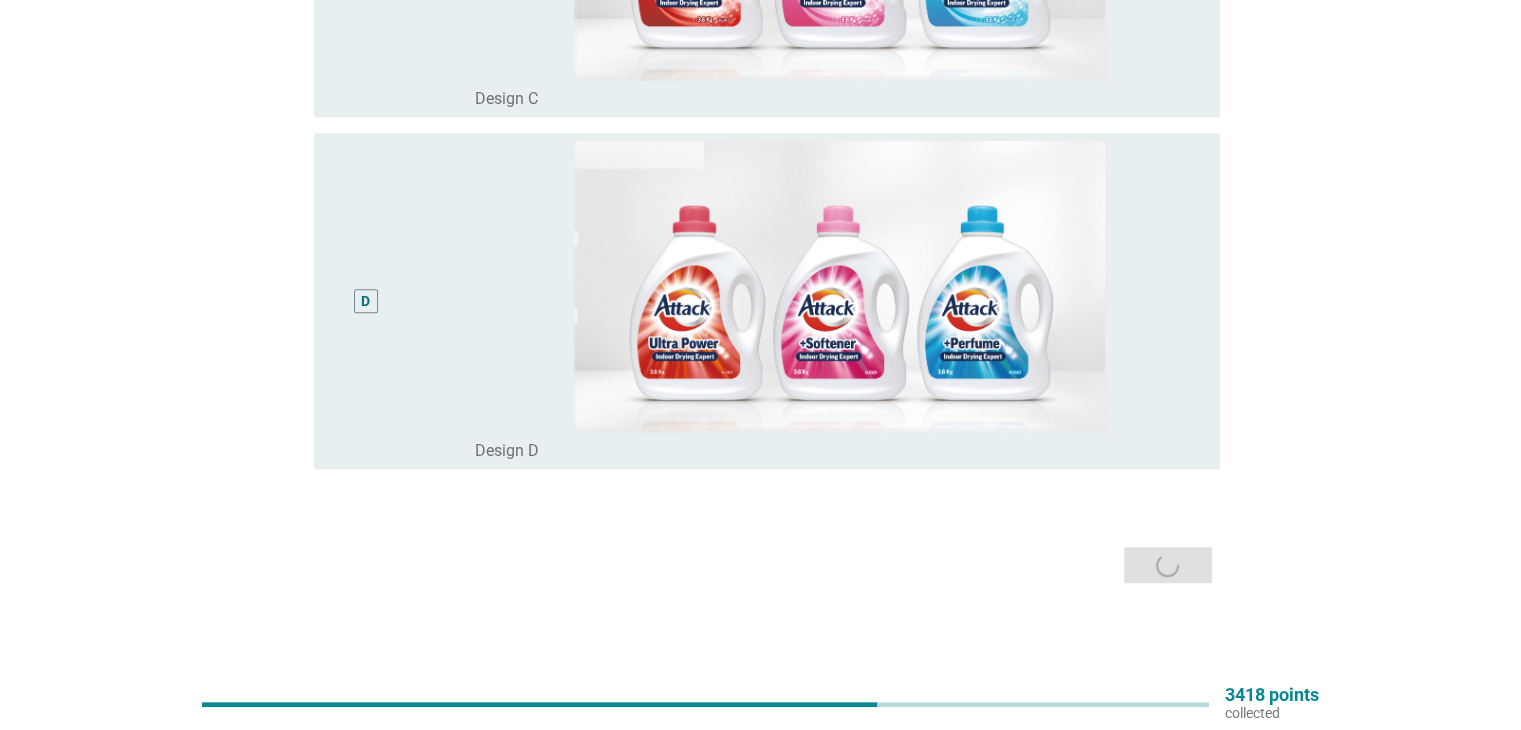 scroll, scrollTop: 0, scrollLeft: 0, axis: both 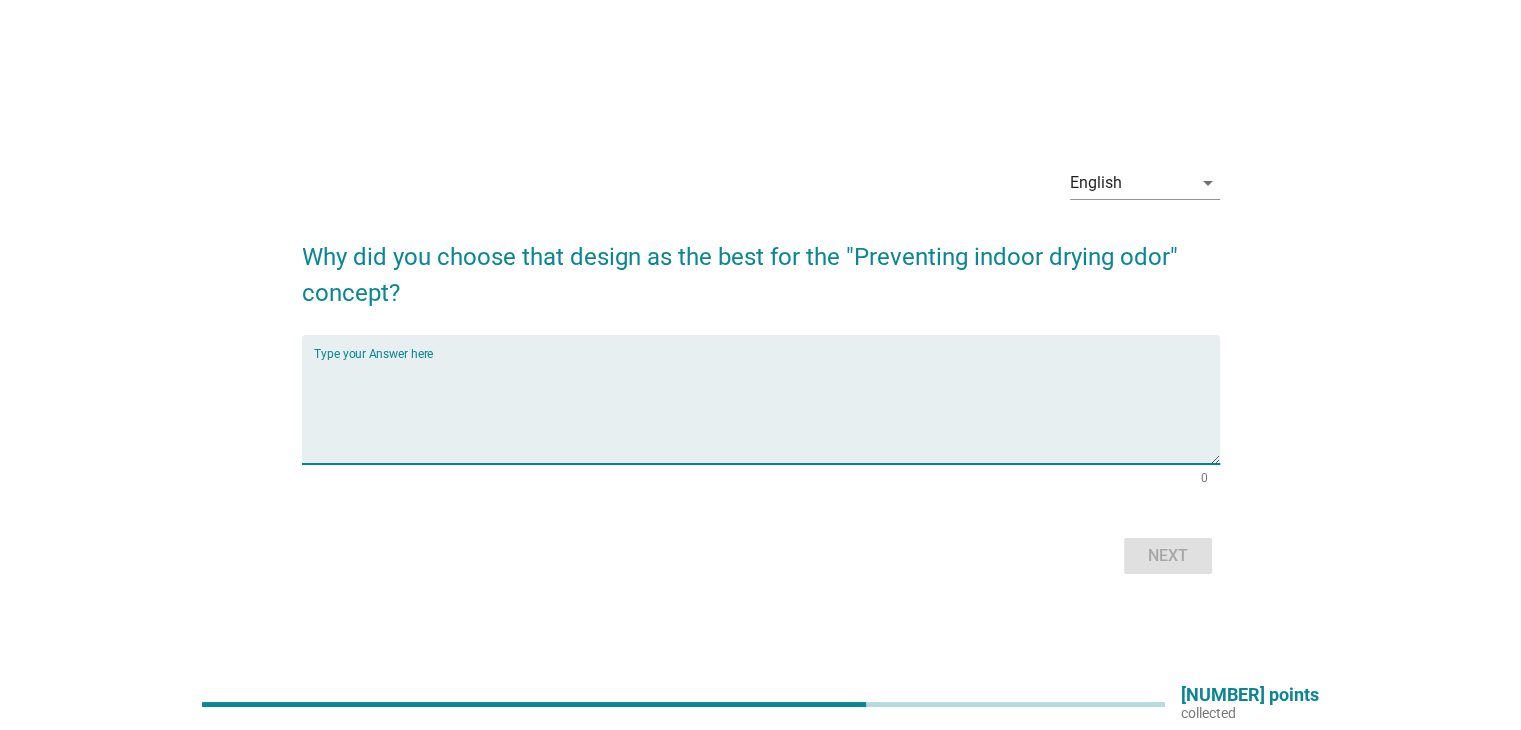 click at bounding box center (767, 411) 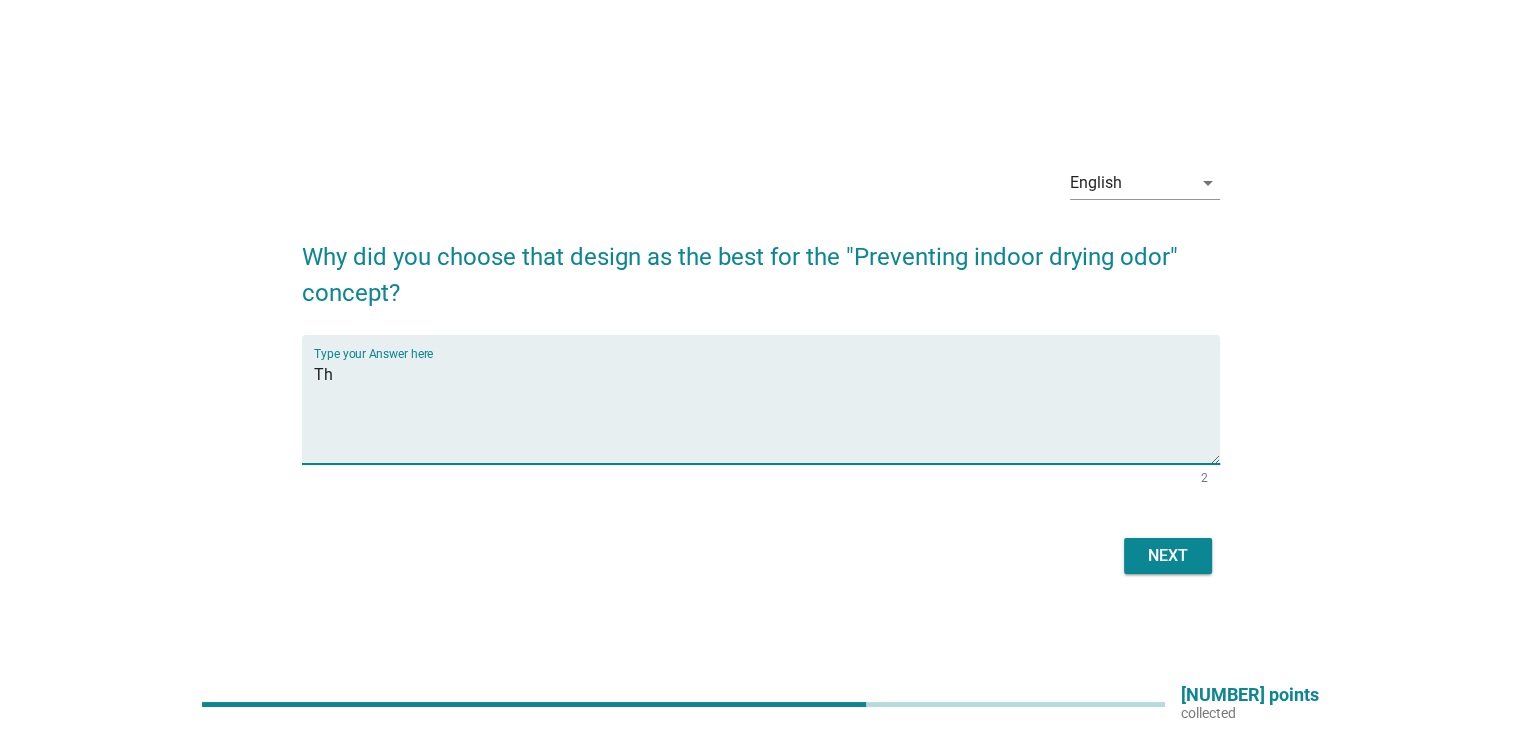 type on "T" 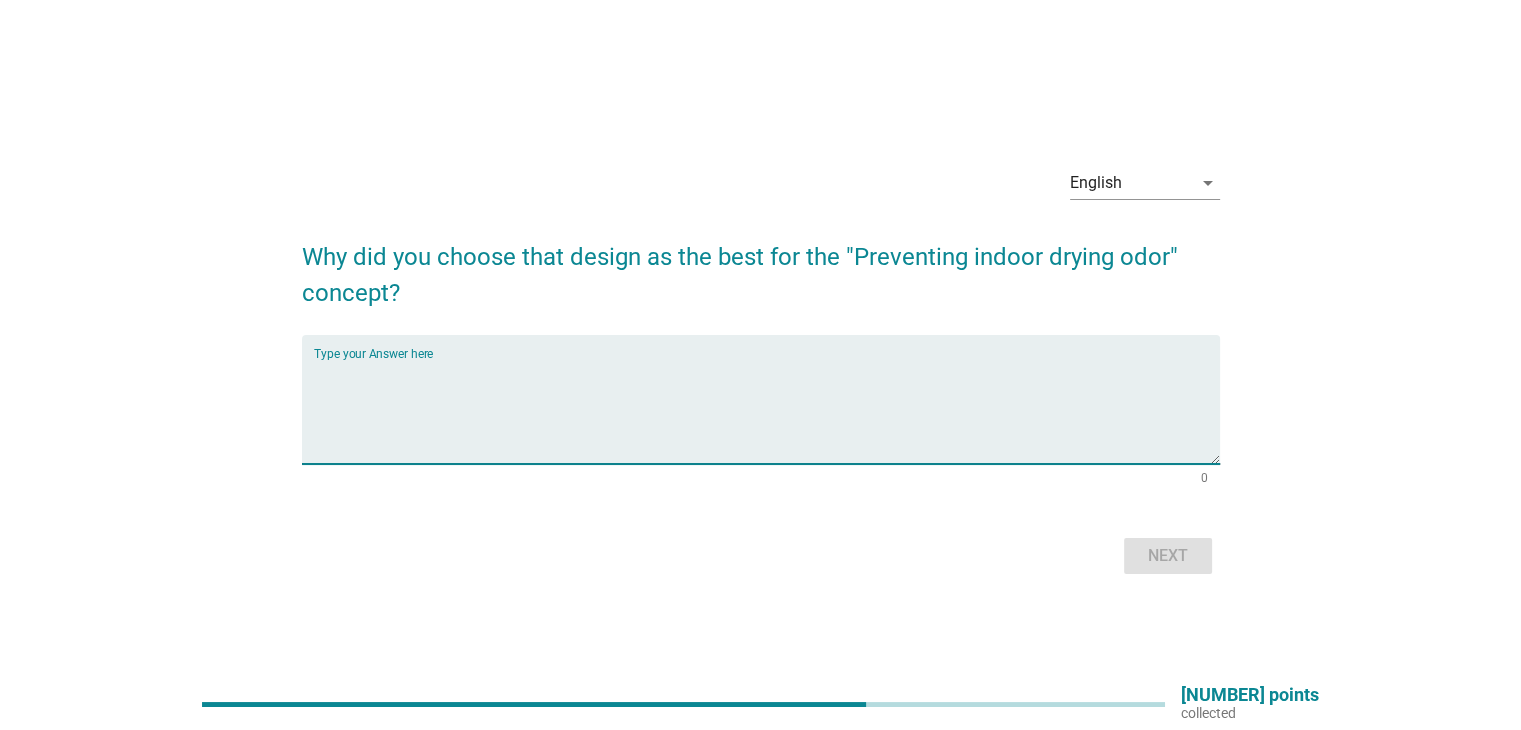 type on "b" 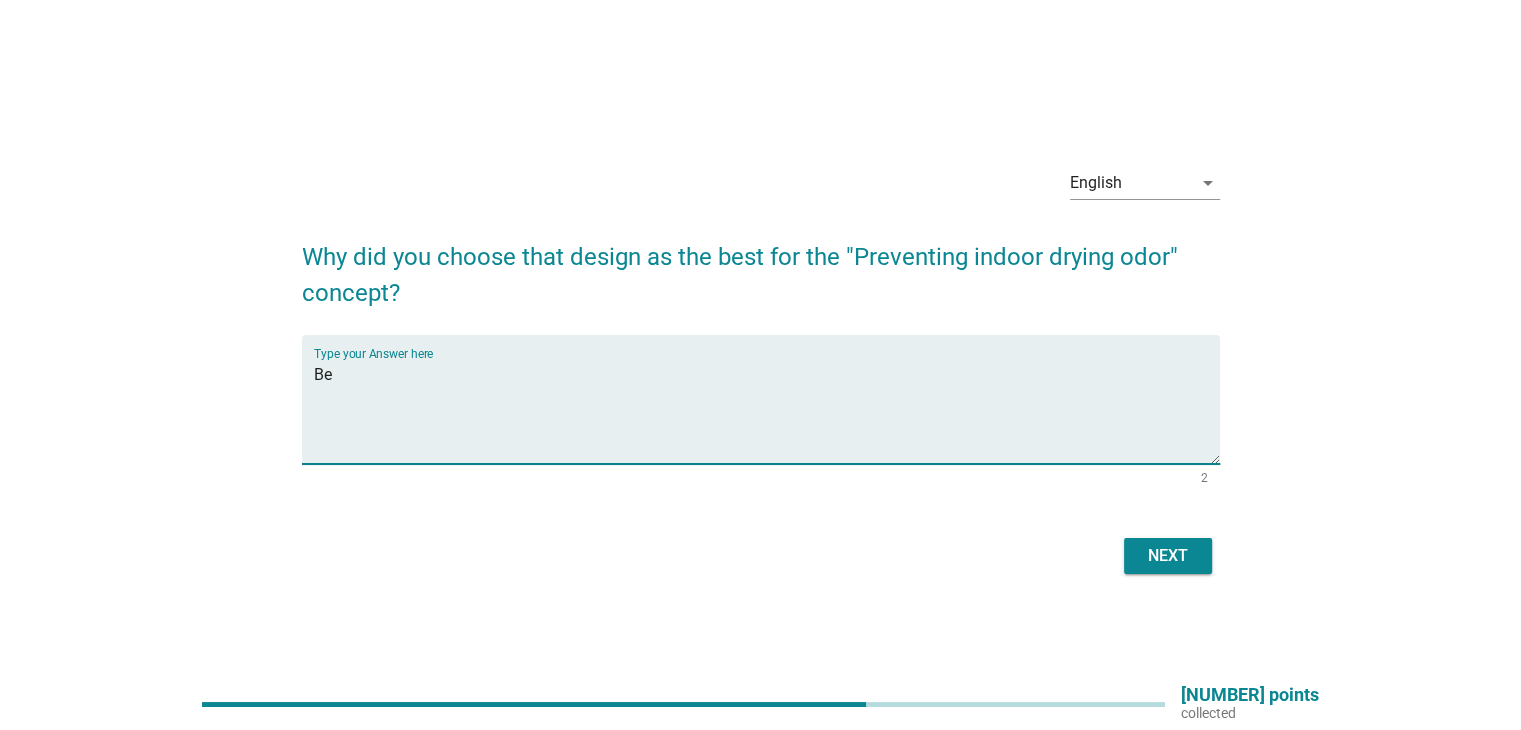 type on "B" 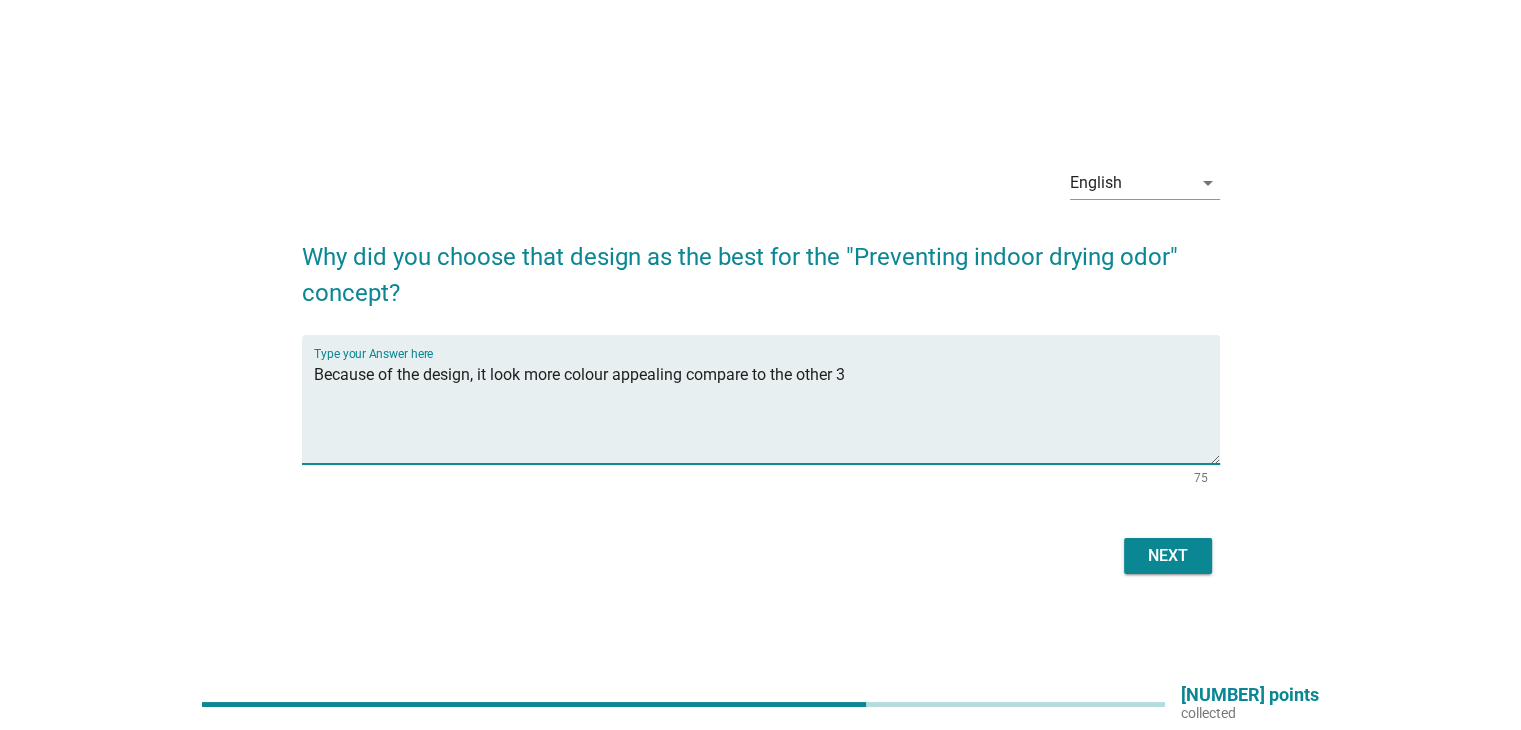 type on "Because of the design, it look more colour appealing compare to the other 3" 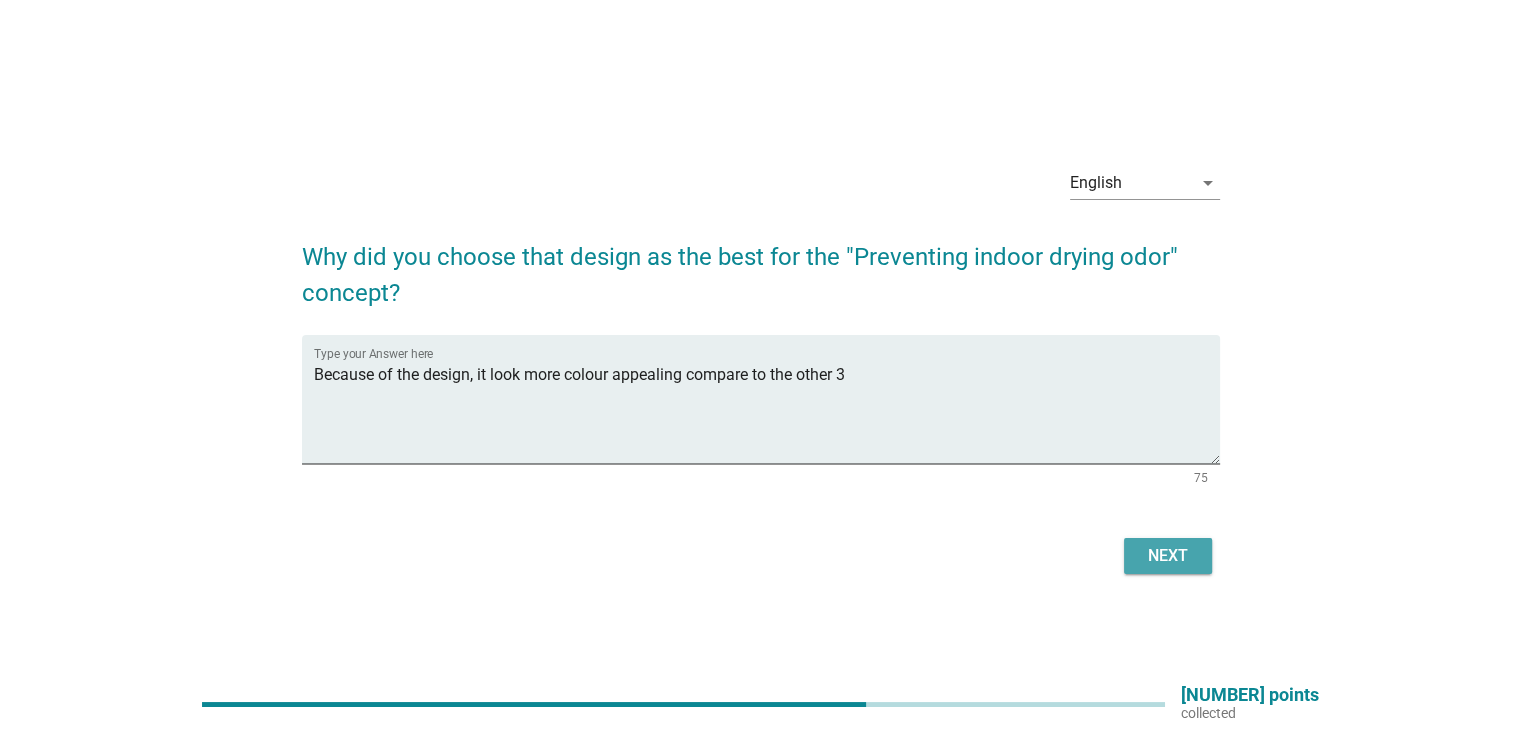 click on "Next" at bounding box center [1168, 556] 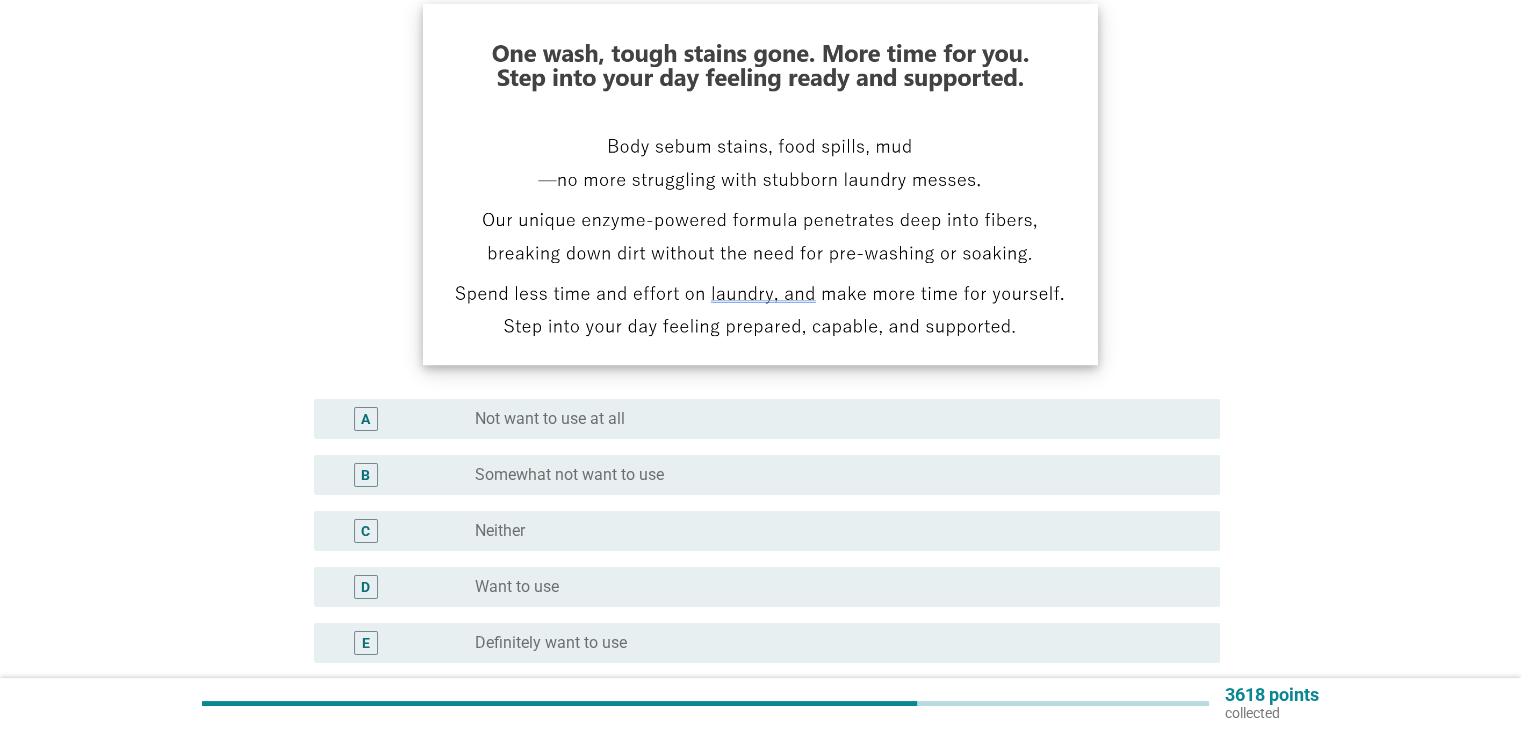 scroll, scrollTop: 300, scrollLeft: 0, axis: vertical 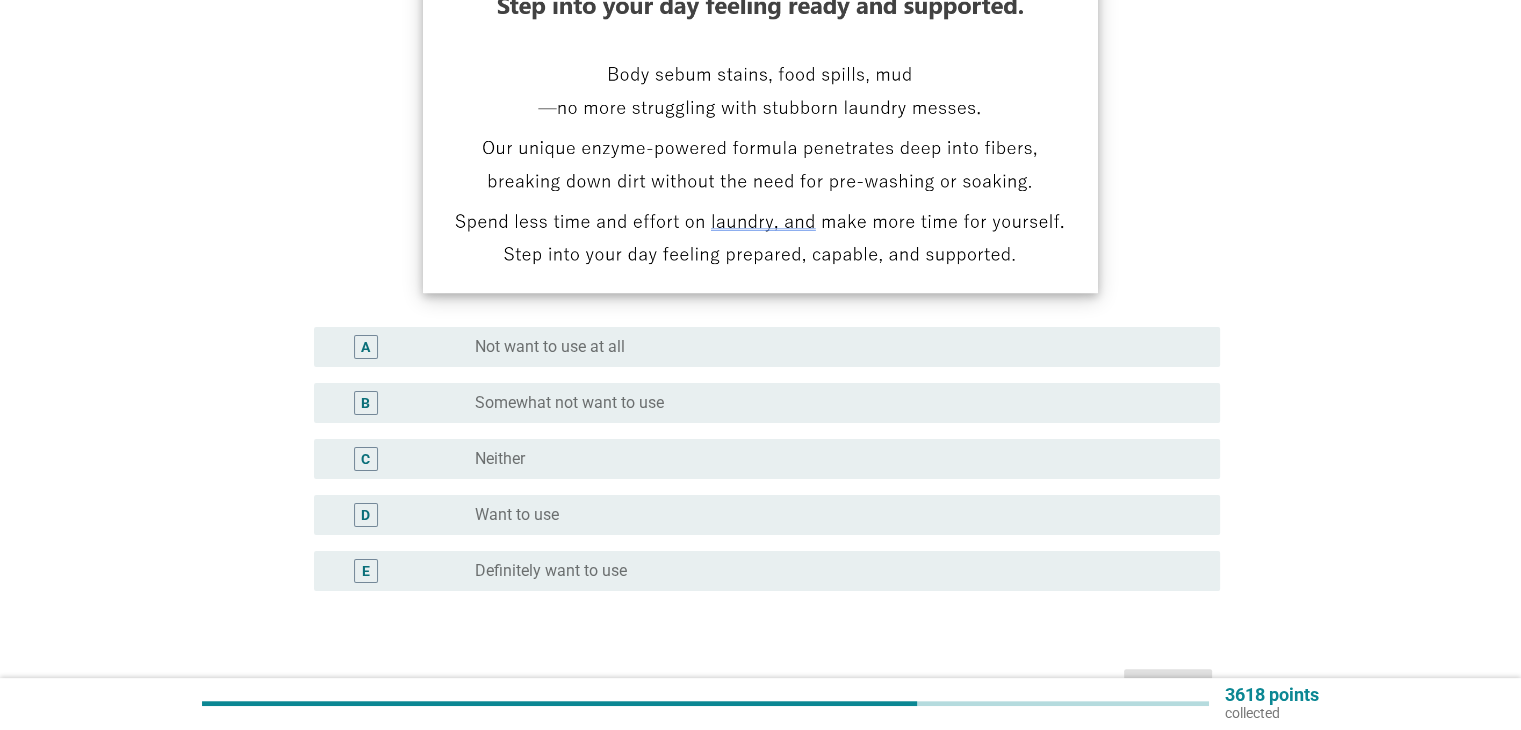 click on "radio_button_unchecked Somewhat not want to use" at bounding box center (831, 403) 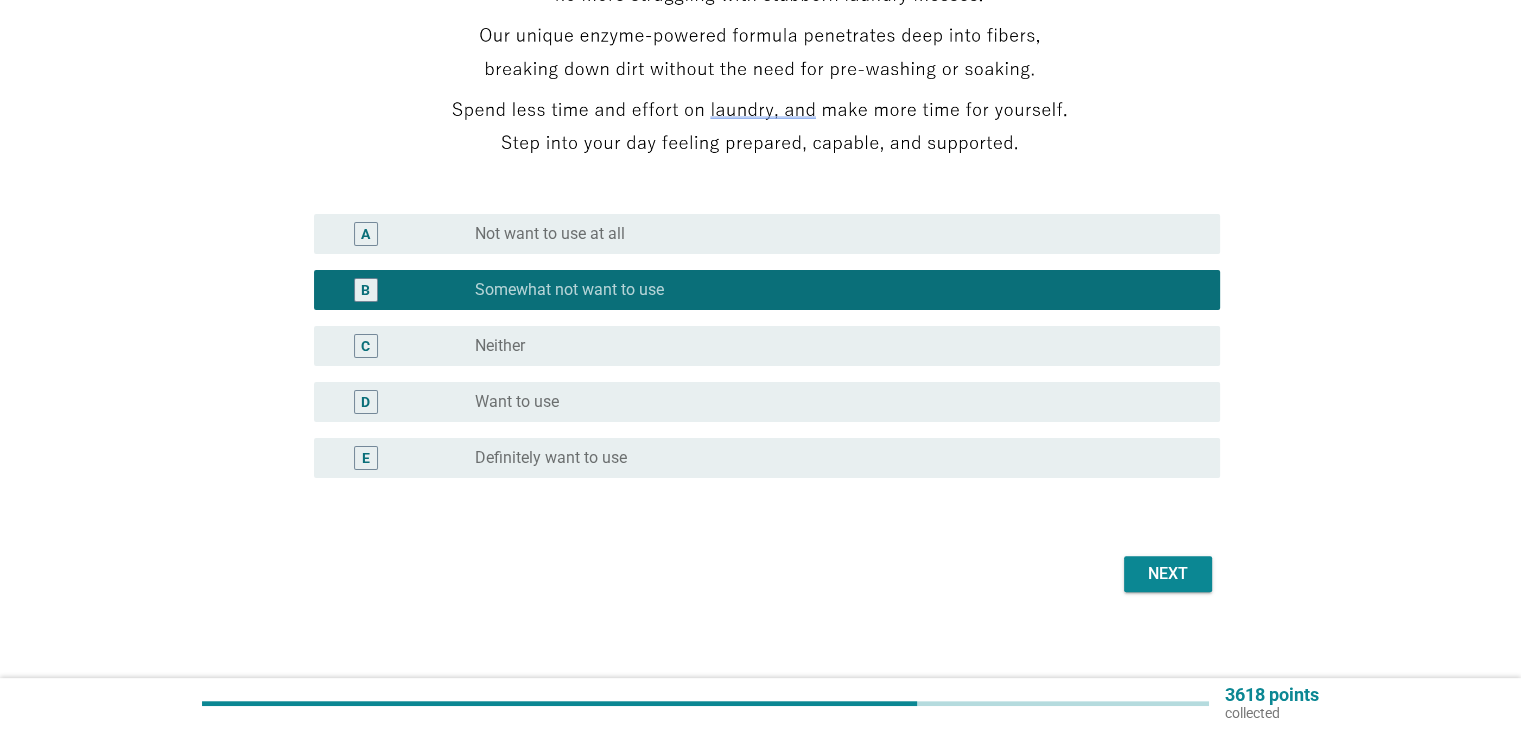 scroll, scrollTop: 423, scrollLeft: 0, axis: vertical 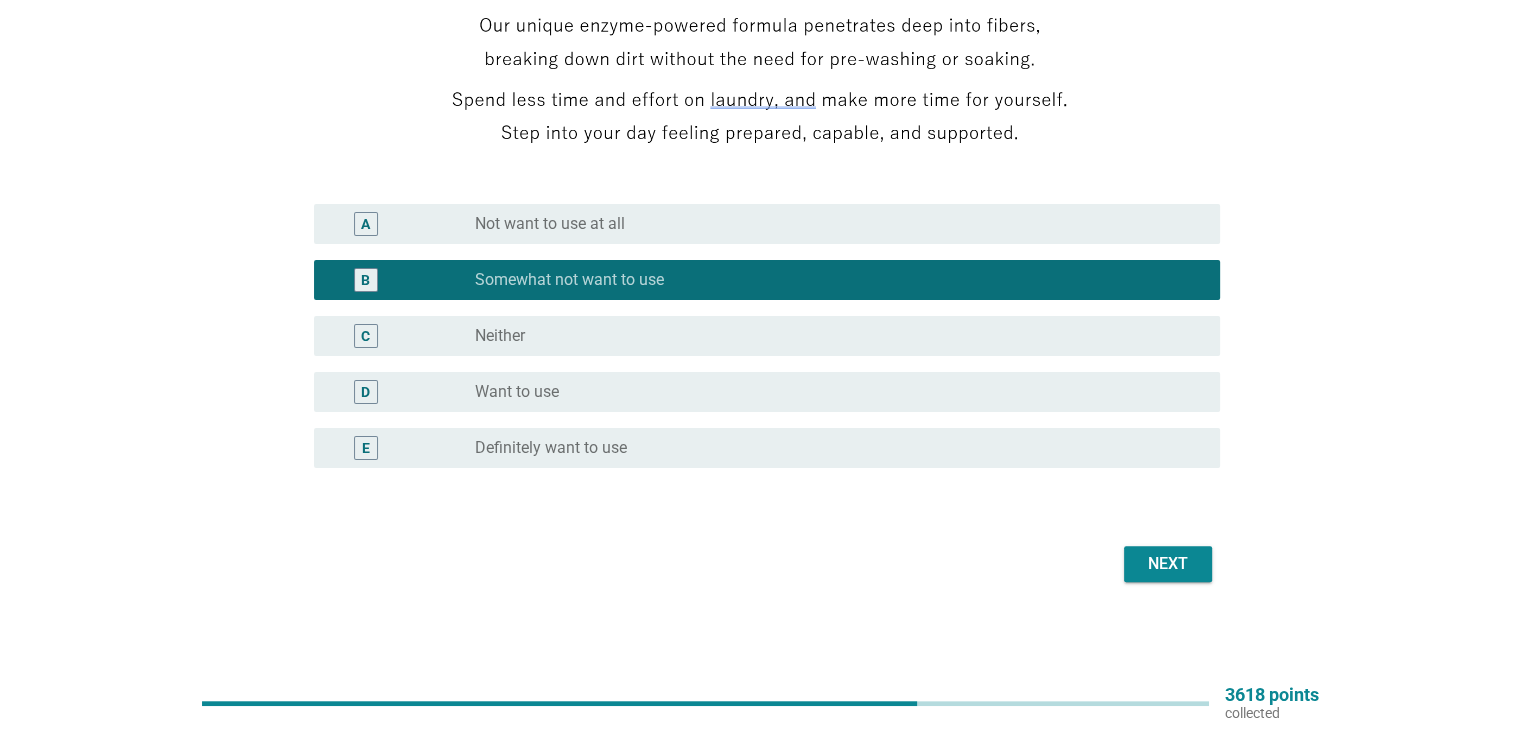 click on "Next" at bounding box center (1168, 564) 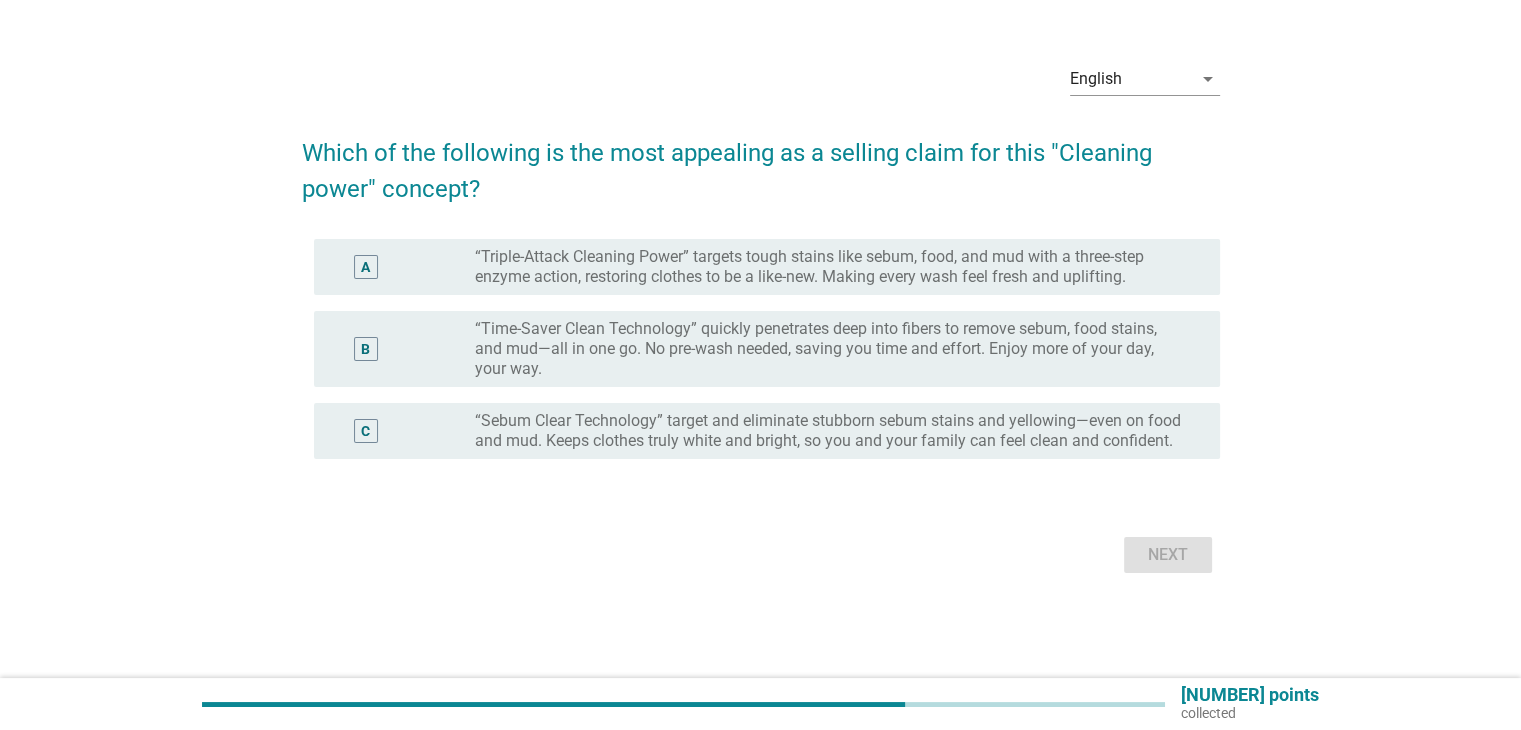 scroll, scrollTop: 0, scrollLeft: 0, axis: both 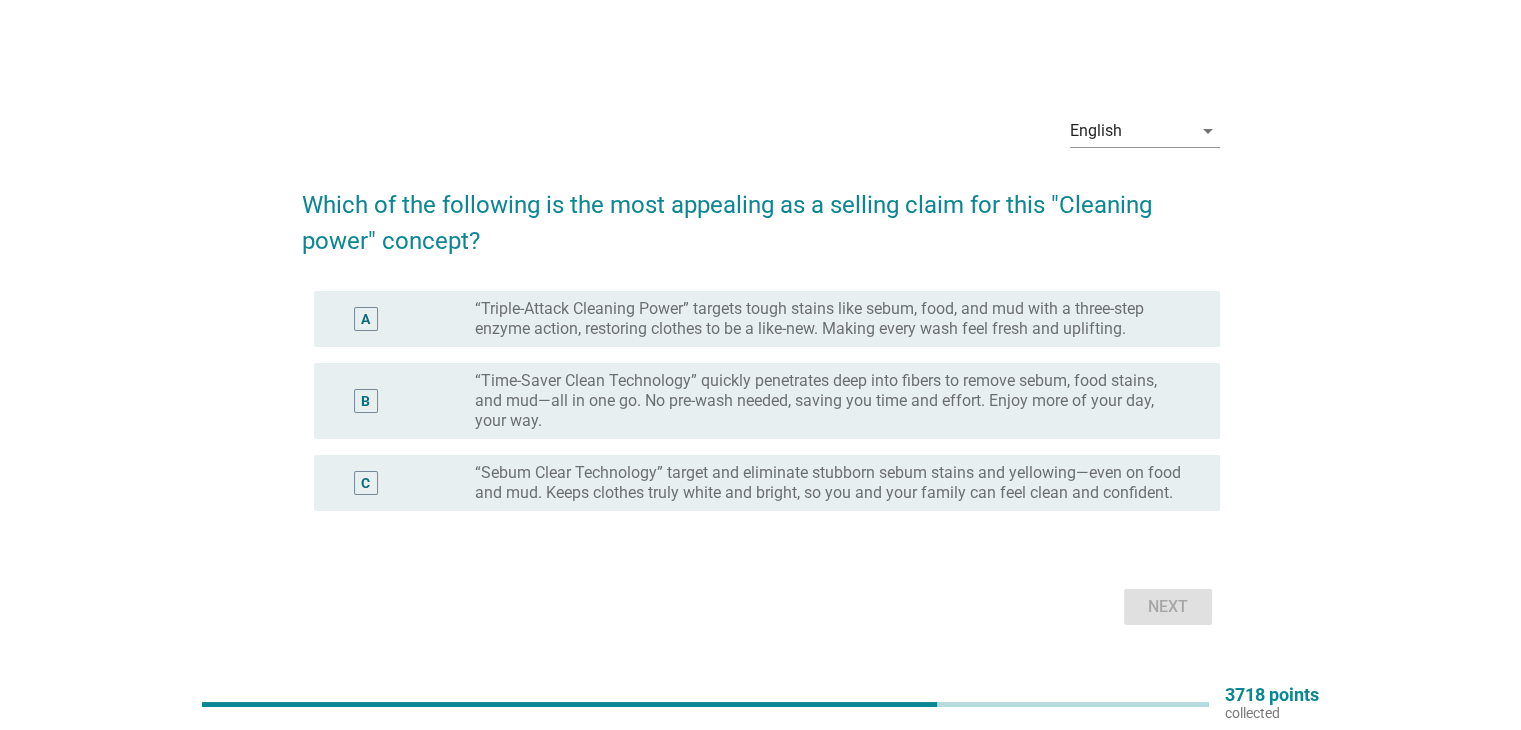 click on "“Triple-Attack Cleaning Power” targets tough stains like sebum, food, and mud with a three-step enzyme action, restoring clothes to be a like-new. Making every wash feel fresh and uplifting." at bounding box center (831, 319) 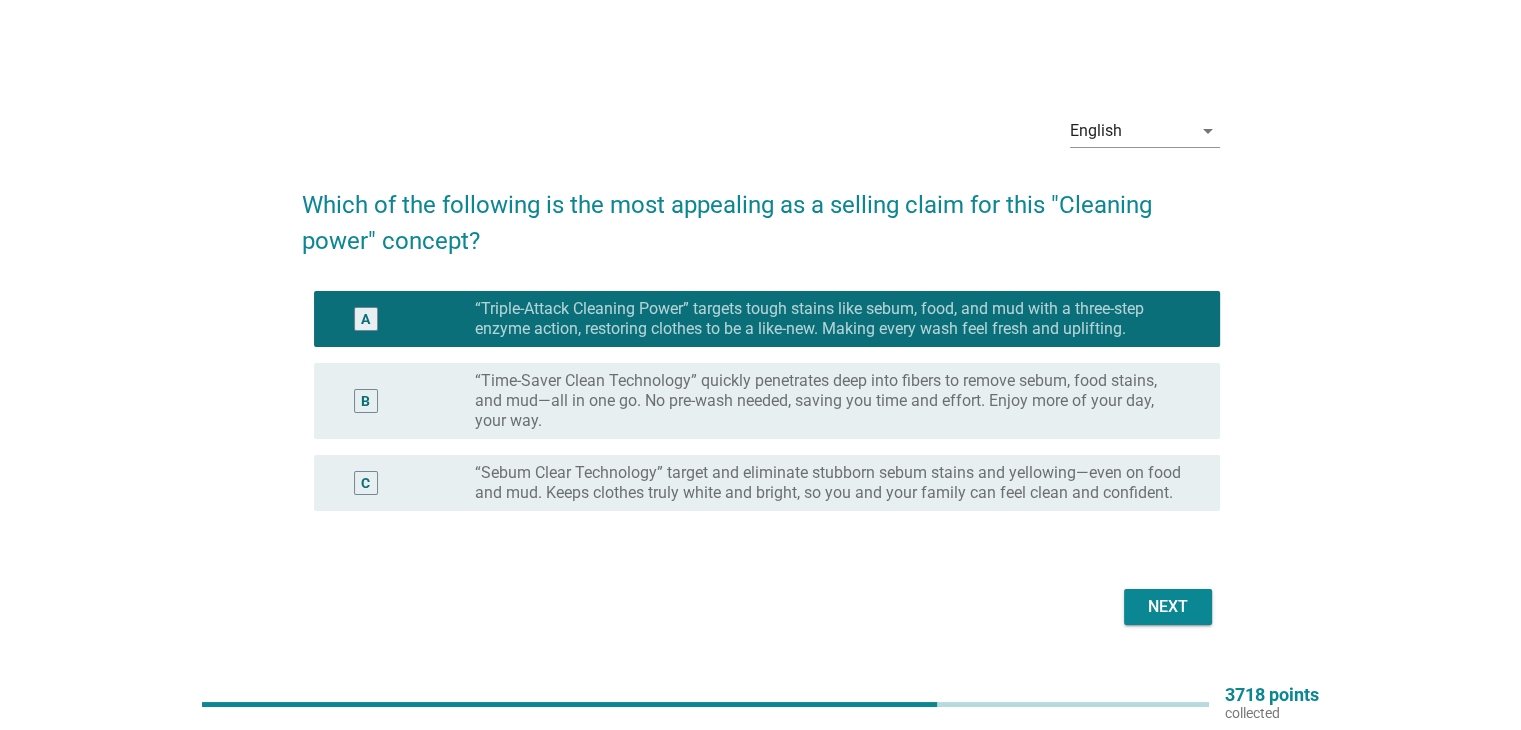 click on "“Sebum Clear Technology” target and eliminate stubborn sebum stains and yellowing—even on food and mud. Keeps clothes truly white and bright, so you and your family can feel clean and confident." at bounding box center [831, 483] 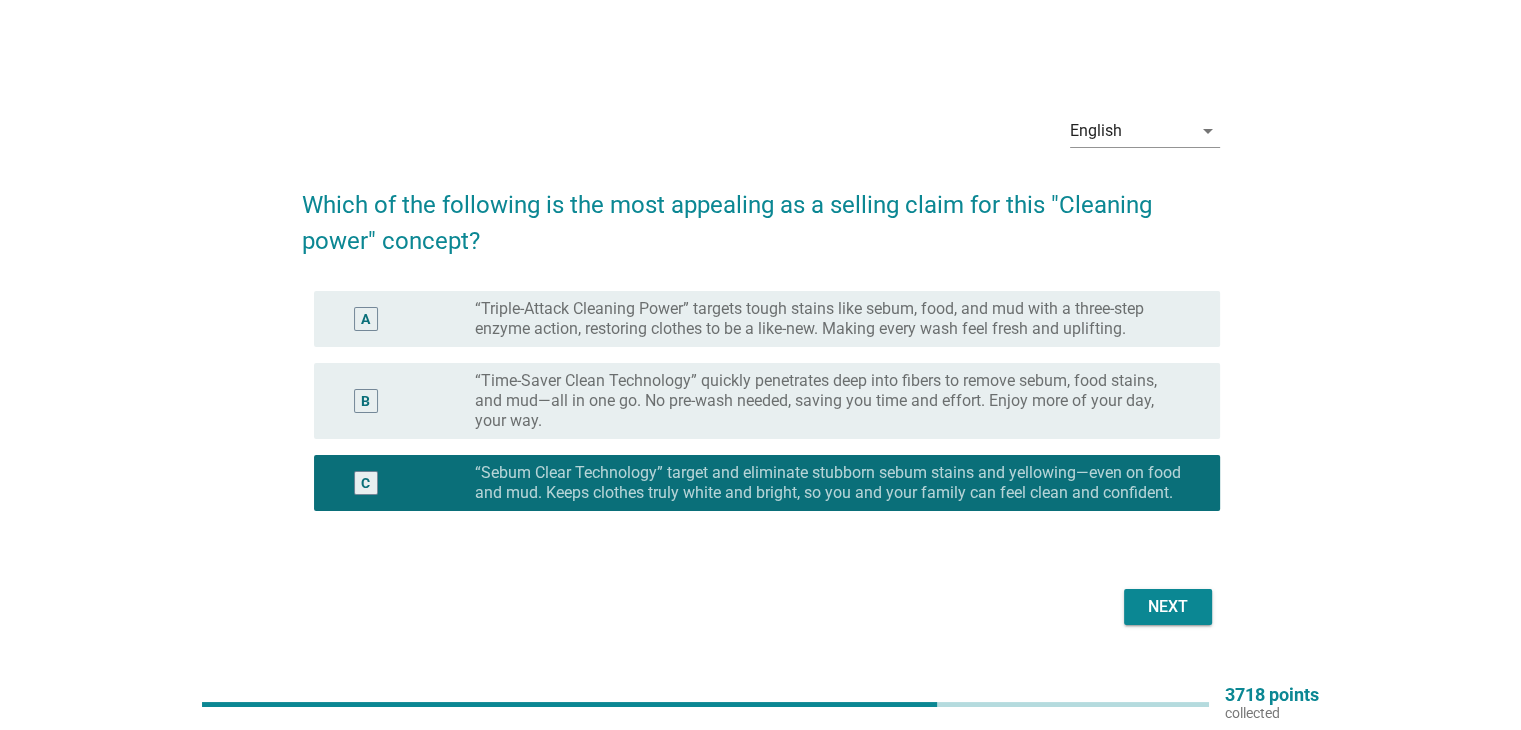 click on "Next" at bounding box center [761, 607] 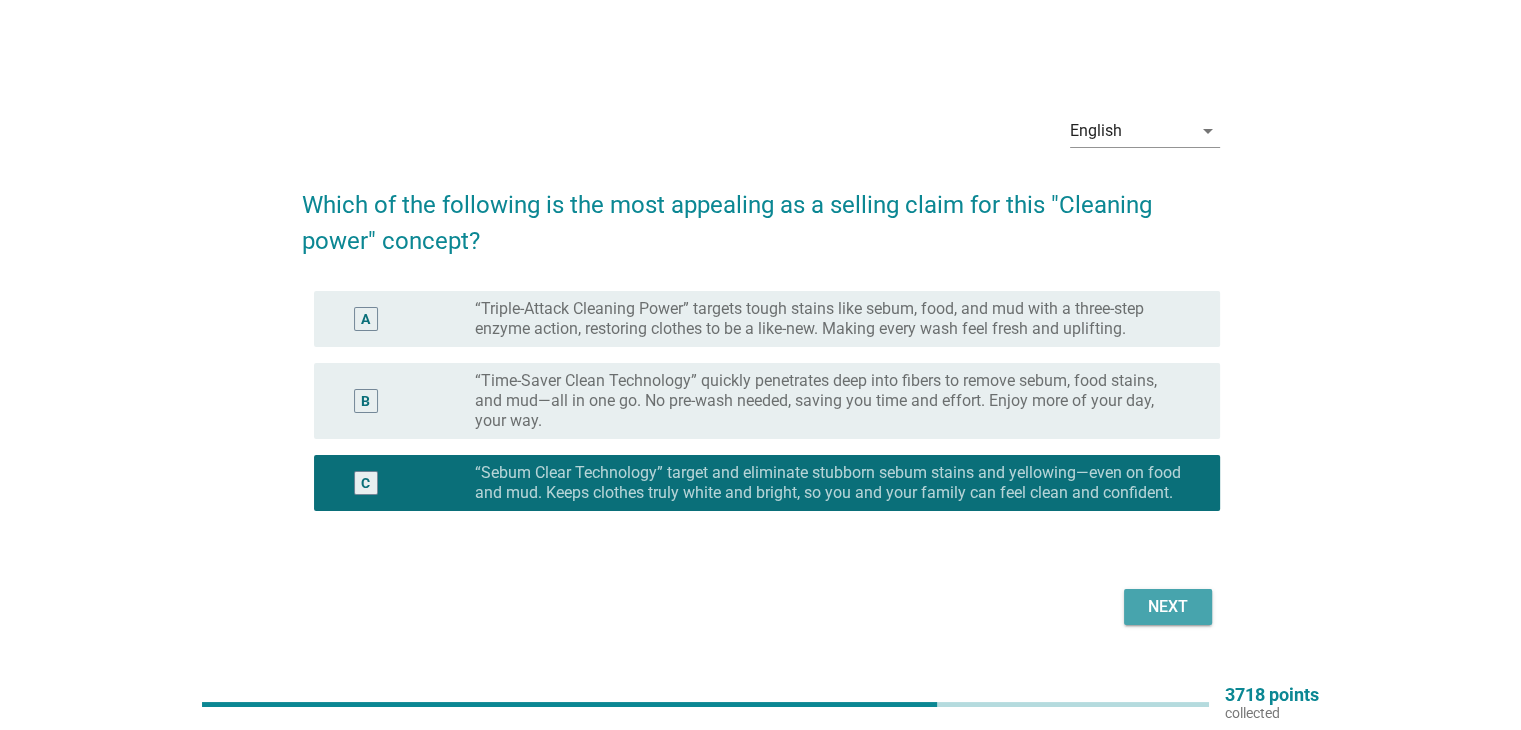 click on "Next" at bounding box center (1168, 607) 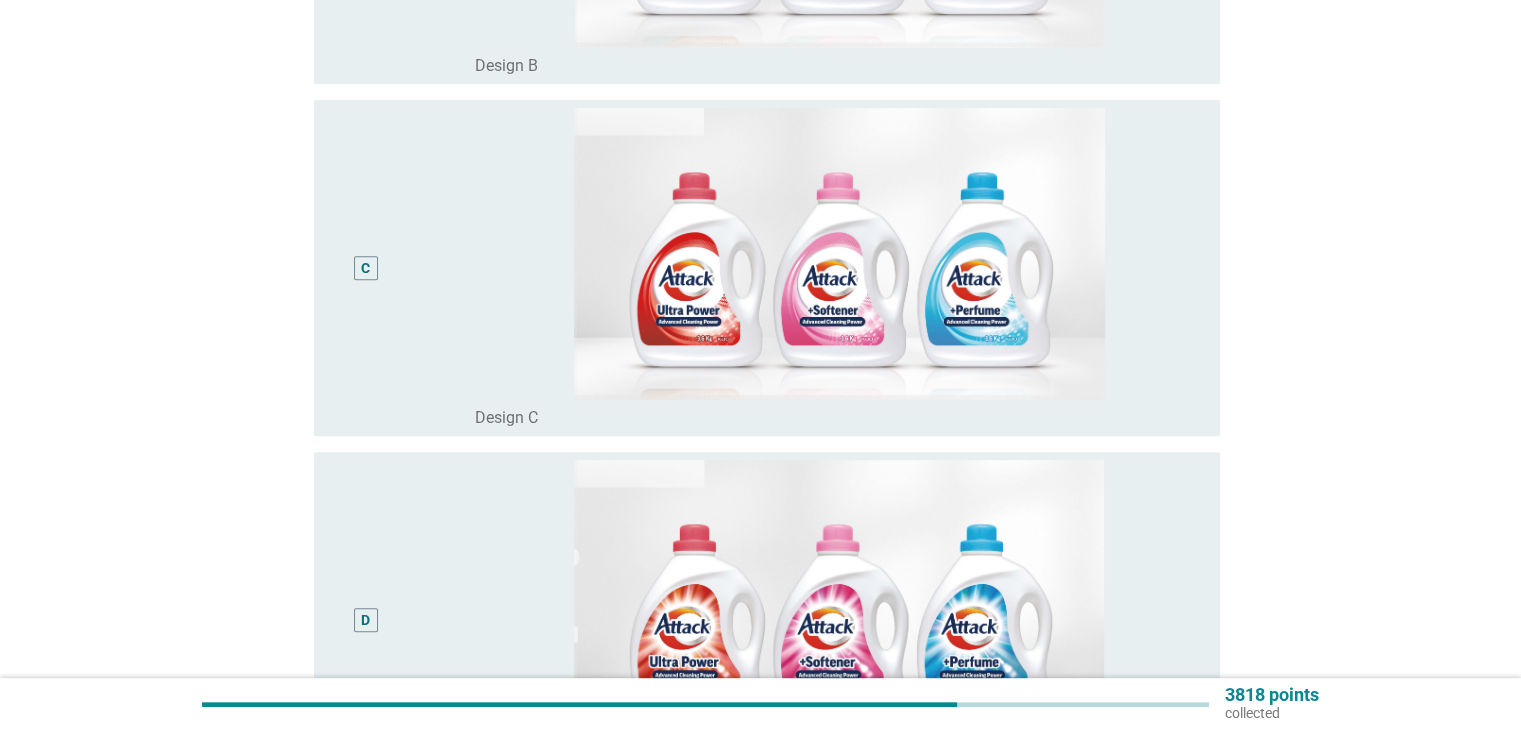scroll, scrollTop: 900, scrollLeft: 0, axis: vertical 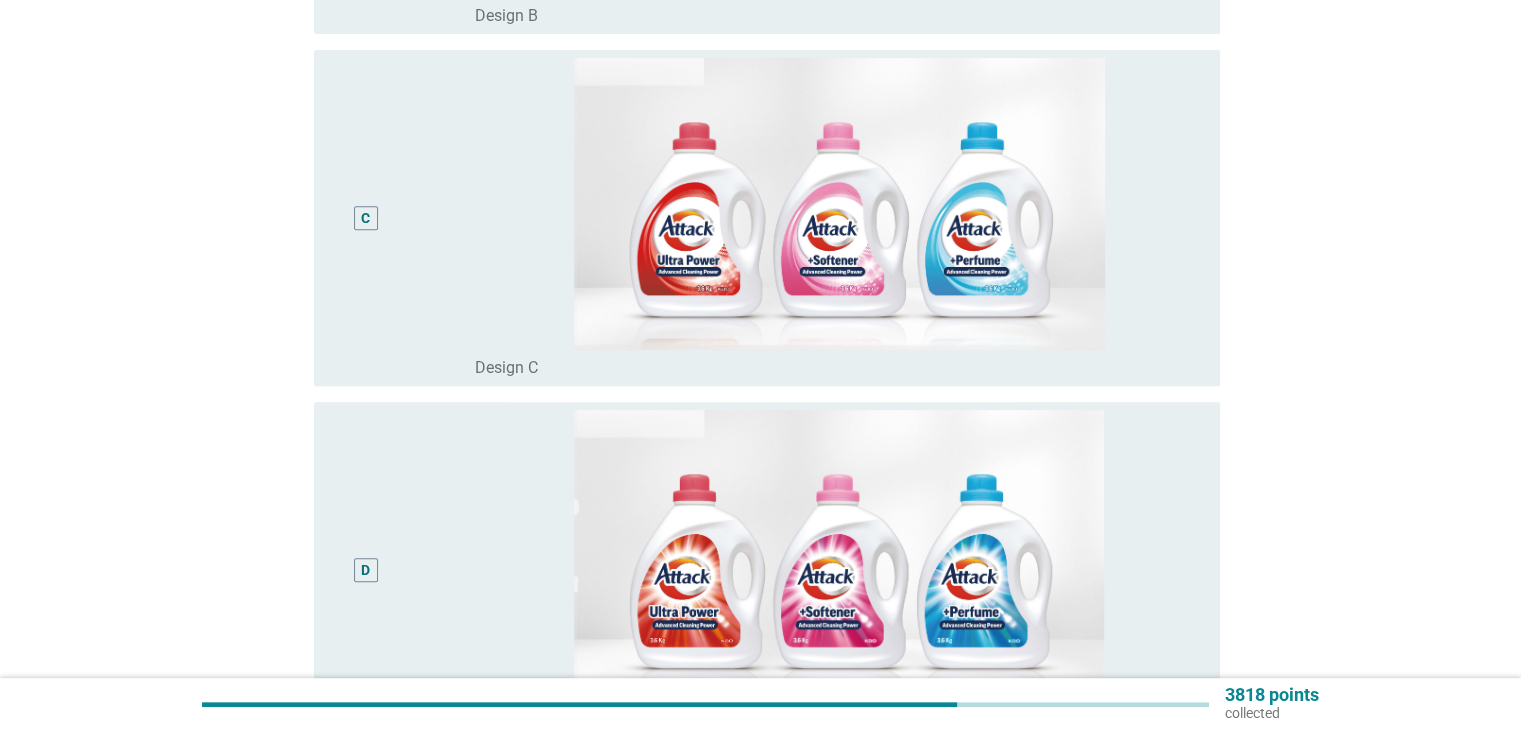 click on "D" at bounding box center (365, 570) 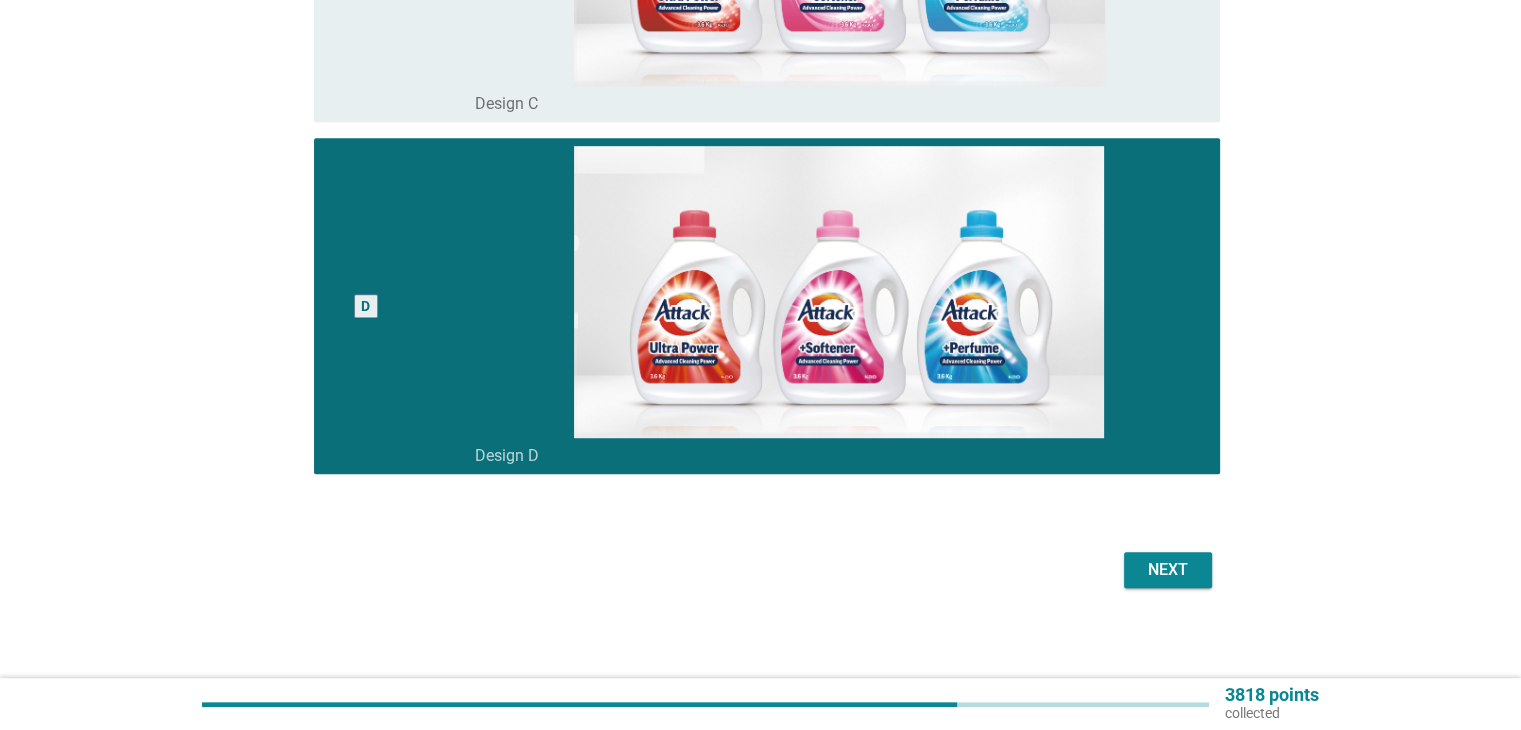 scroll, scrollTop: 1169, scrollLeft: 0, axis: vertical 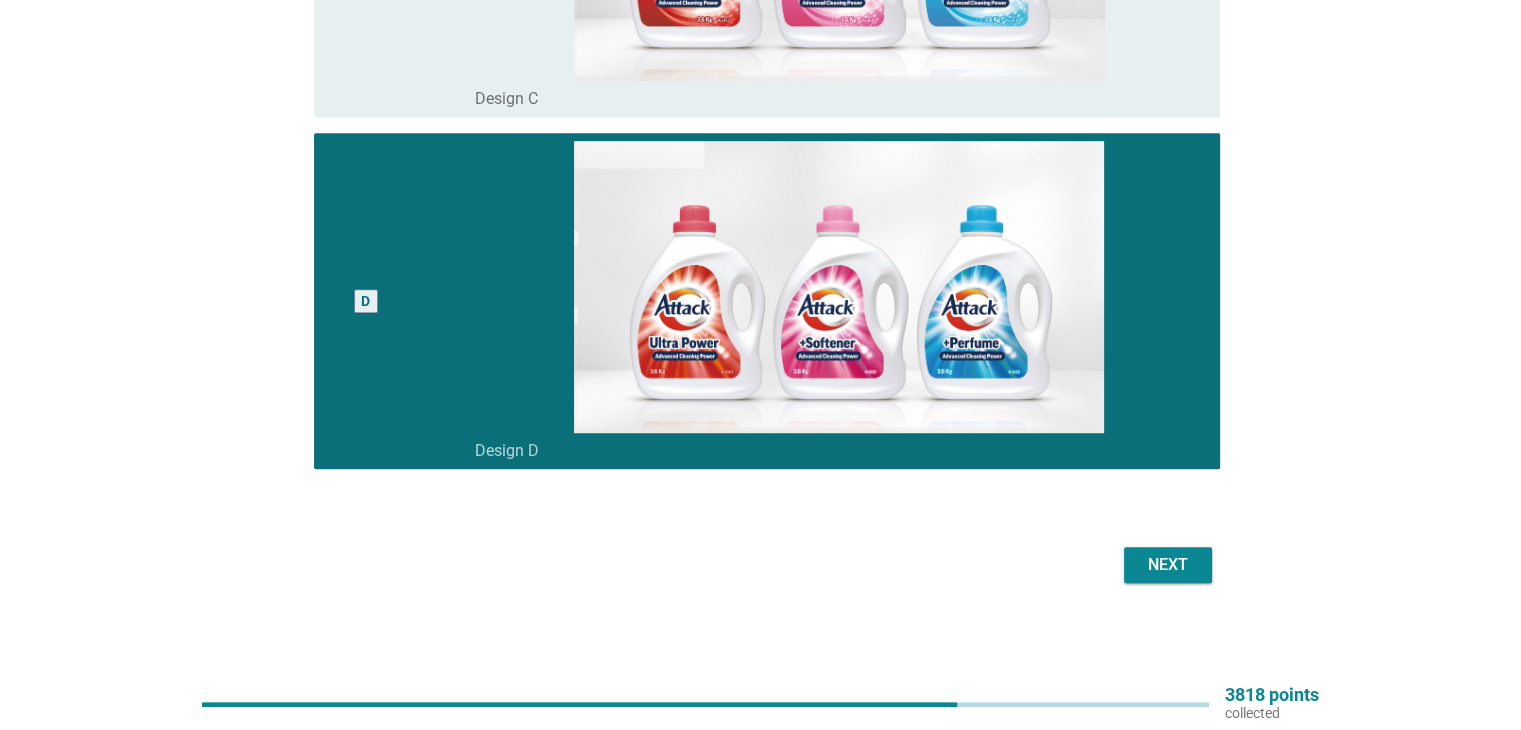 click on "Next" at bounding box center (1168, 565) 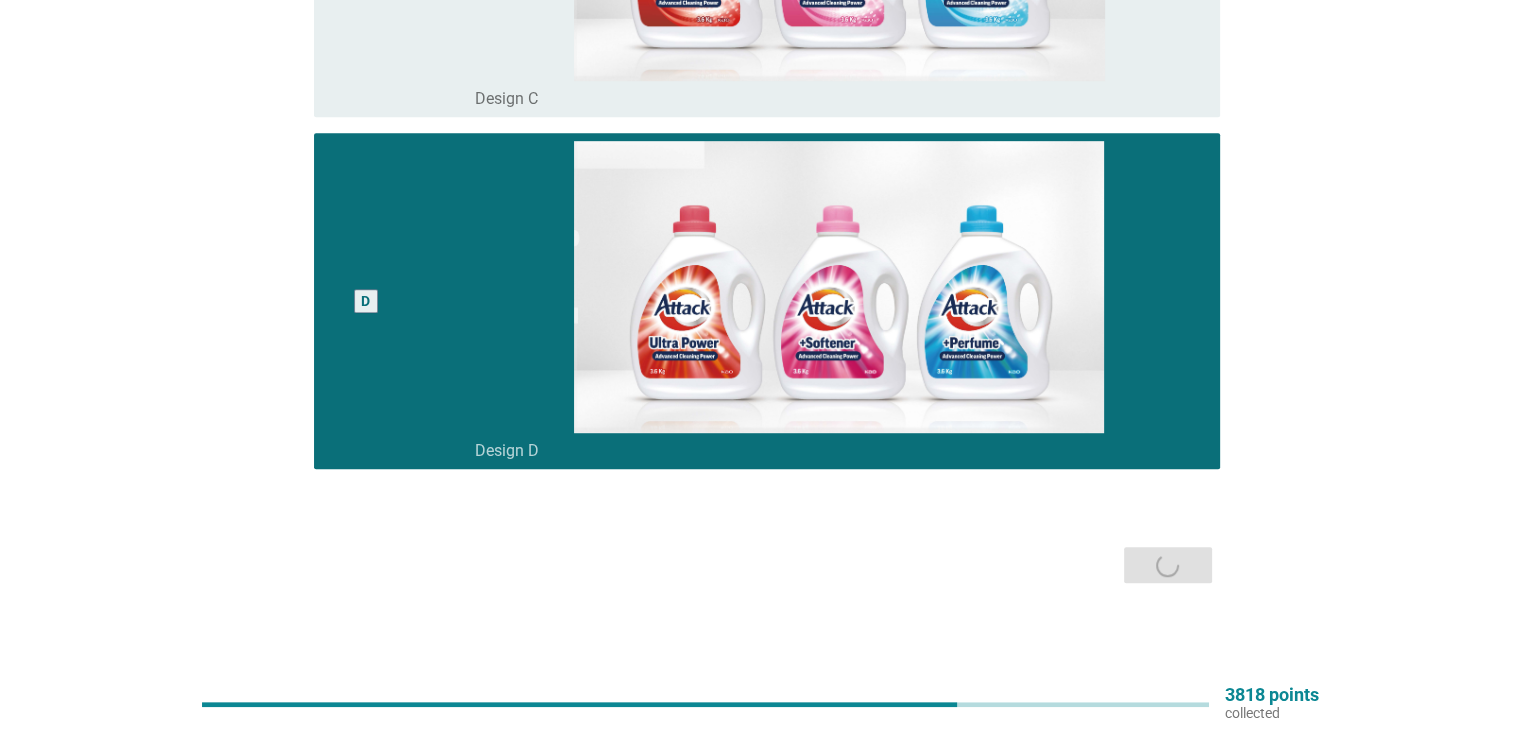 scroll, scrollTop: 0, scrollLeft: 0, axis: both 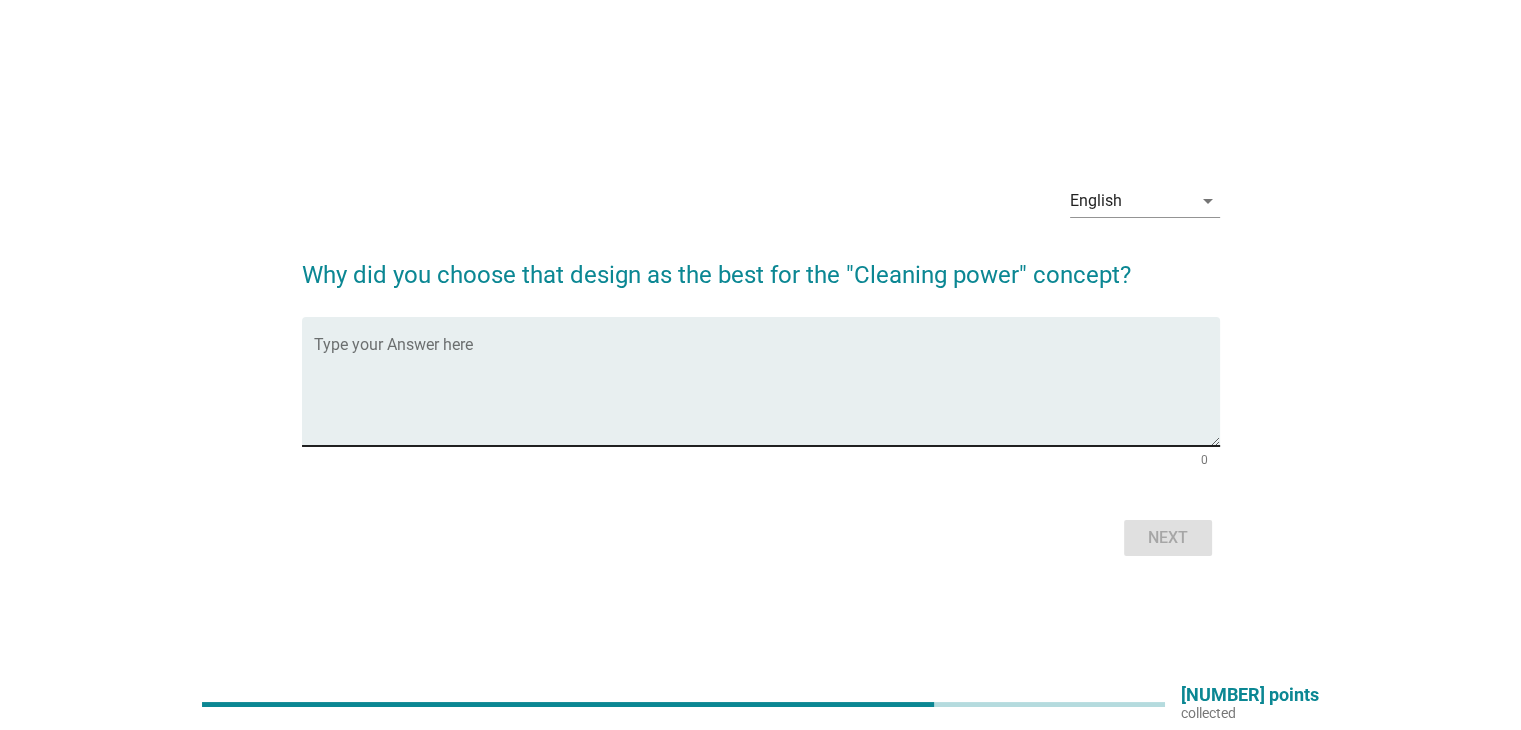 click at bounding box center (767, 393) 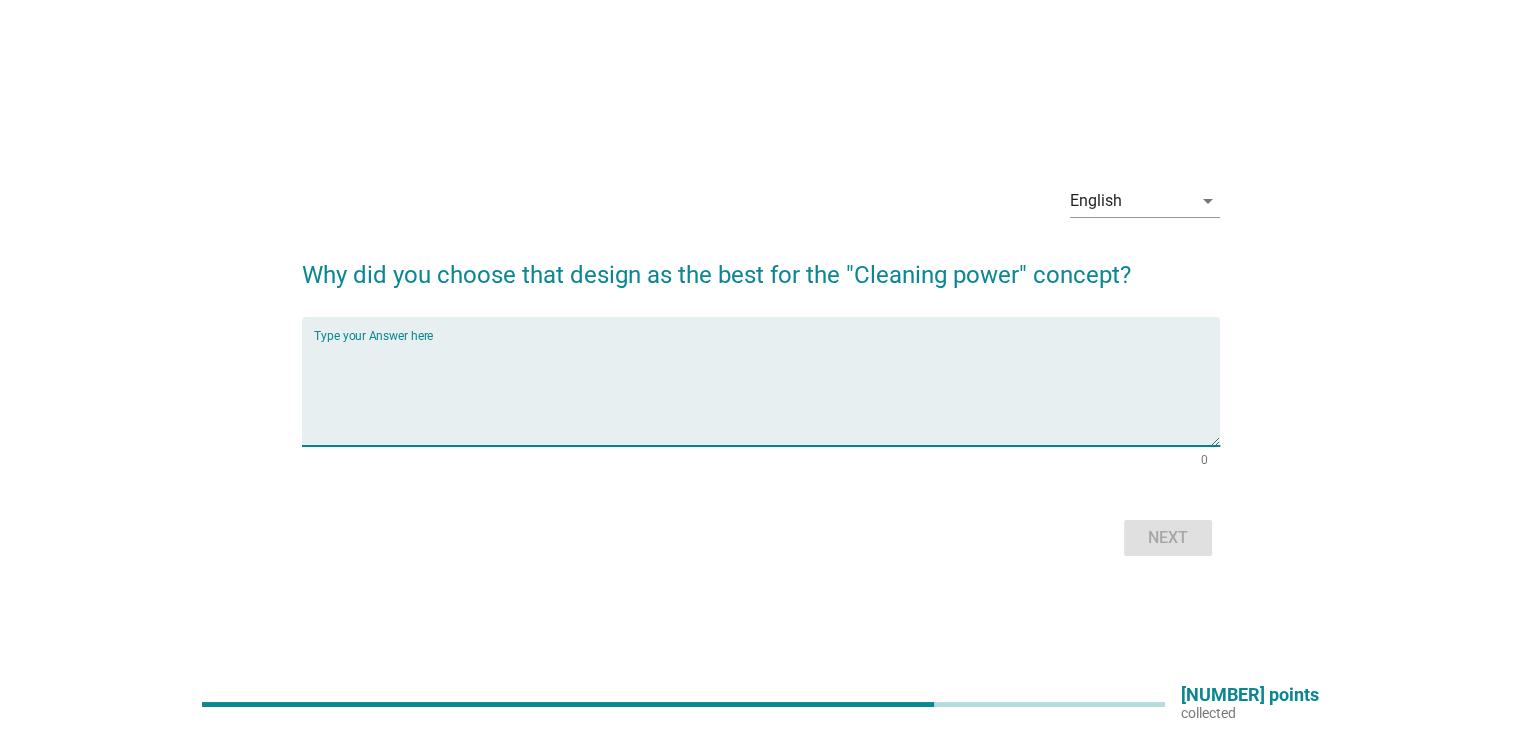 type on "i" 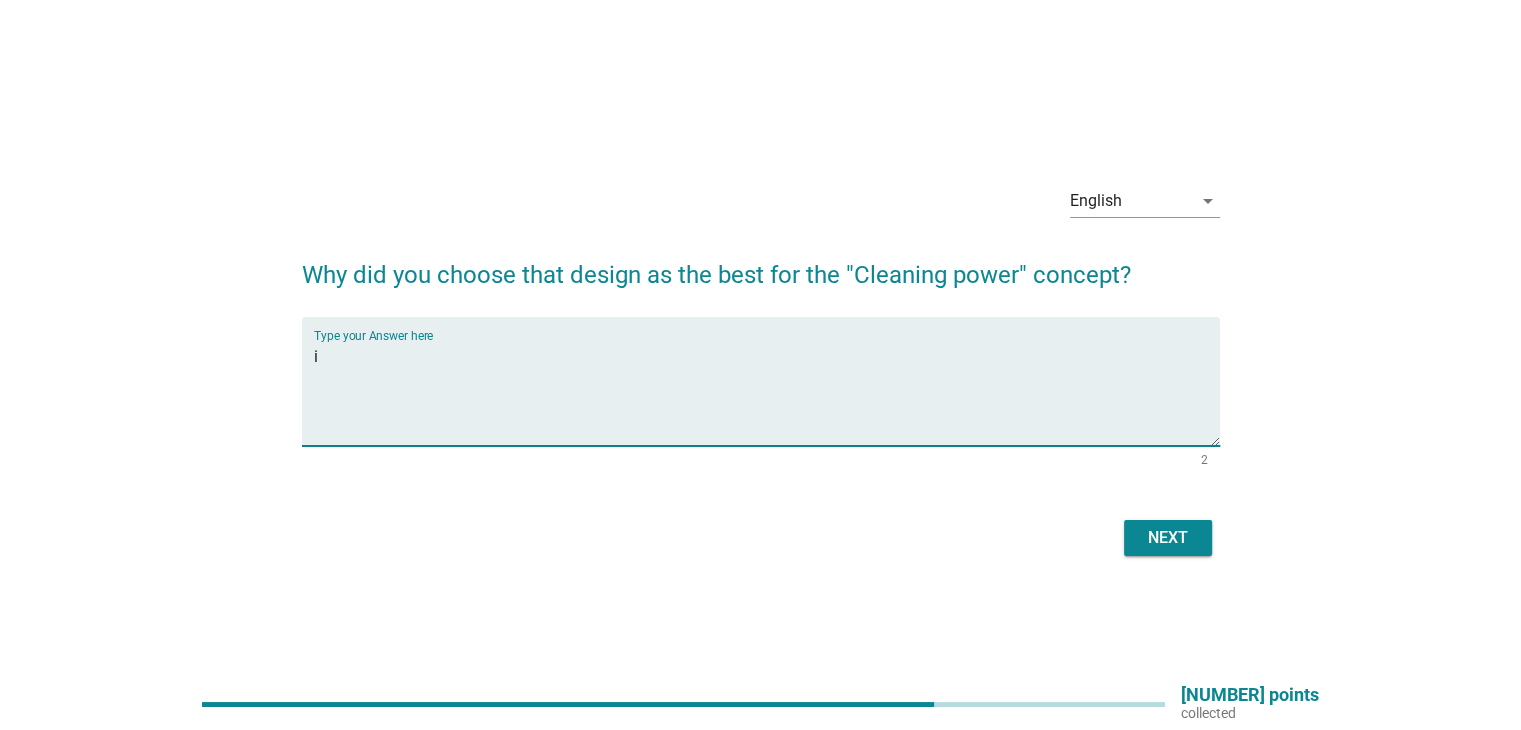 type on "i" 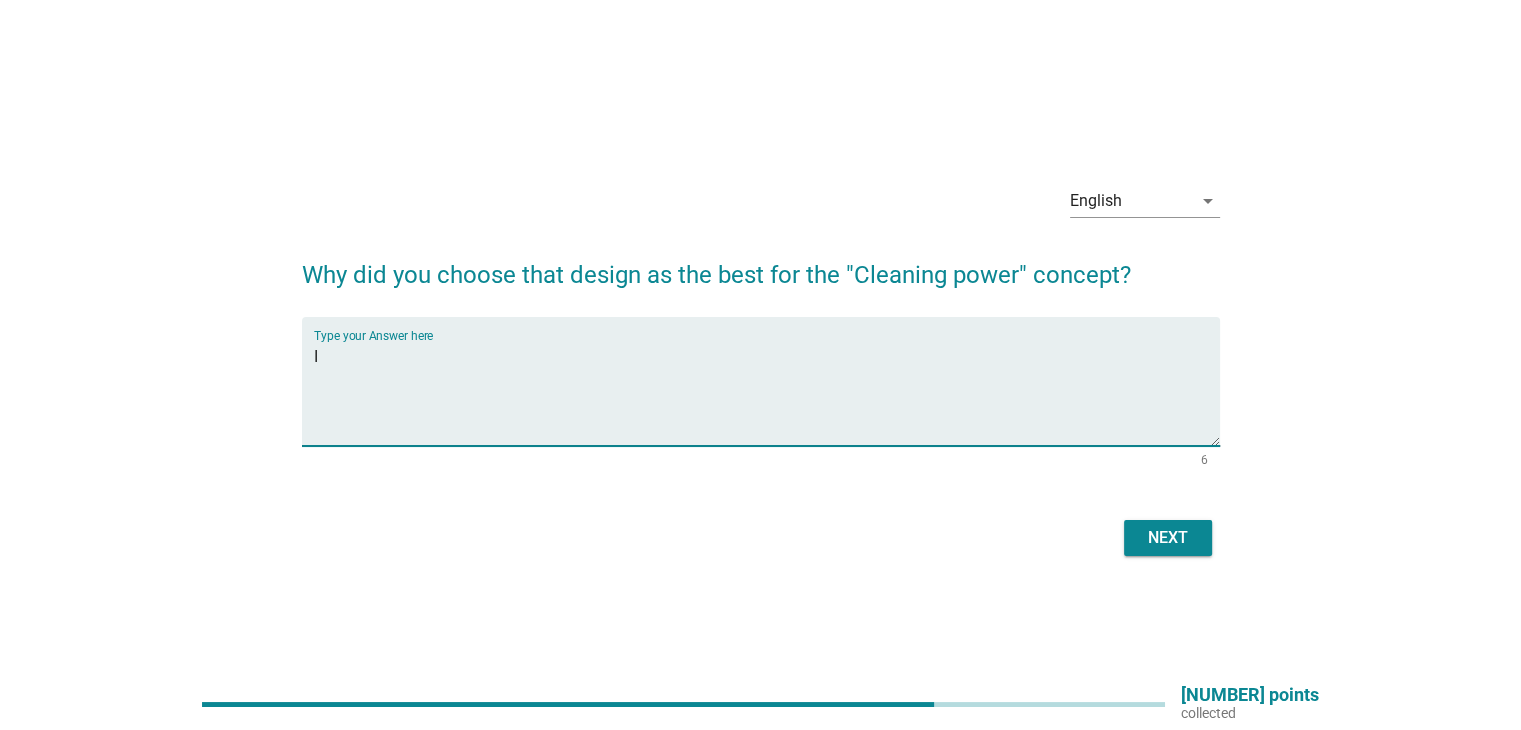 type on "I" 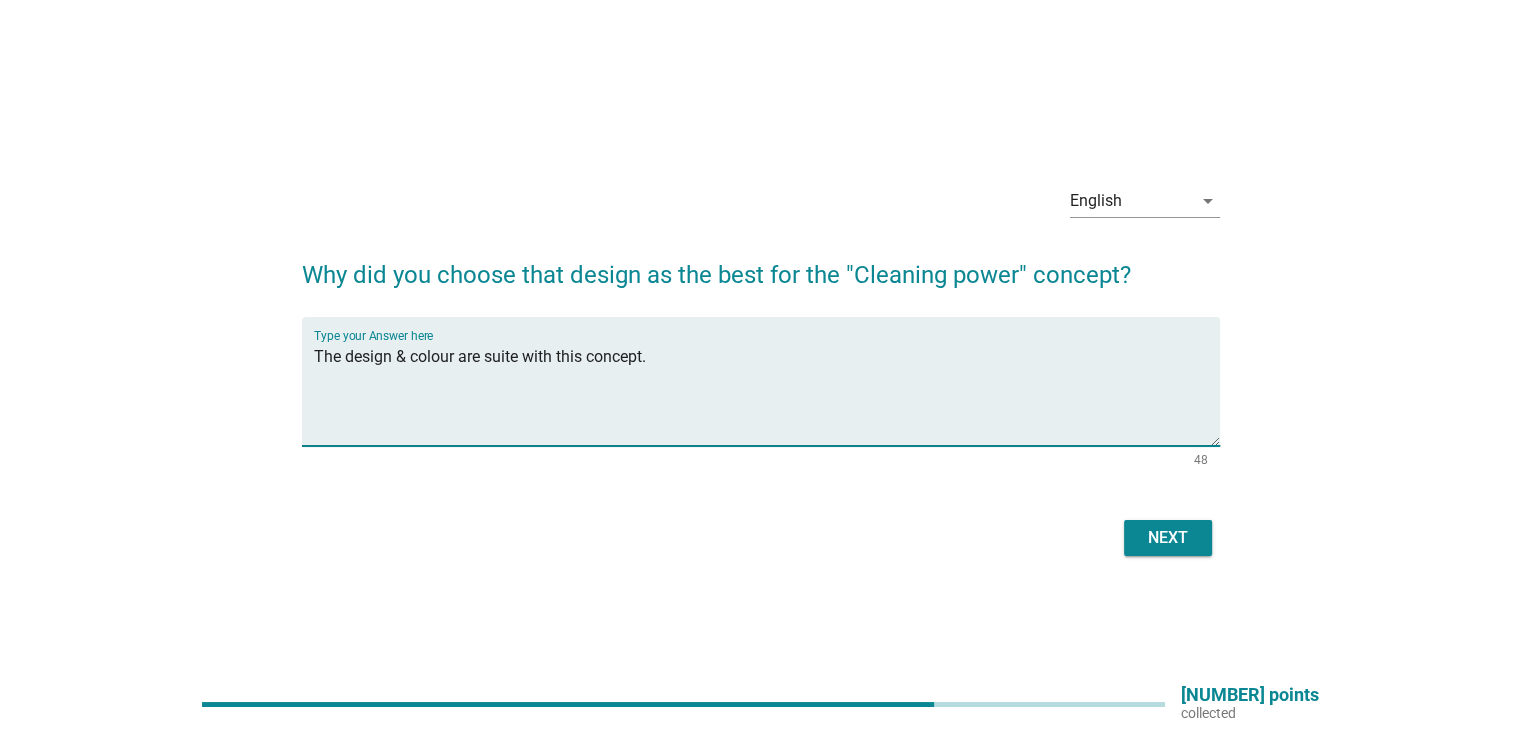 drag, startPoint x: 681, startPoint y: 373, endPoint x: 315, endPoint y: 341, distance: 367.39624 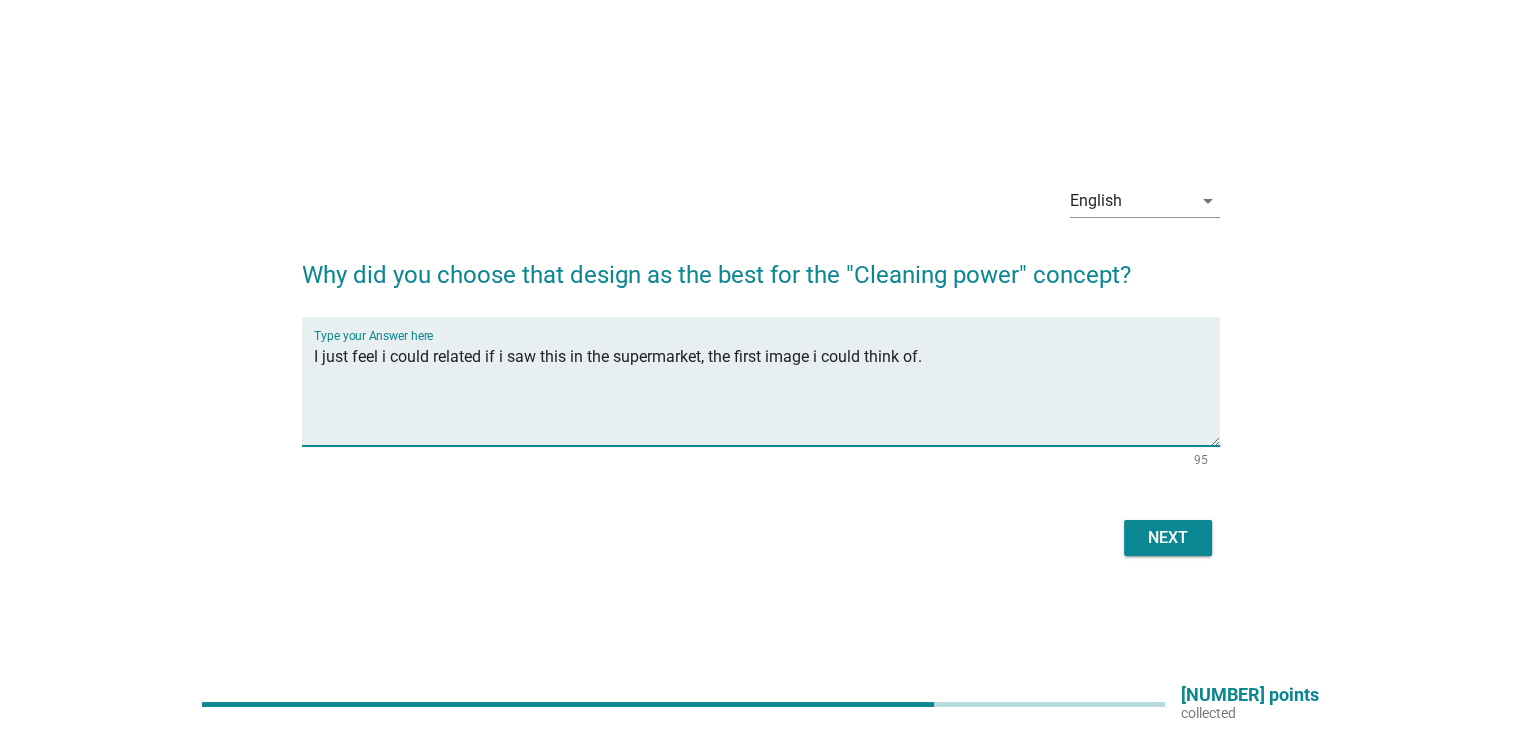 type on "I just feel i could related if i saw this in the supermarket, the first image i could think of." 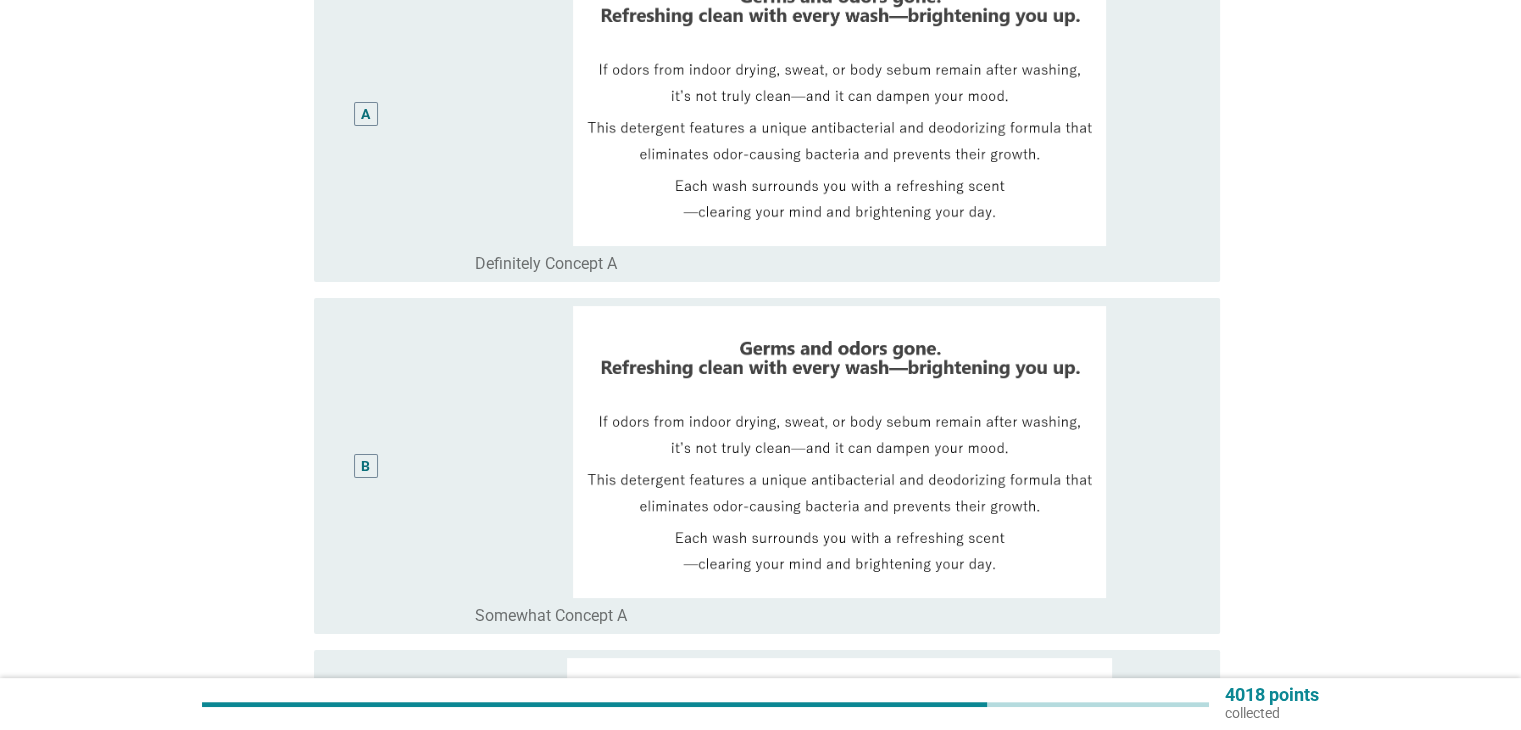scroll, scrollTop: 200, scrollLeft: 0, axis: vertical 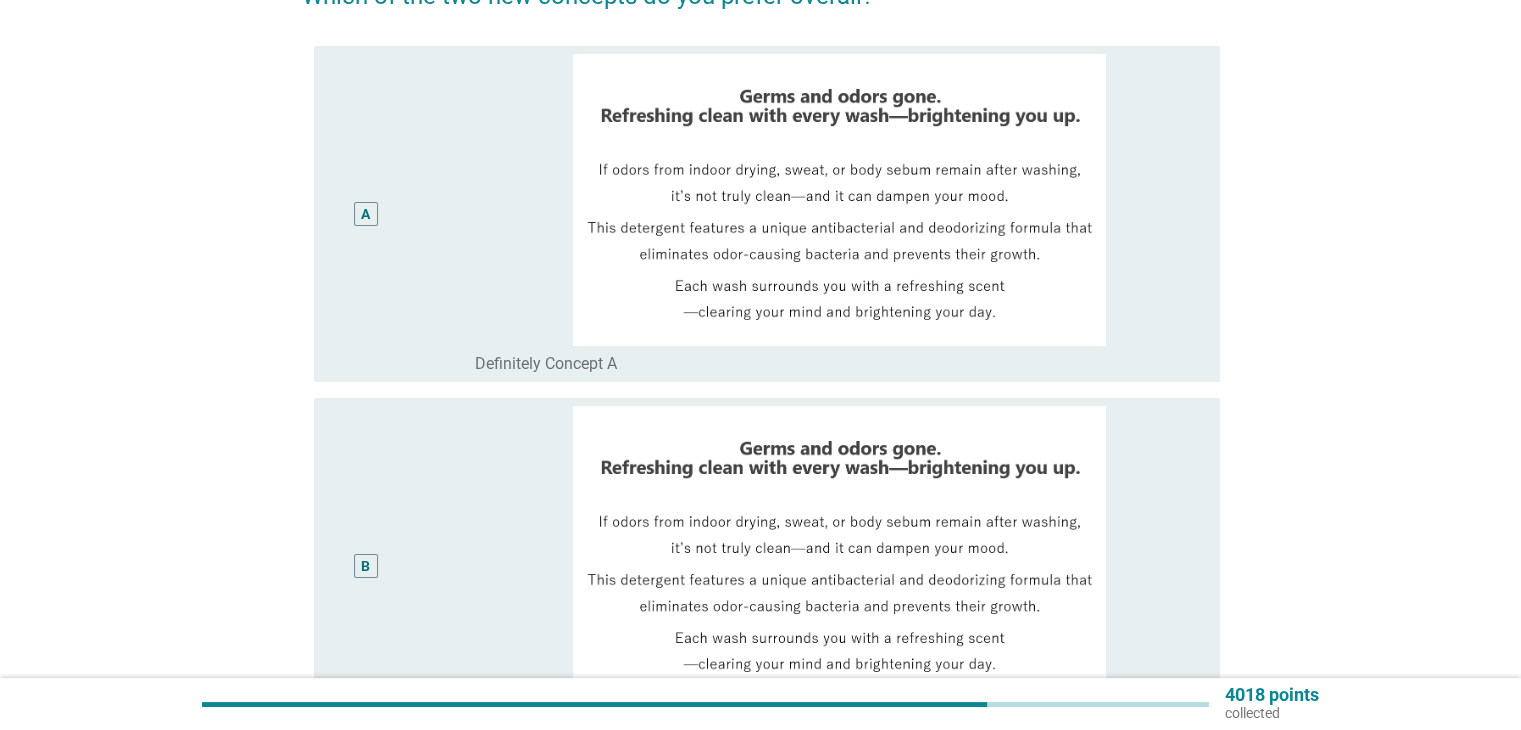 click on "A" at bounding box center [403, 214] 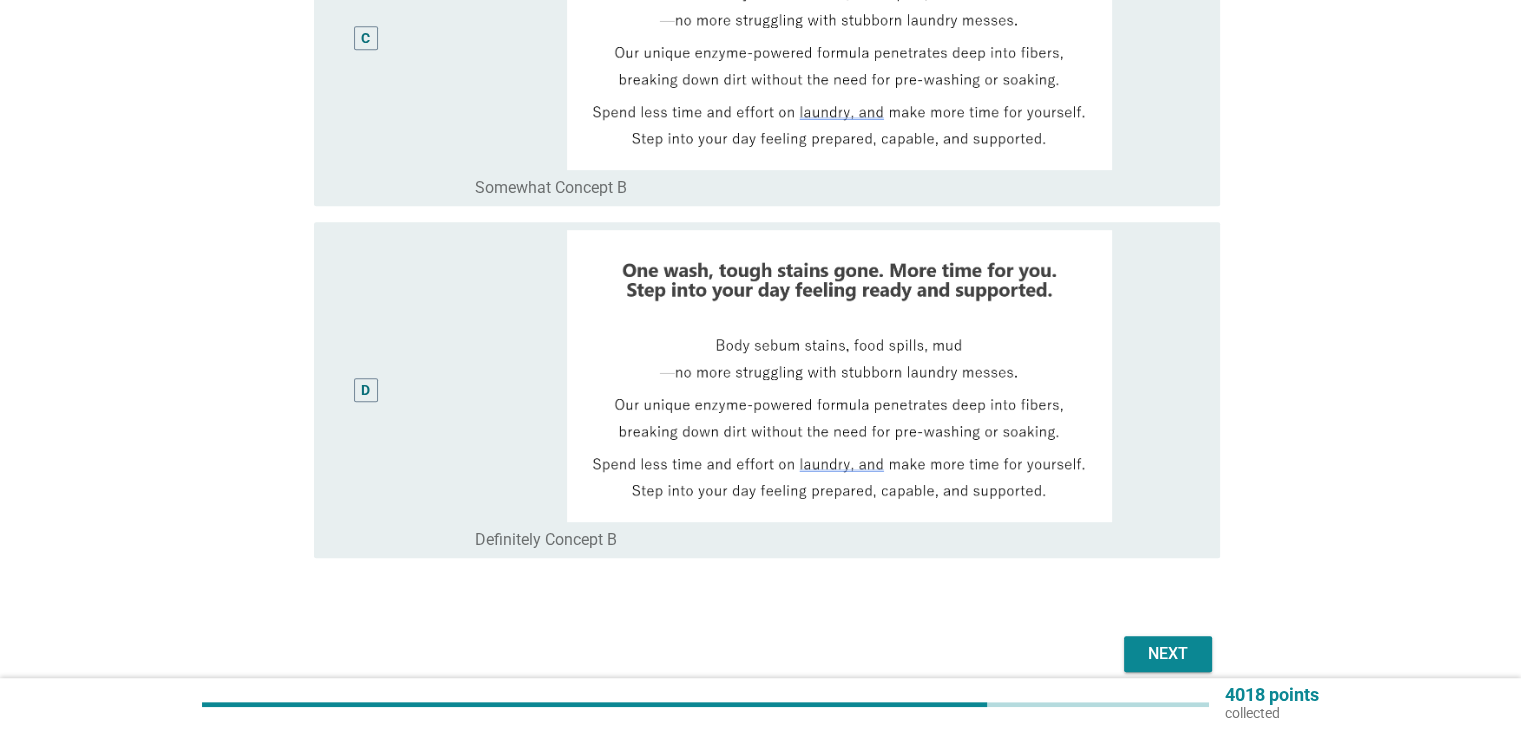 scroll, scrollTop: 1169, scrollLeft: 0, axis: vertical 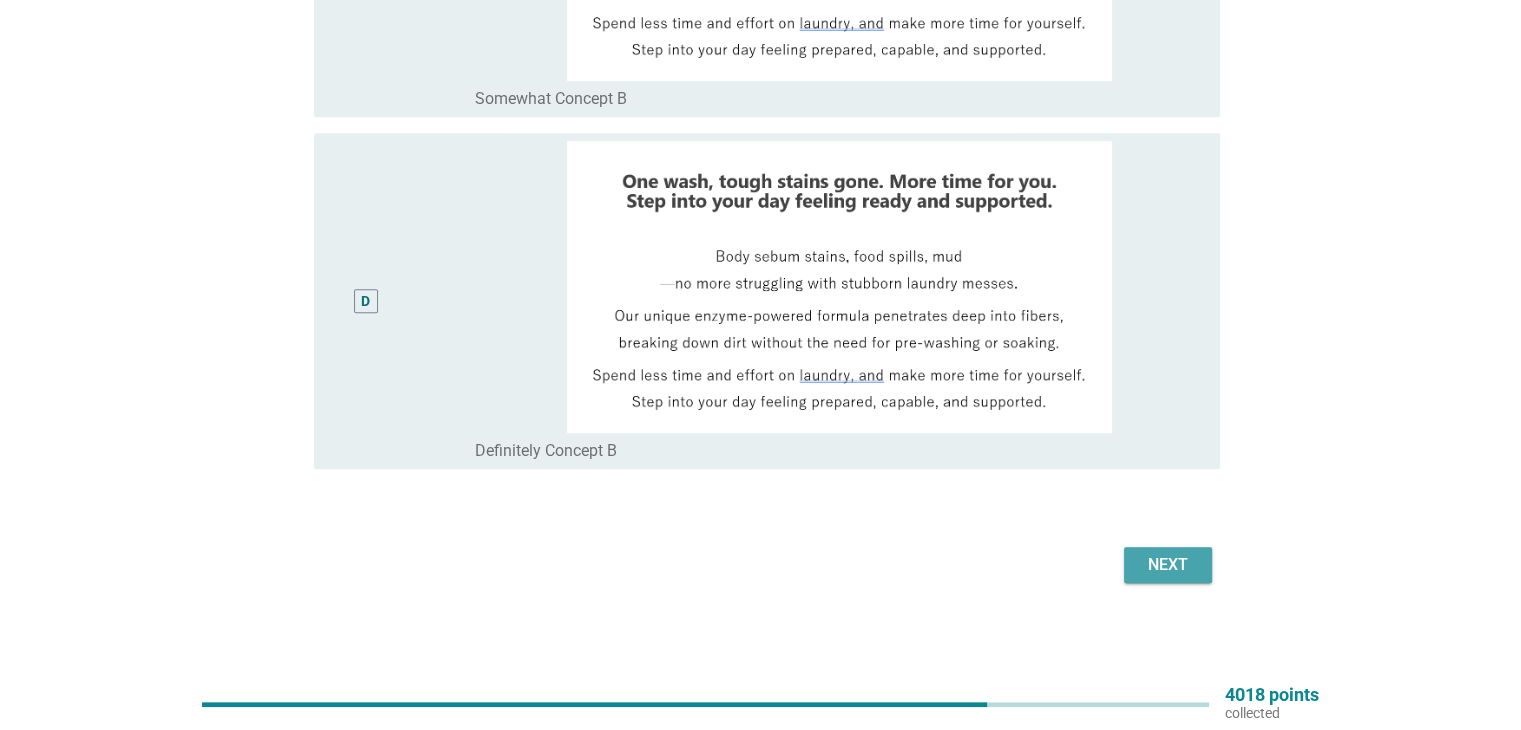 click on "Next" at bounding box center [1168, 565] 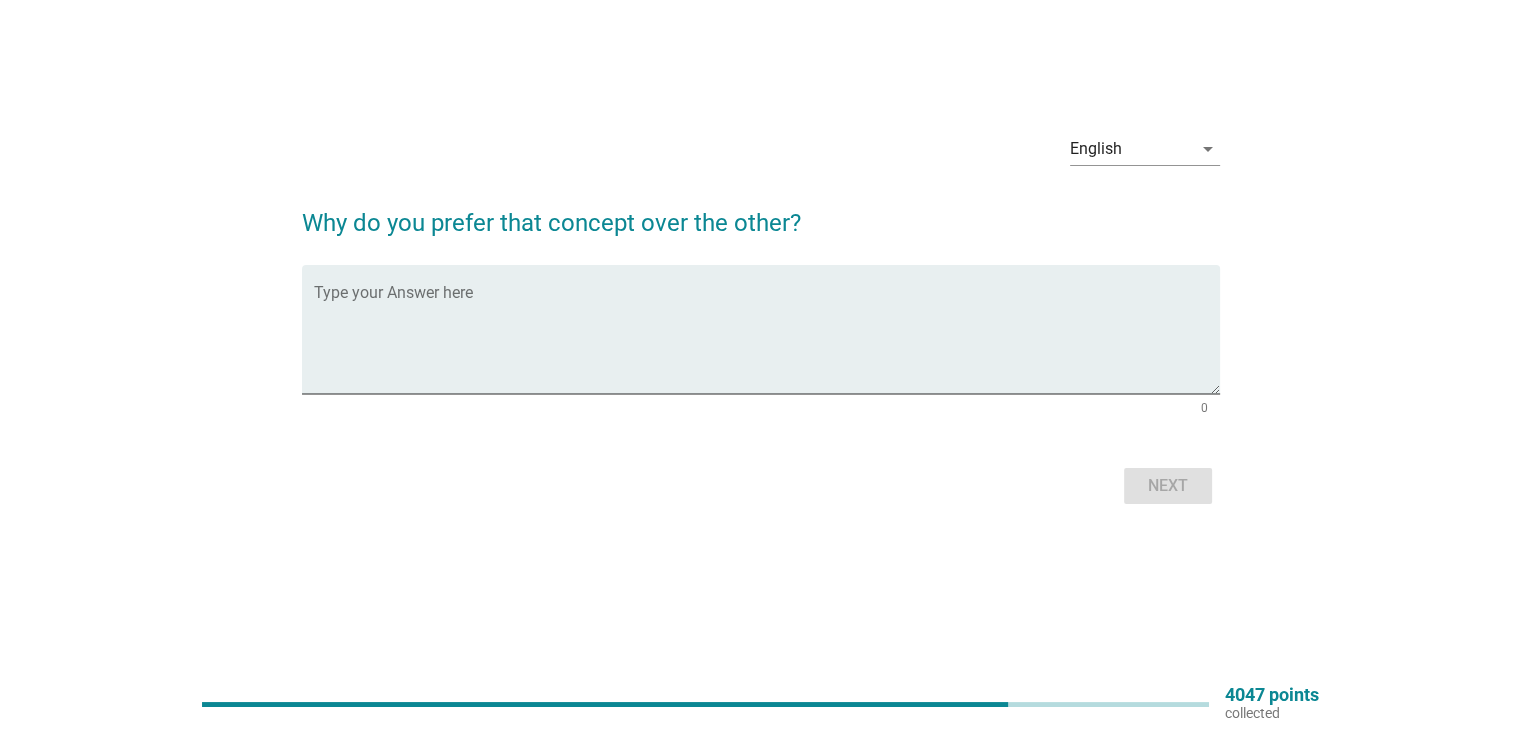 scroll, scrollTop: 0, scrollLeft: 0, axis: both 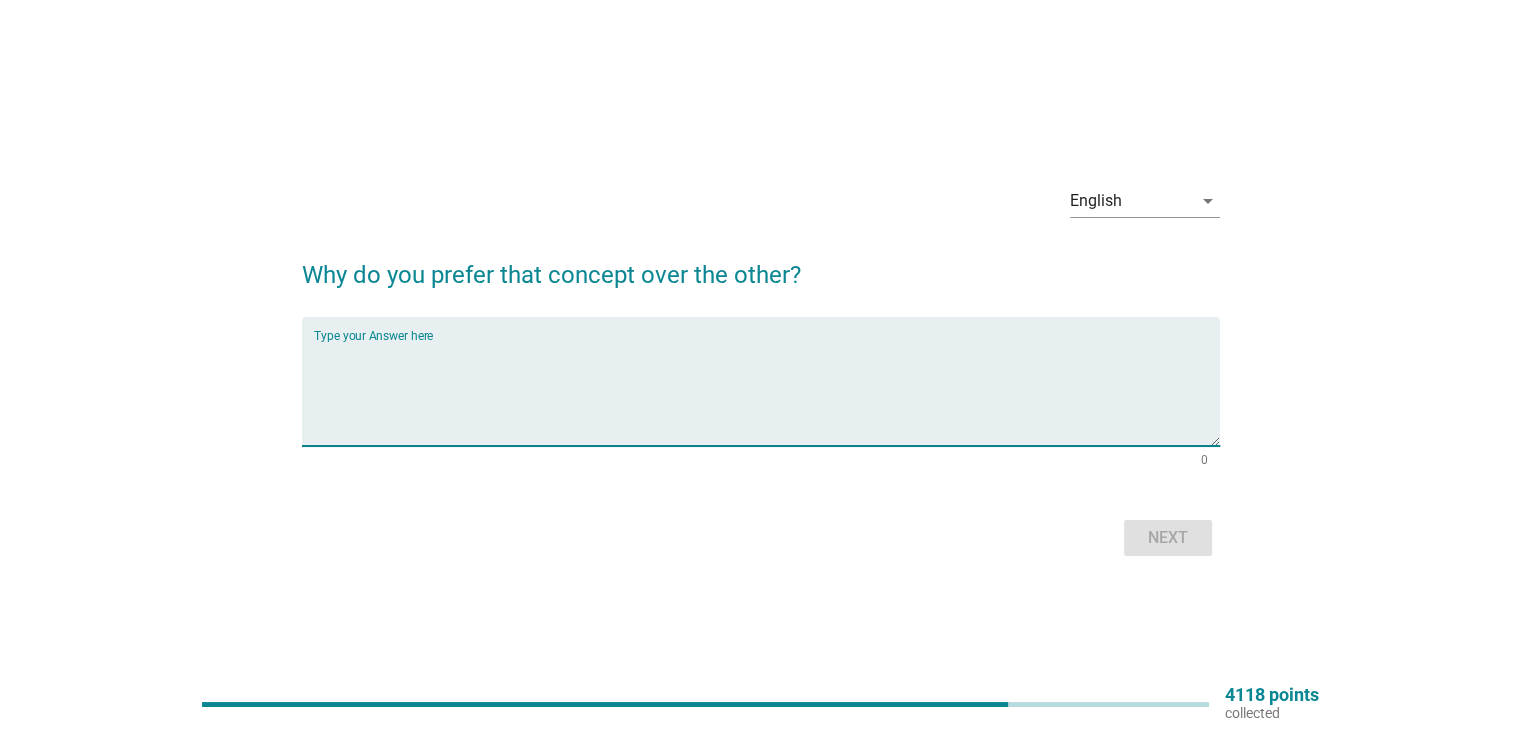 click at bounding box center [767, 393] 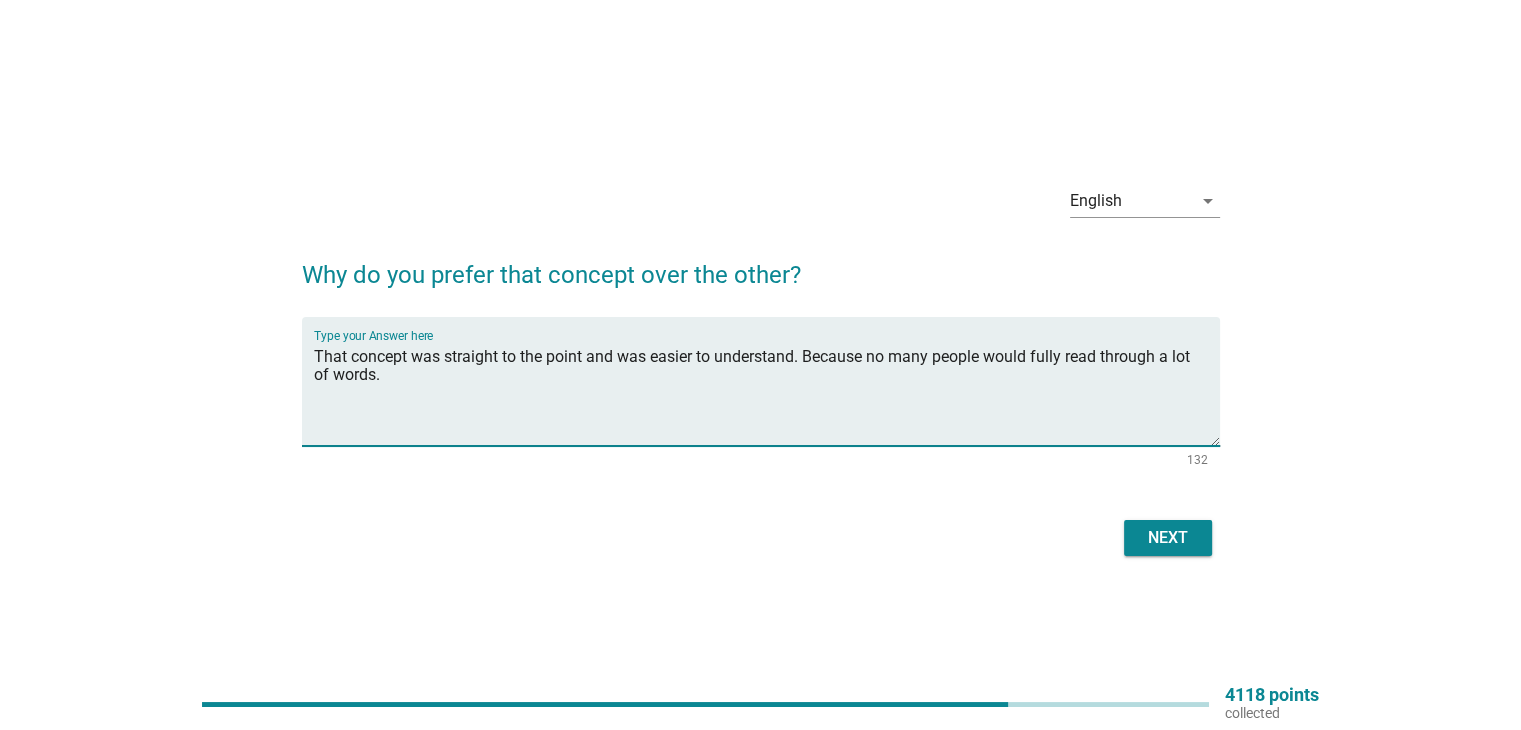click on "That concept was straight to the point and was easier to understand. Because no many people would fully read through a lot of words." at bounding box center [767, 393] 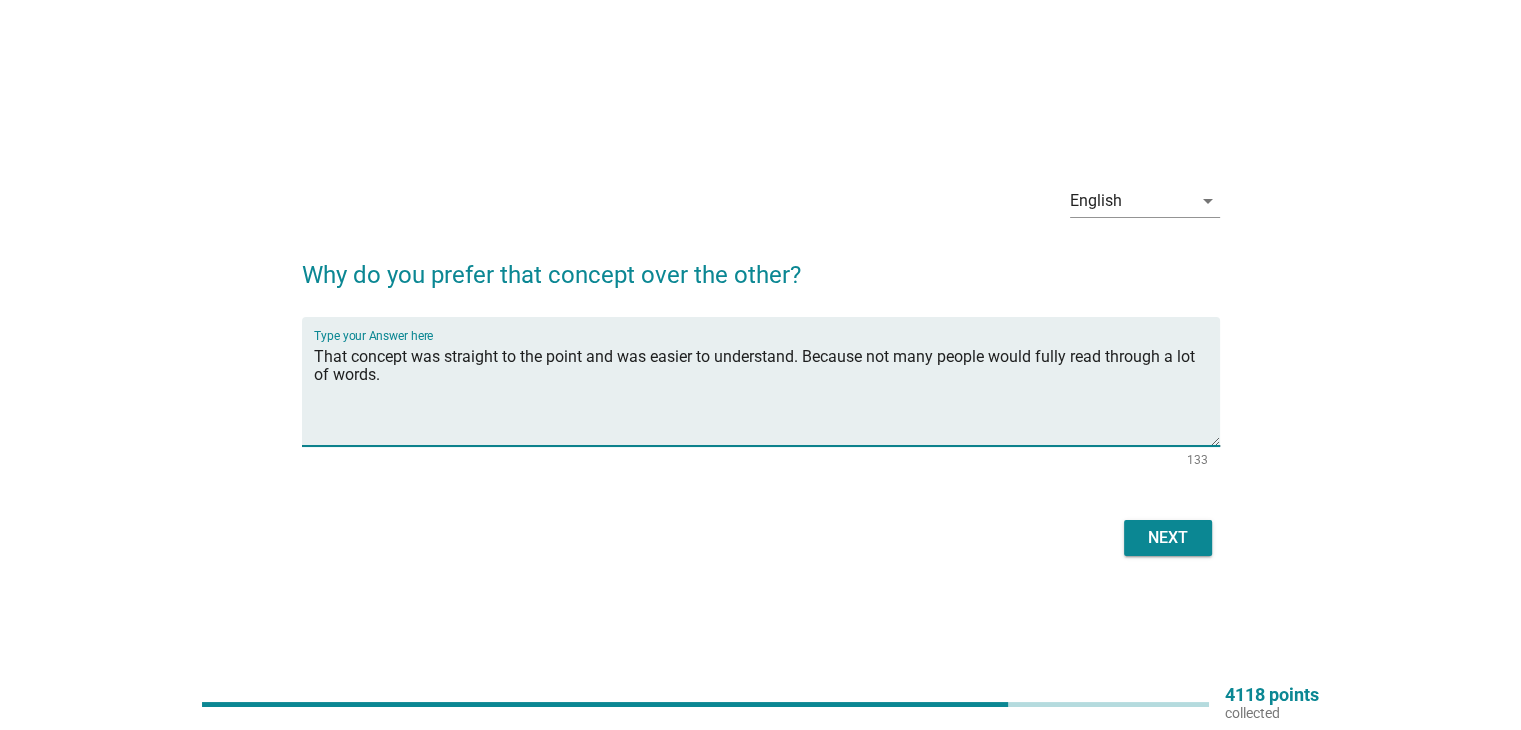 click on "That concept was straight to the point and was easier to understand. Because not many people would fully read through a lot of words." at bounding box center (767, 393) 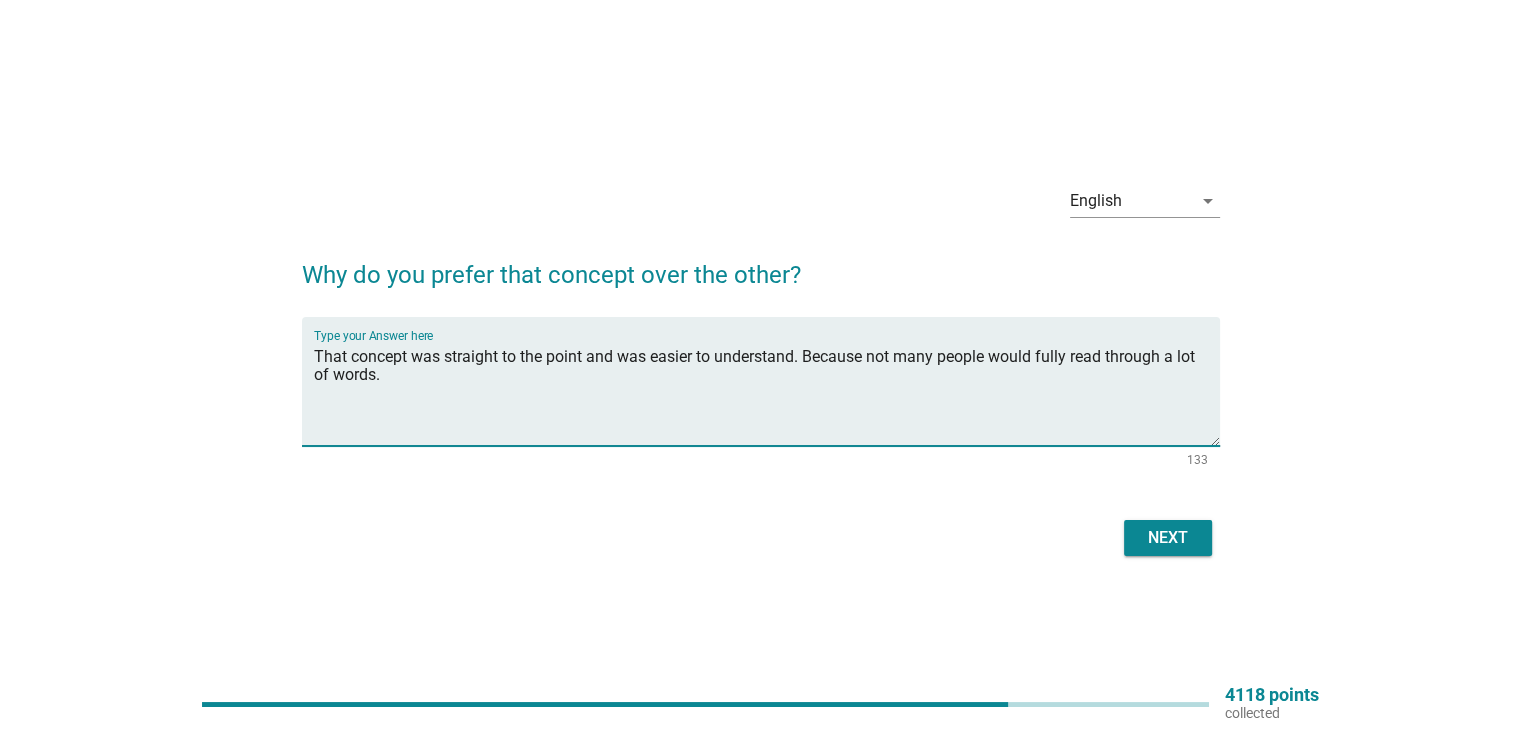 type on "That concept was straight to the point and was easier to understand. Because not many people would fully read through a lot of words." 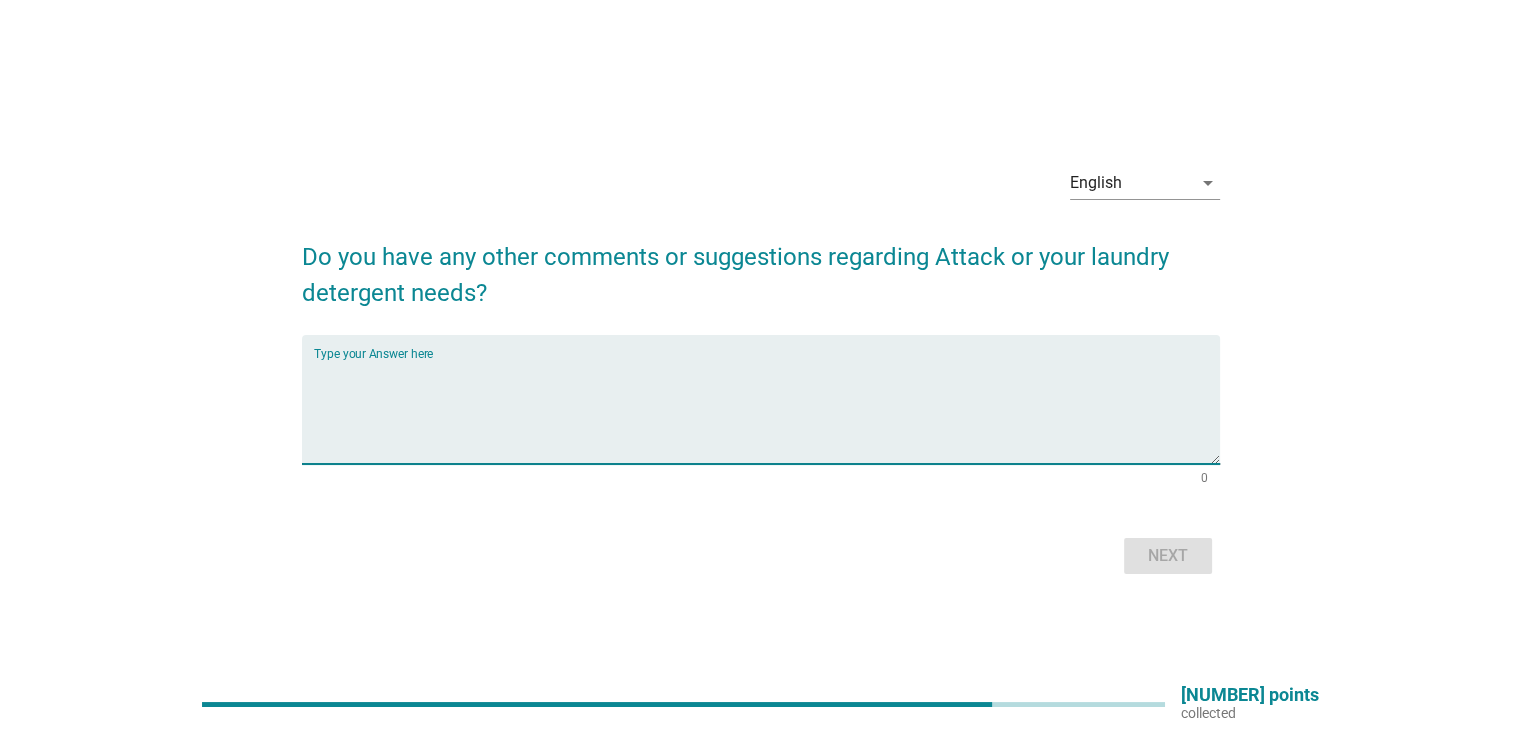 click at bounding box center [767, 411] 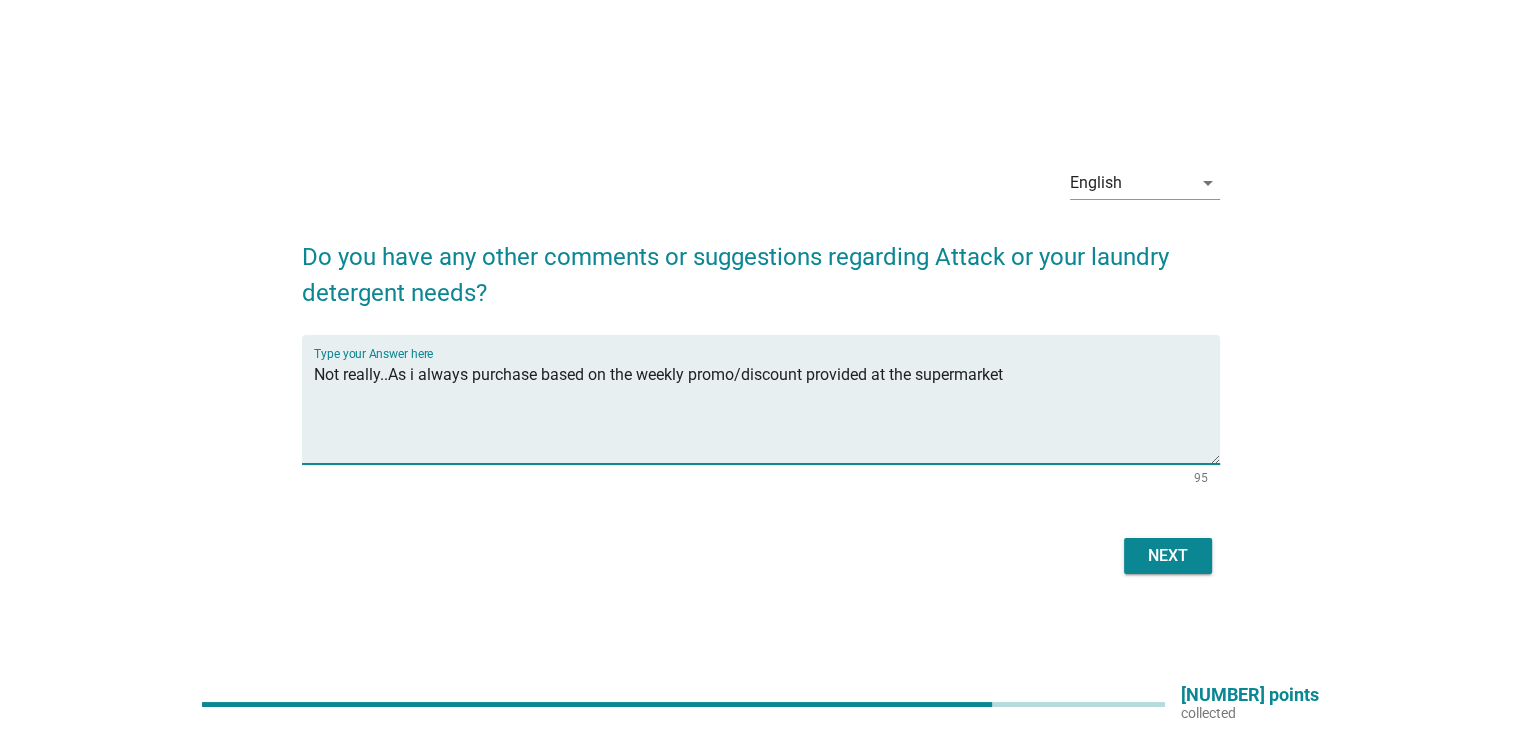 type on "Not really..As i always purchase based on the weekly promo/discount provided at the supermarket" 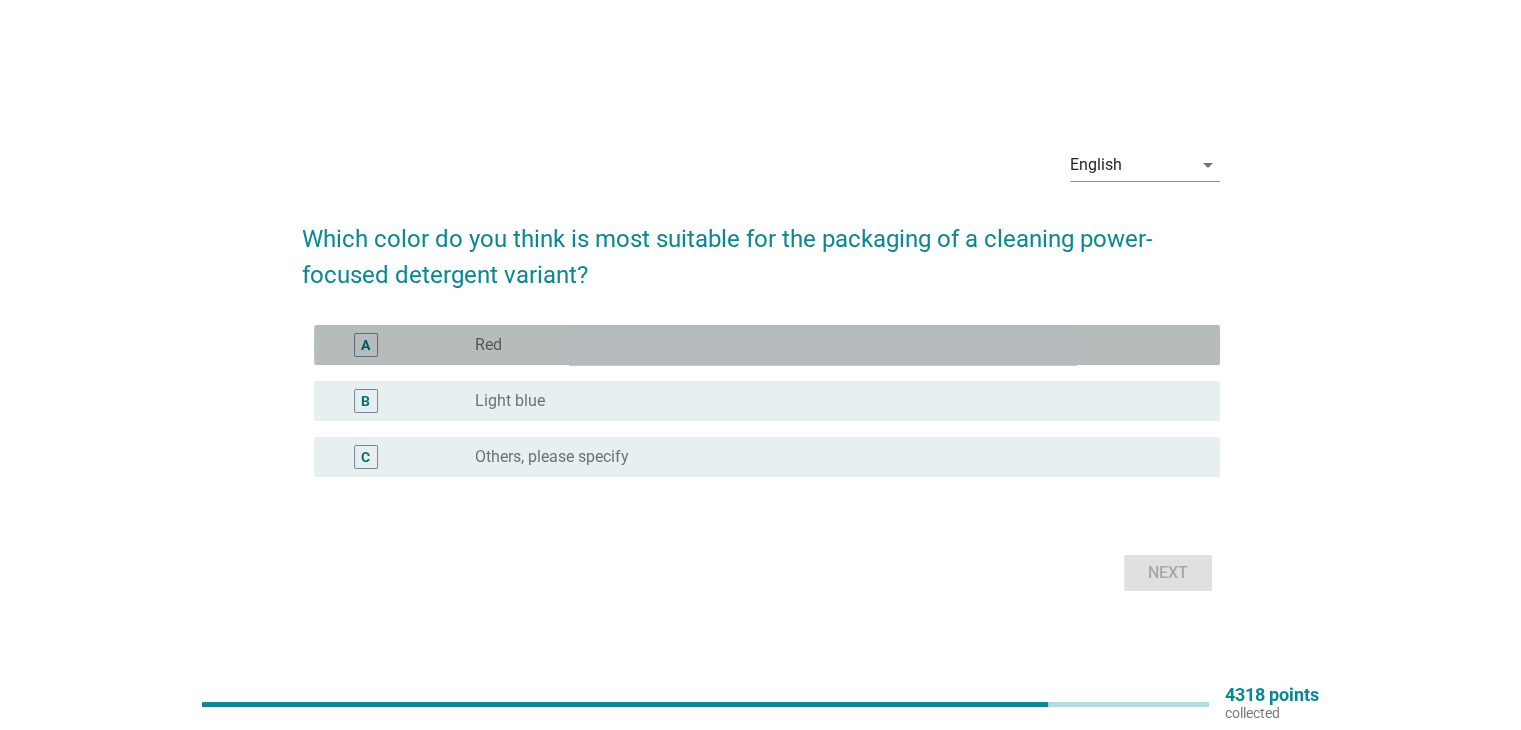 click on "radio_button_unchecked Red" at bounding box center [831, 345] 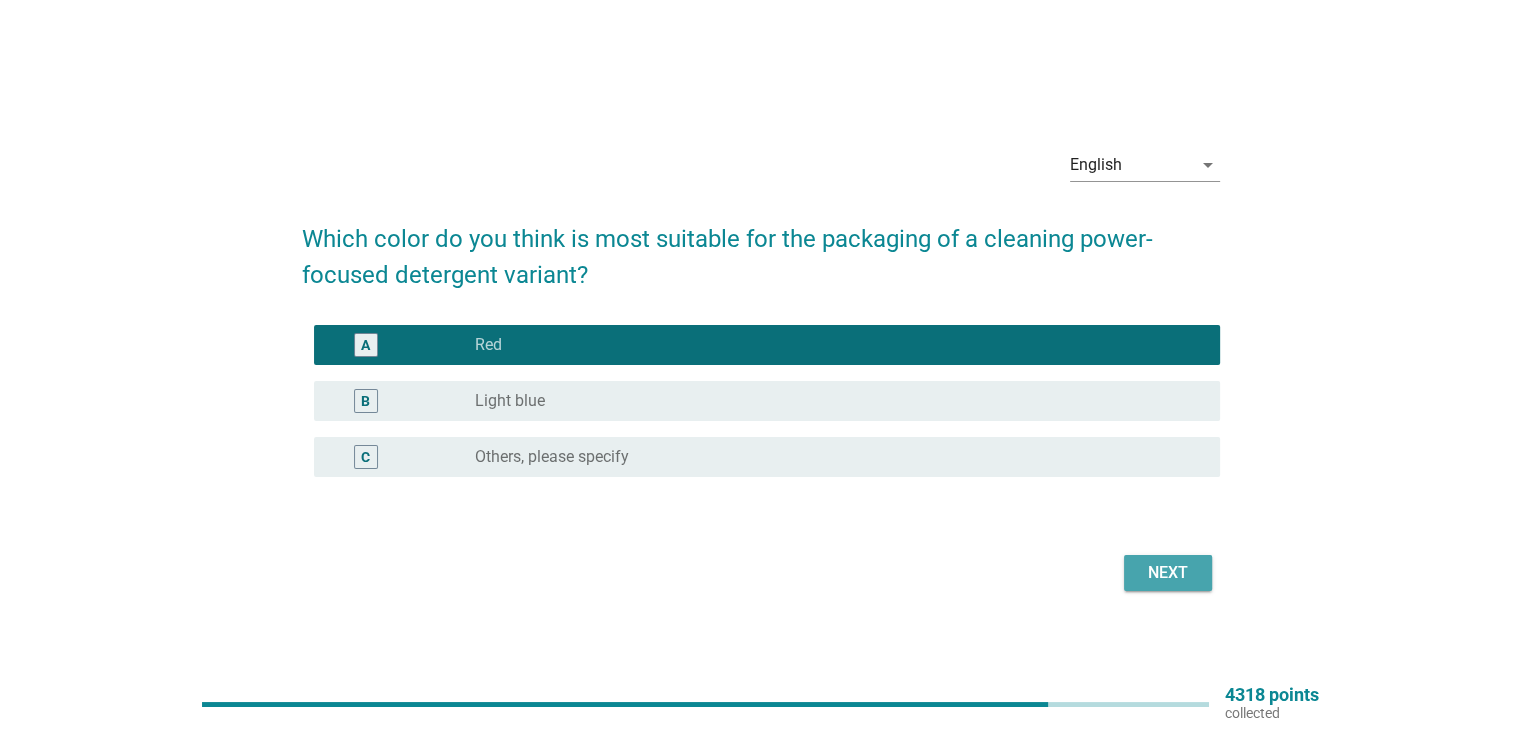 click on "Next" at bounding box center [1168, 573] 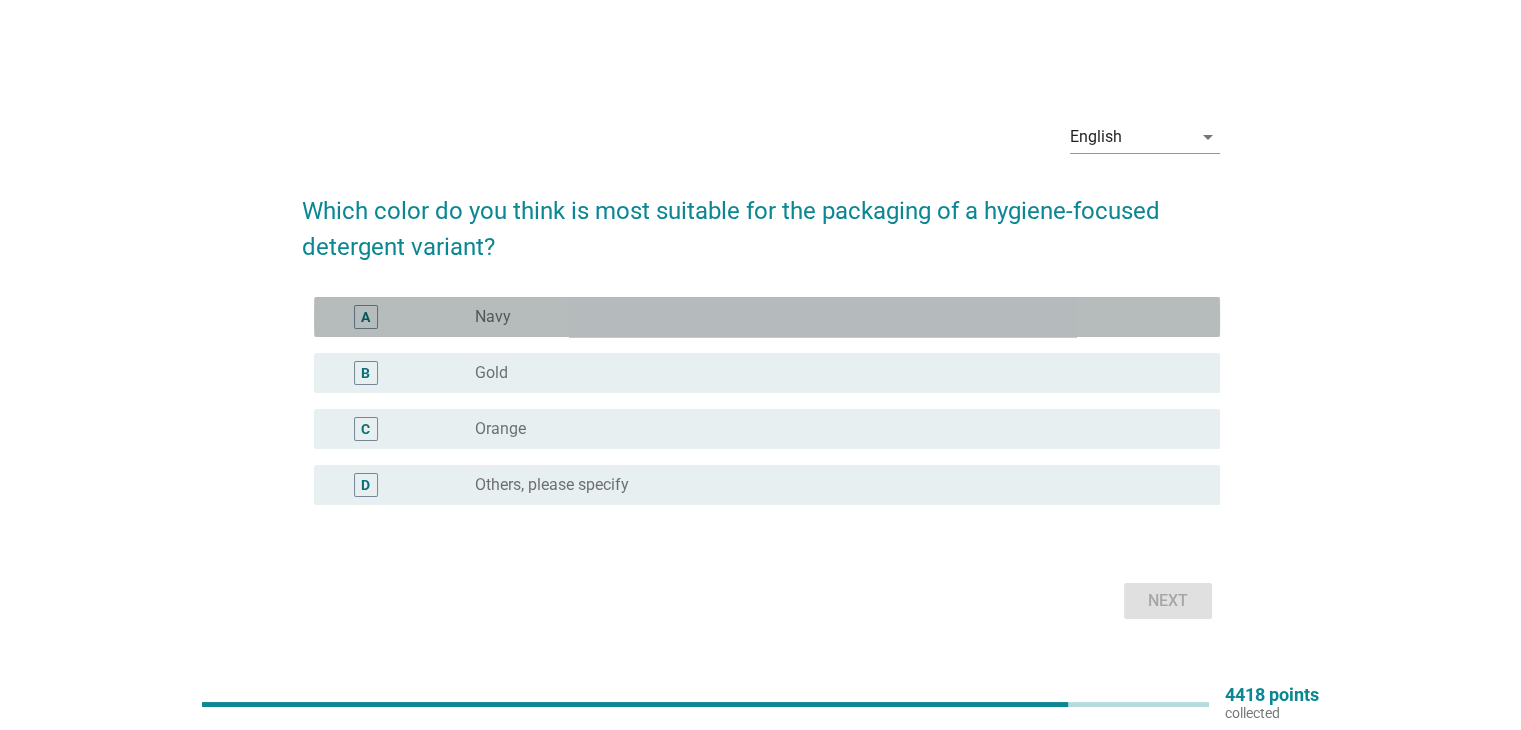click on "A     radio_button_unchecked Navy" at bounding box center [767, 317] 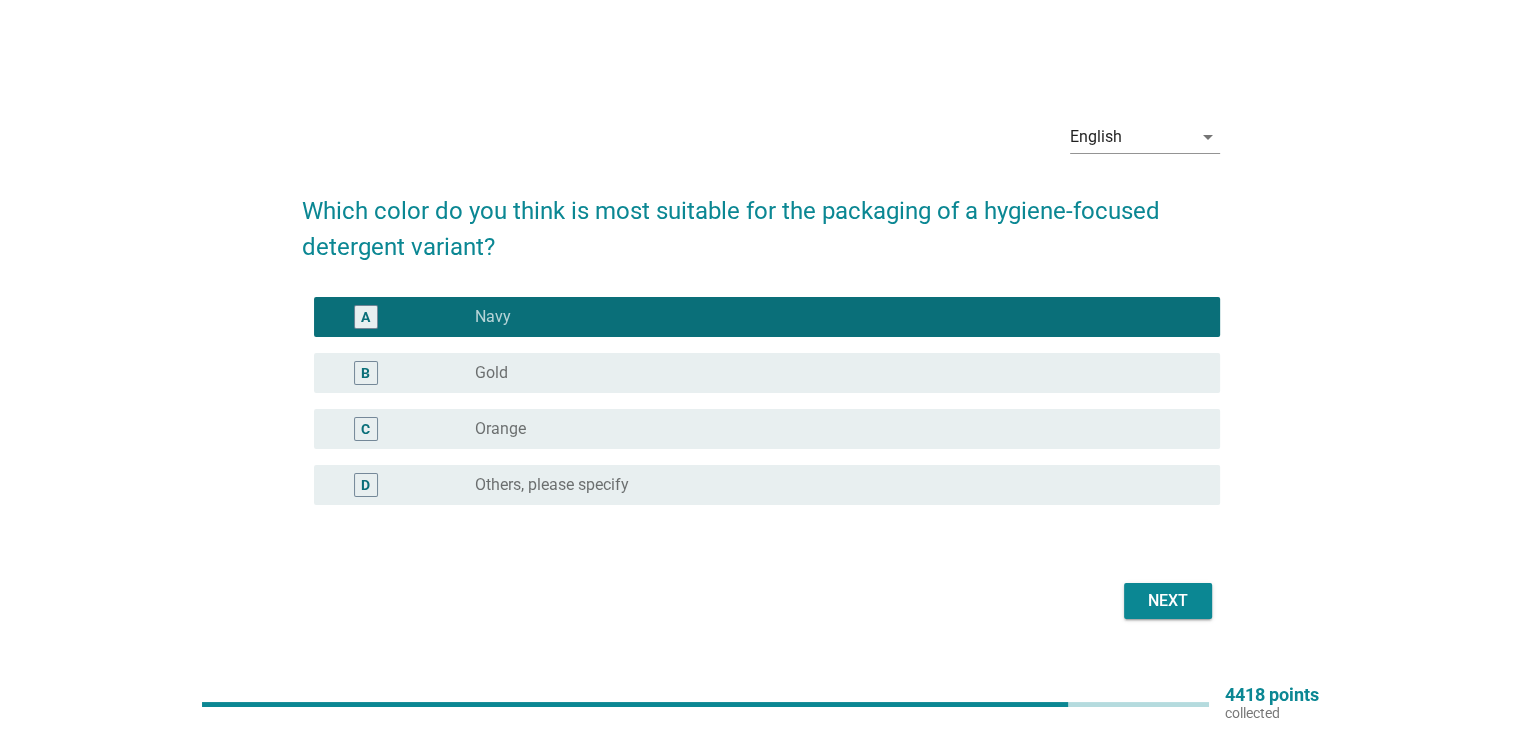 click on "Next" at bounding box center [1168, 601] 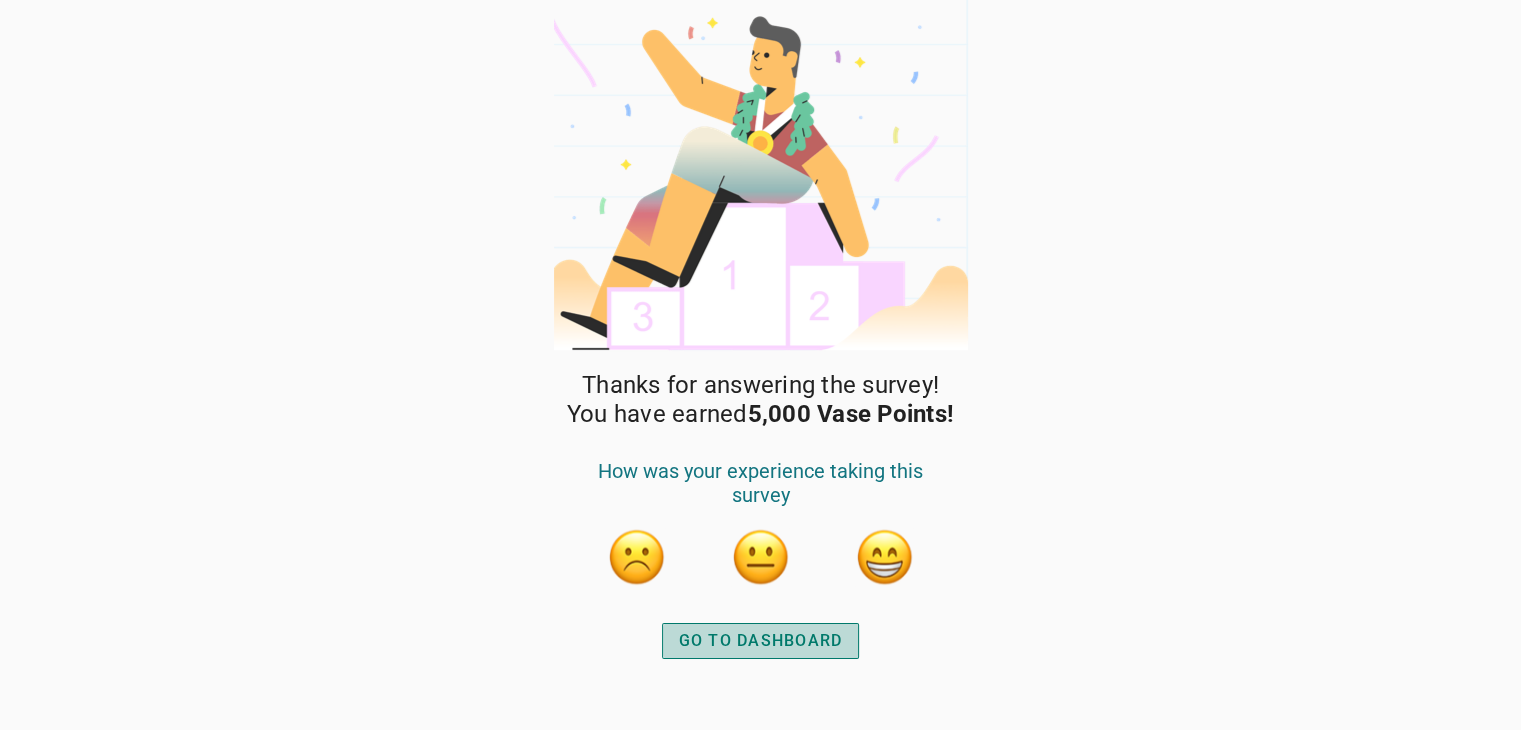 click on "GO TO DASHBOARD" at bounding box center [761, 641] 